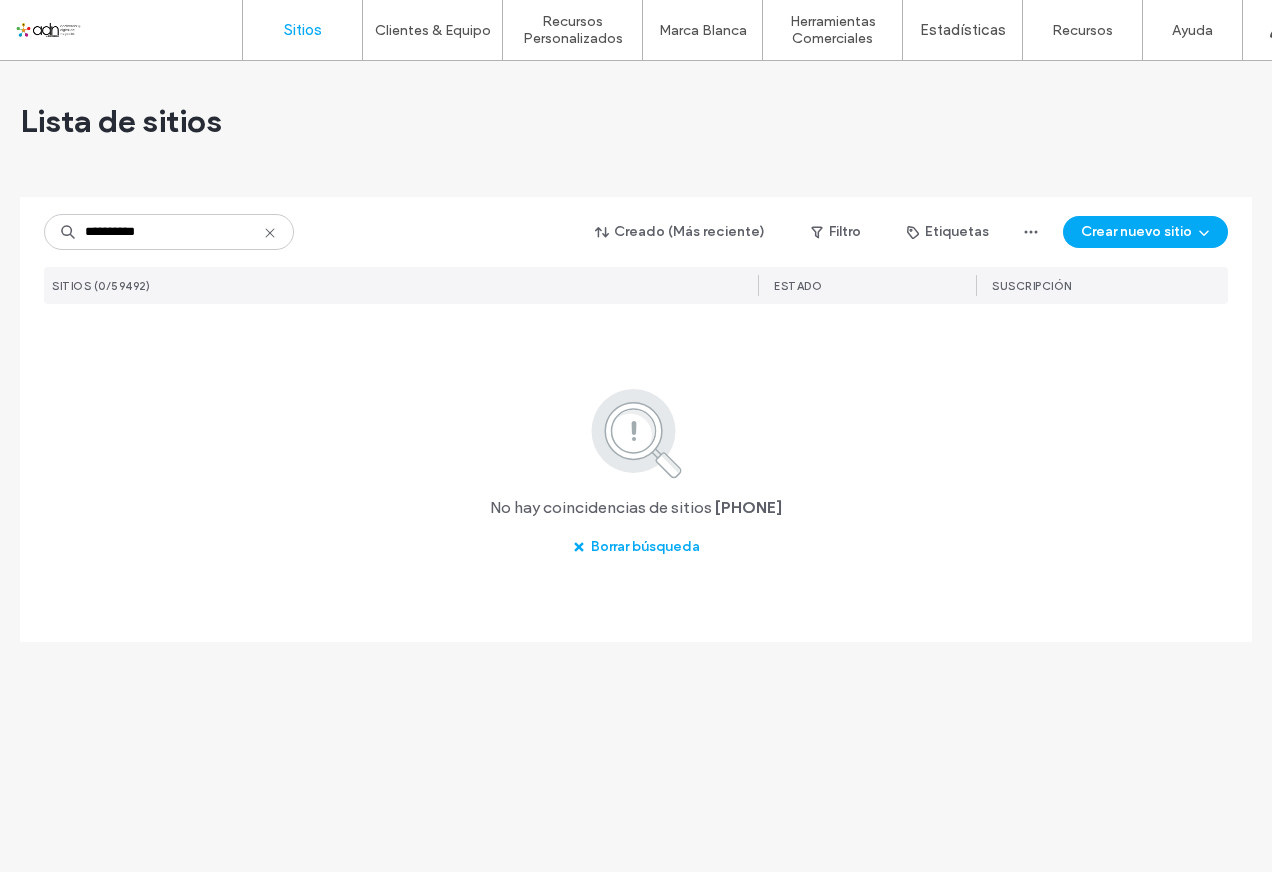 scroll, scrollTop: 0, scrollLeft: 0, axis: both 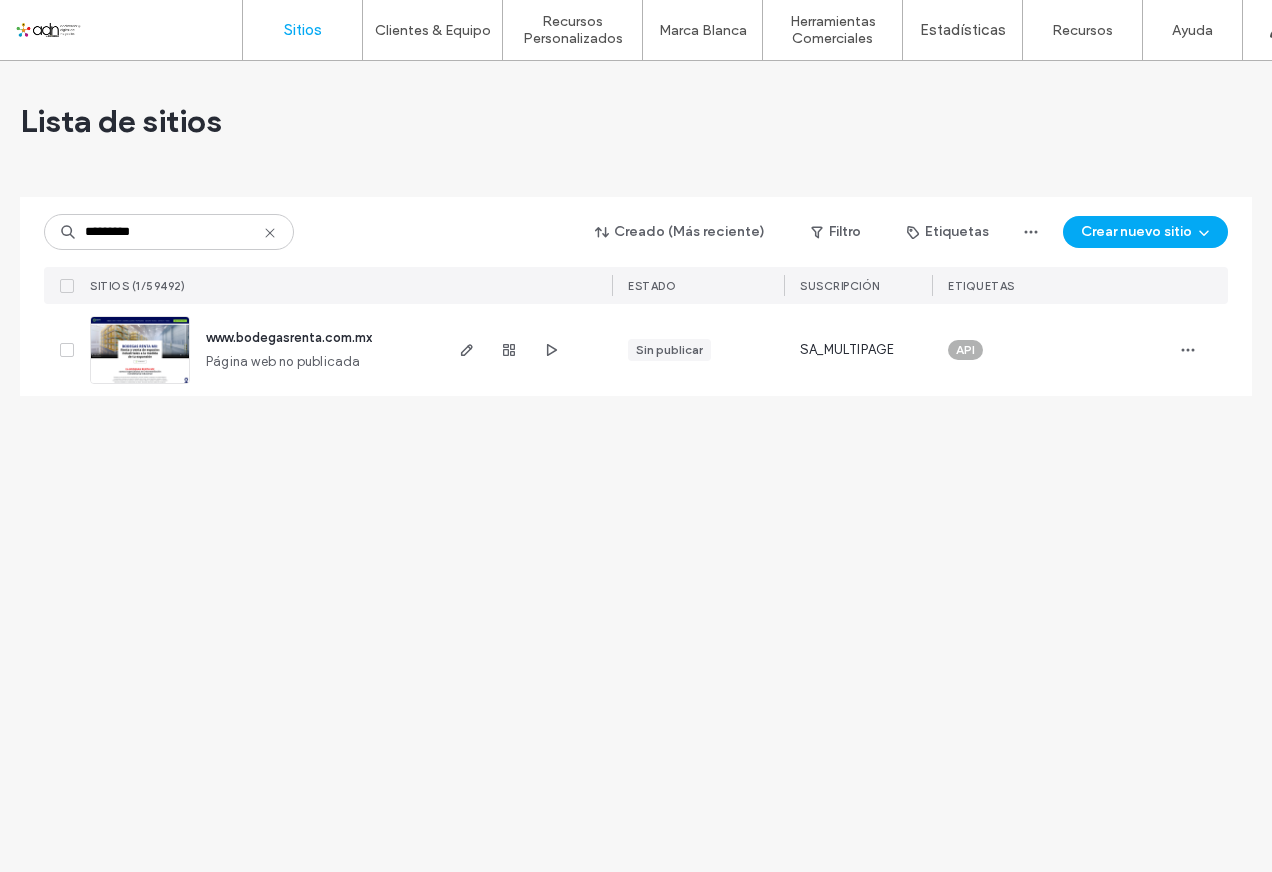 type on "*********" 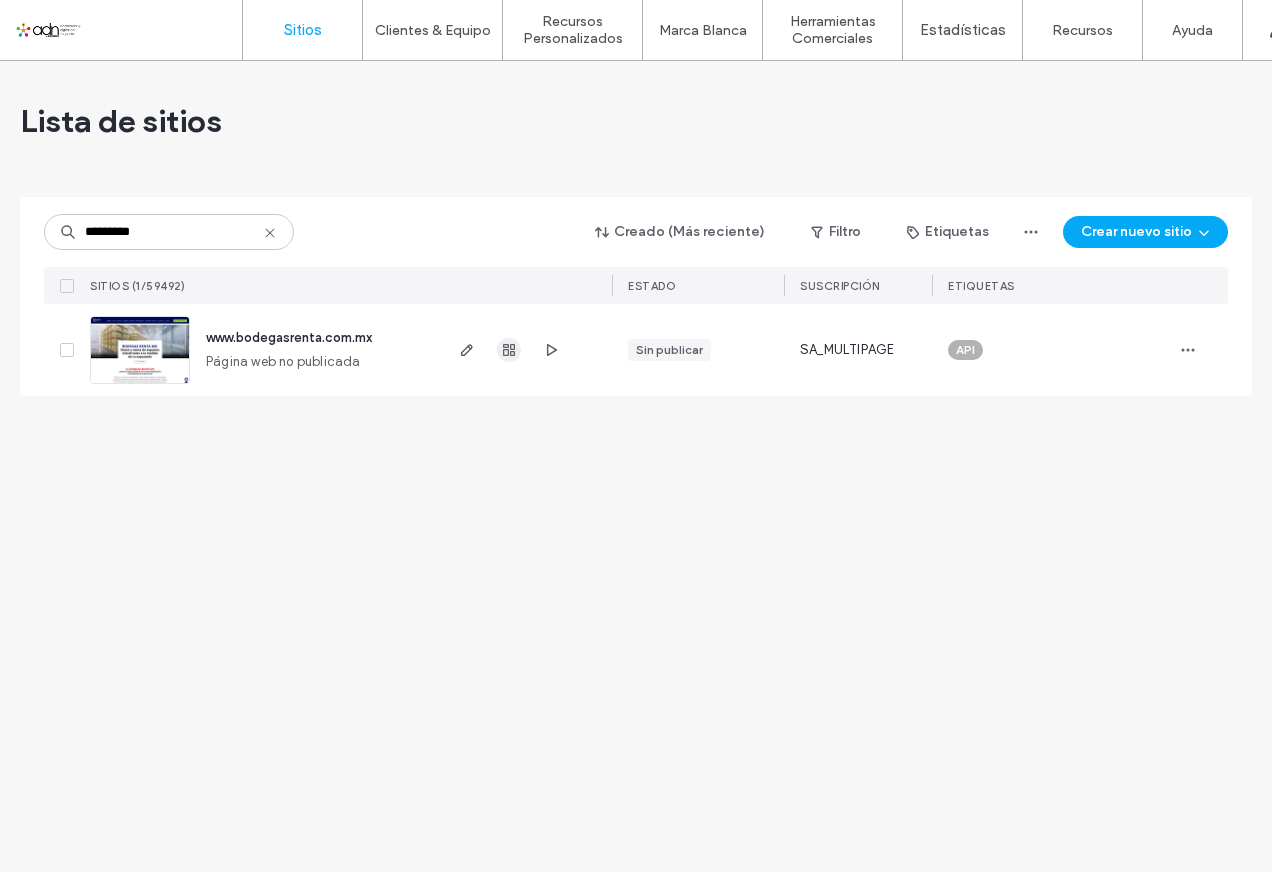 click 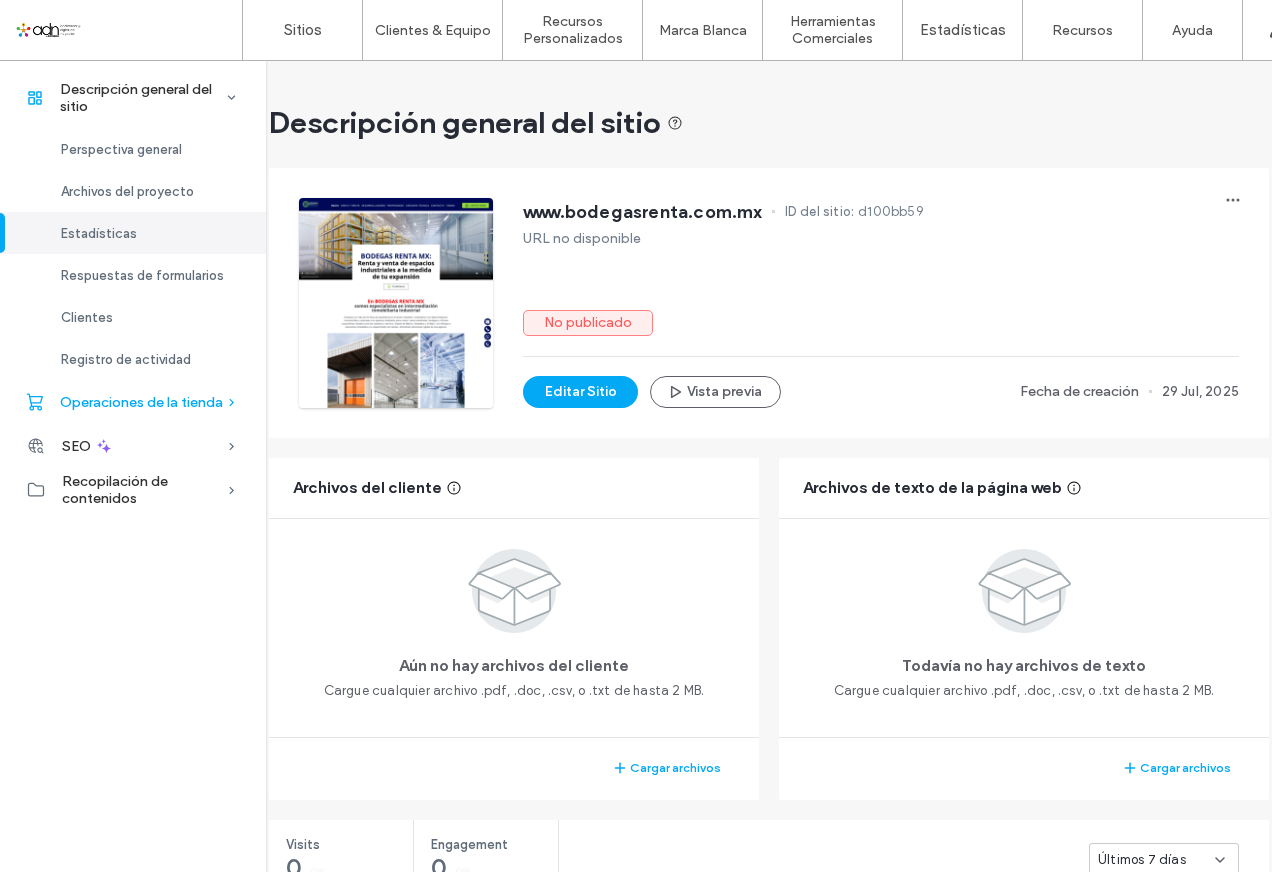 drag, startPoint x: 186, startPoint y: 404, endPoint x: 245, endPoint y: 378, distance: 64.4748 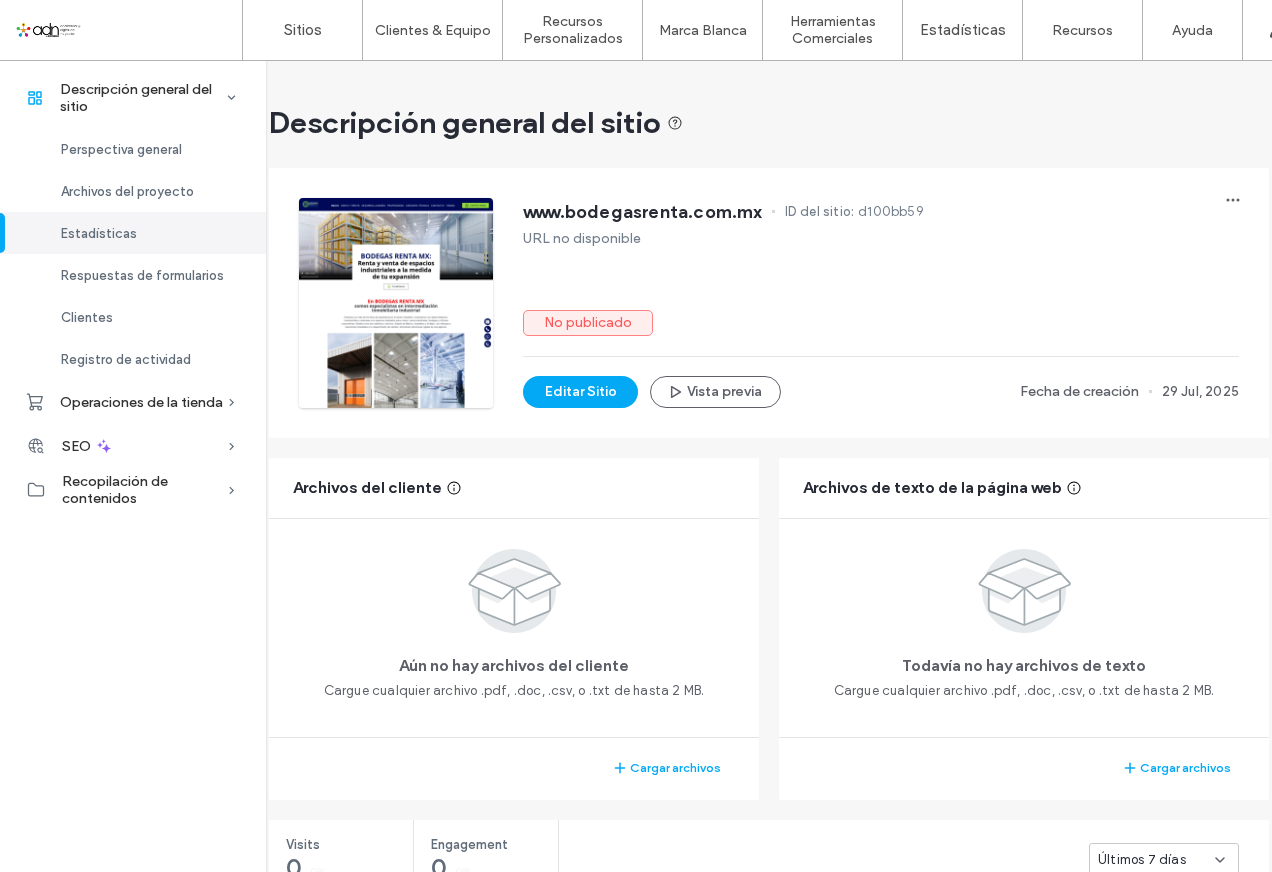 click on "Operaciones de la tienda" at bounding box center (141, 402) 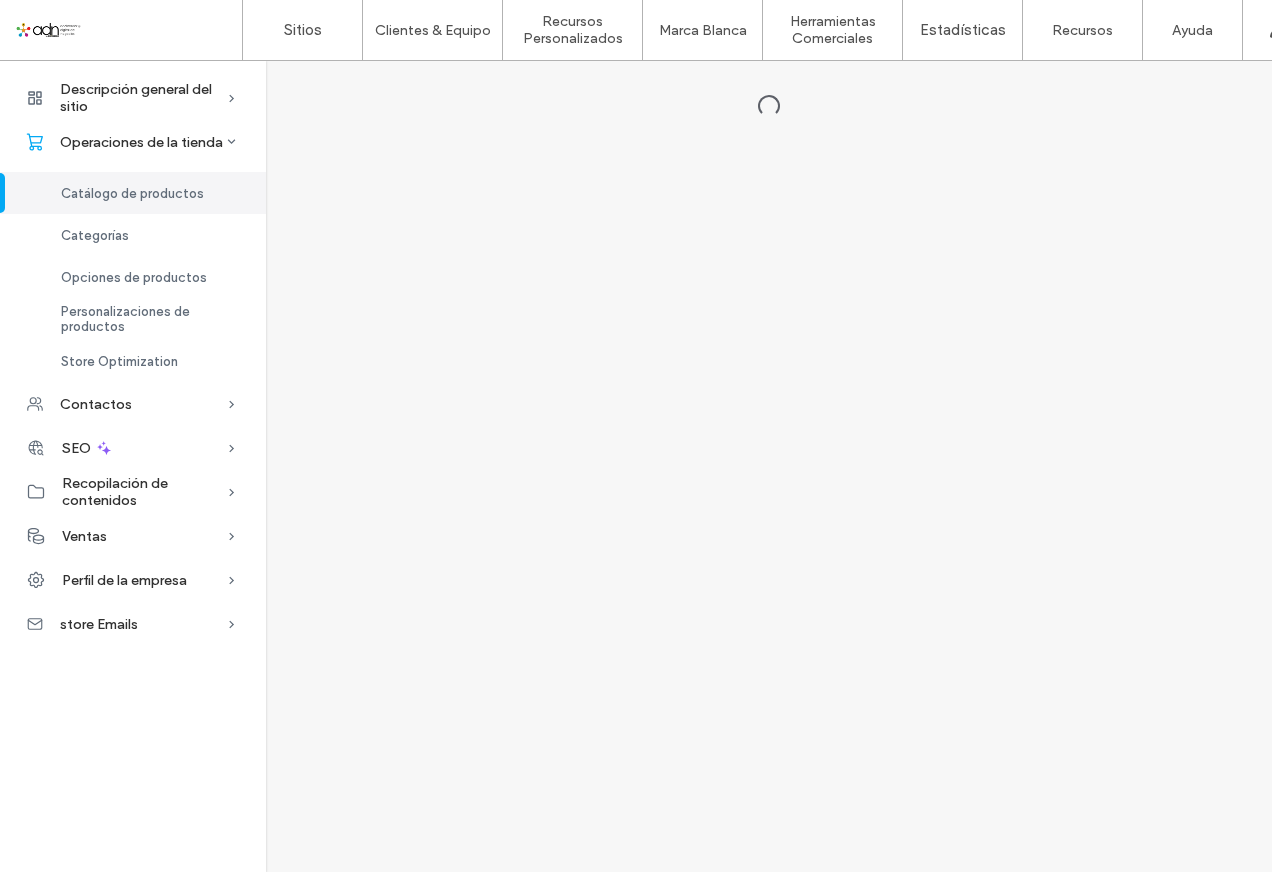 click on "Catálogo de productos" at bounding box center [132, 193] 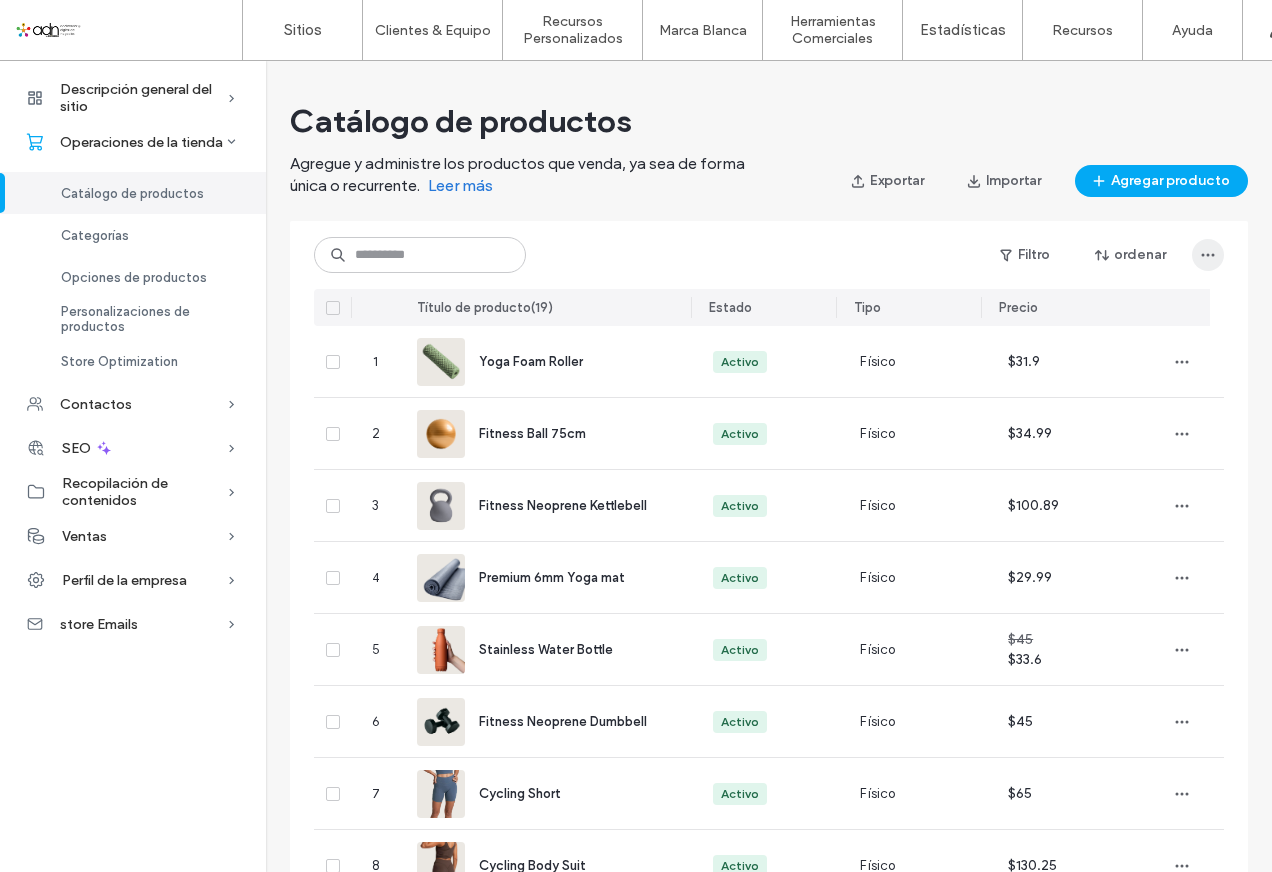 click 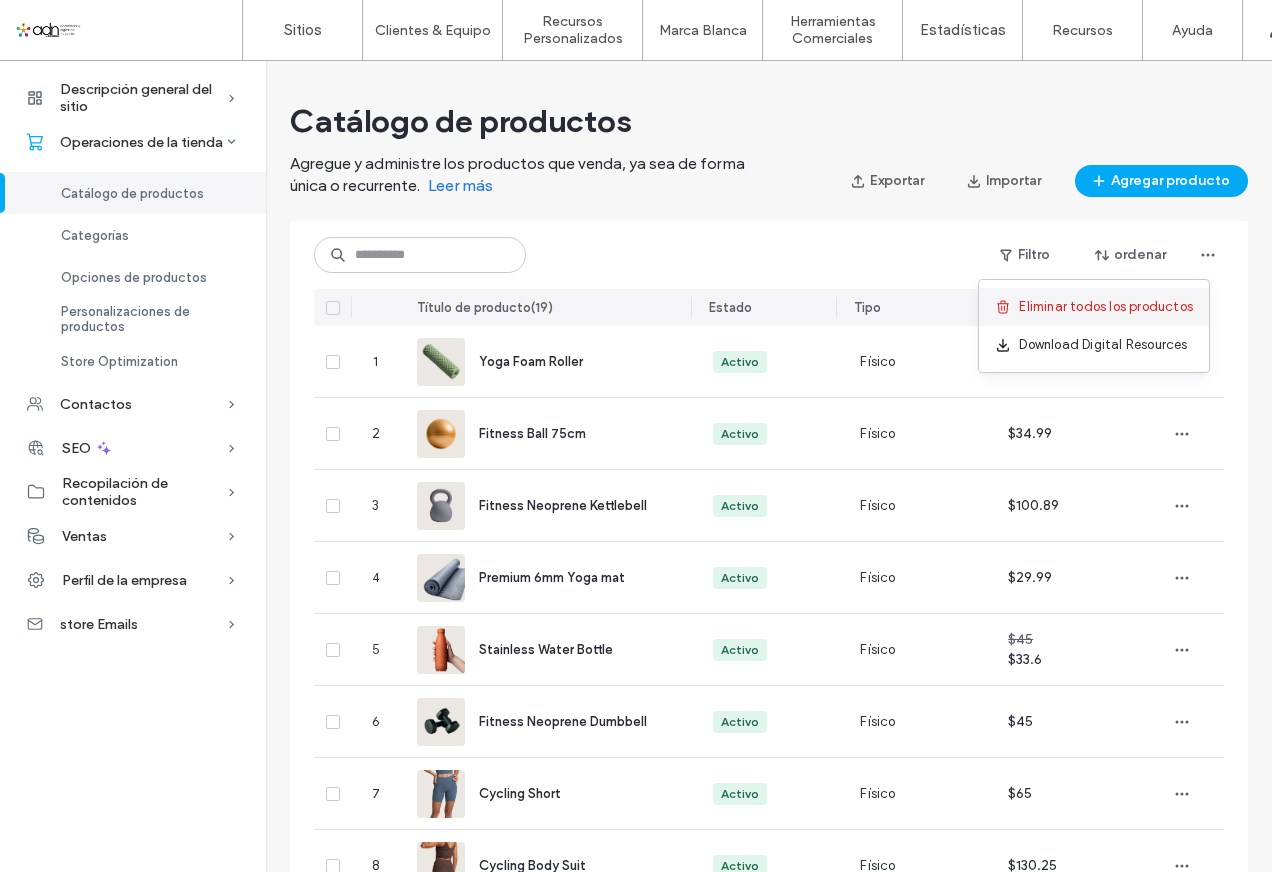click on "Eliminar todos los productos" at bounding box center [1106, 307] 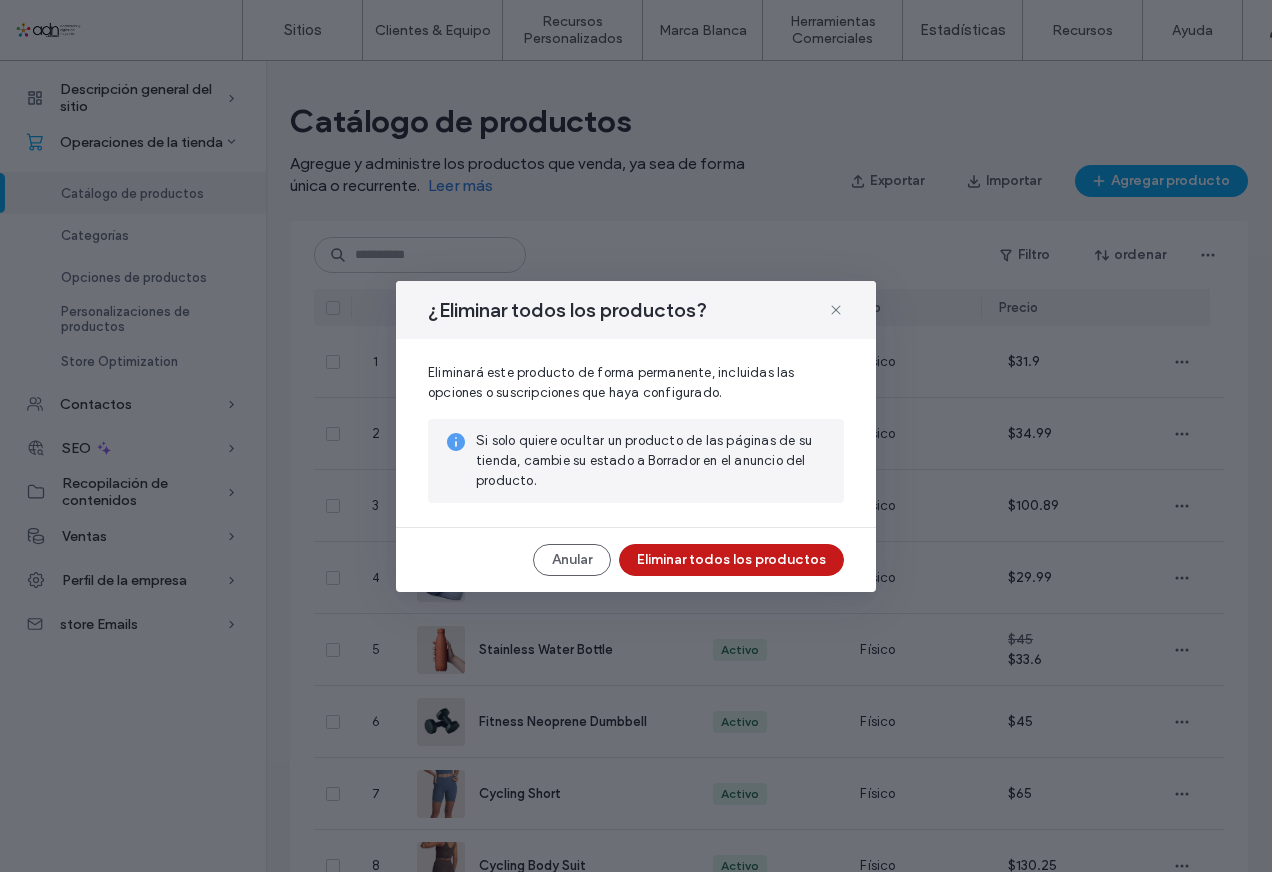 click on "Eliminar todos los productos" at bounding box center (731, 560) 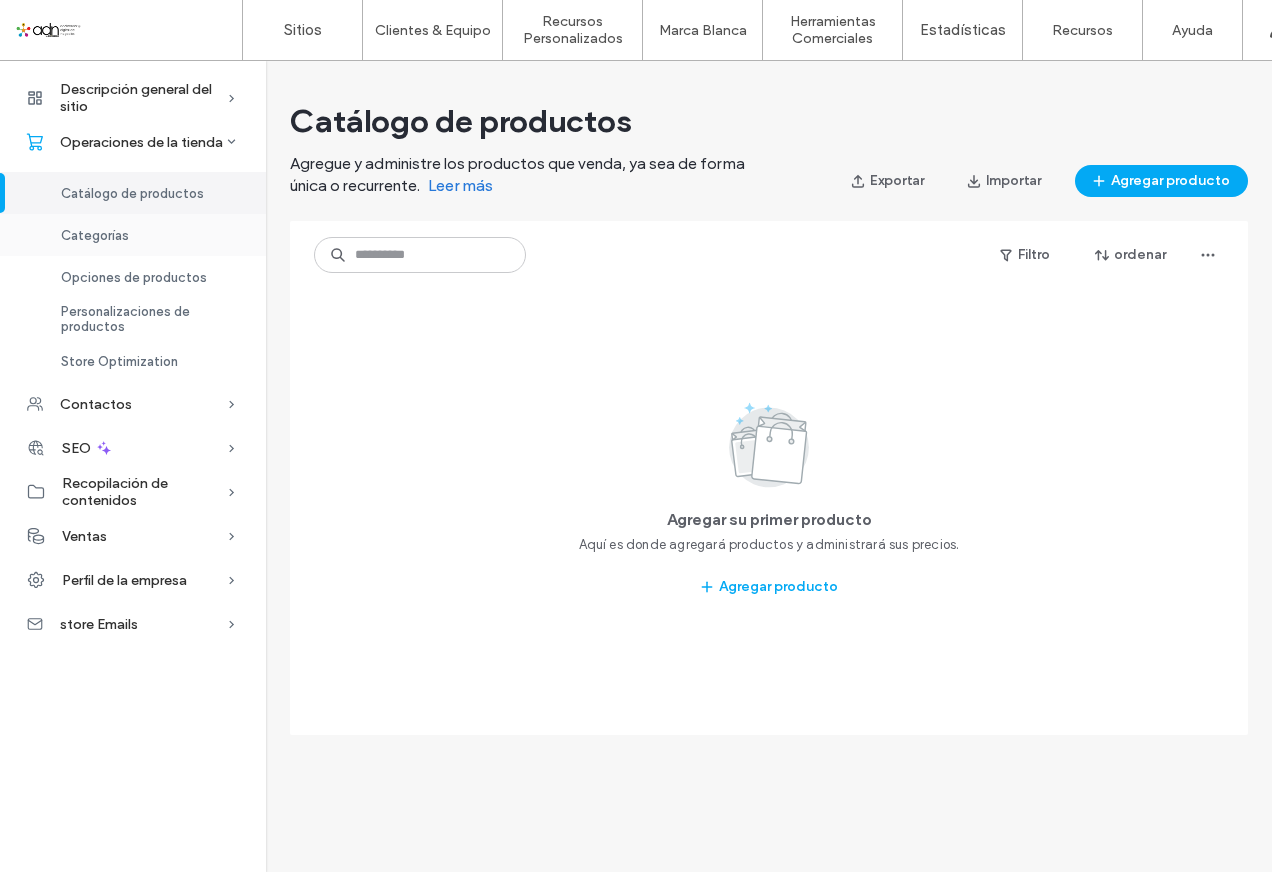 drag, startPoint x: 131, startPoint y: 237, endPoint x: 68, endPoint y: 215, distance: 66.730804 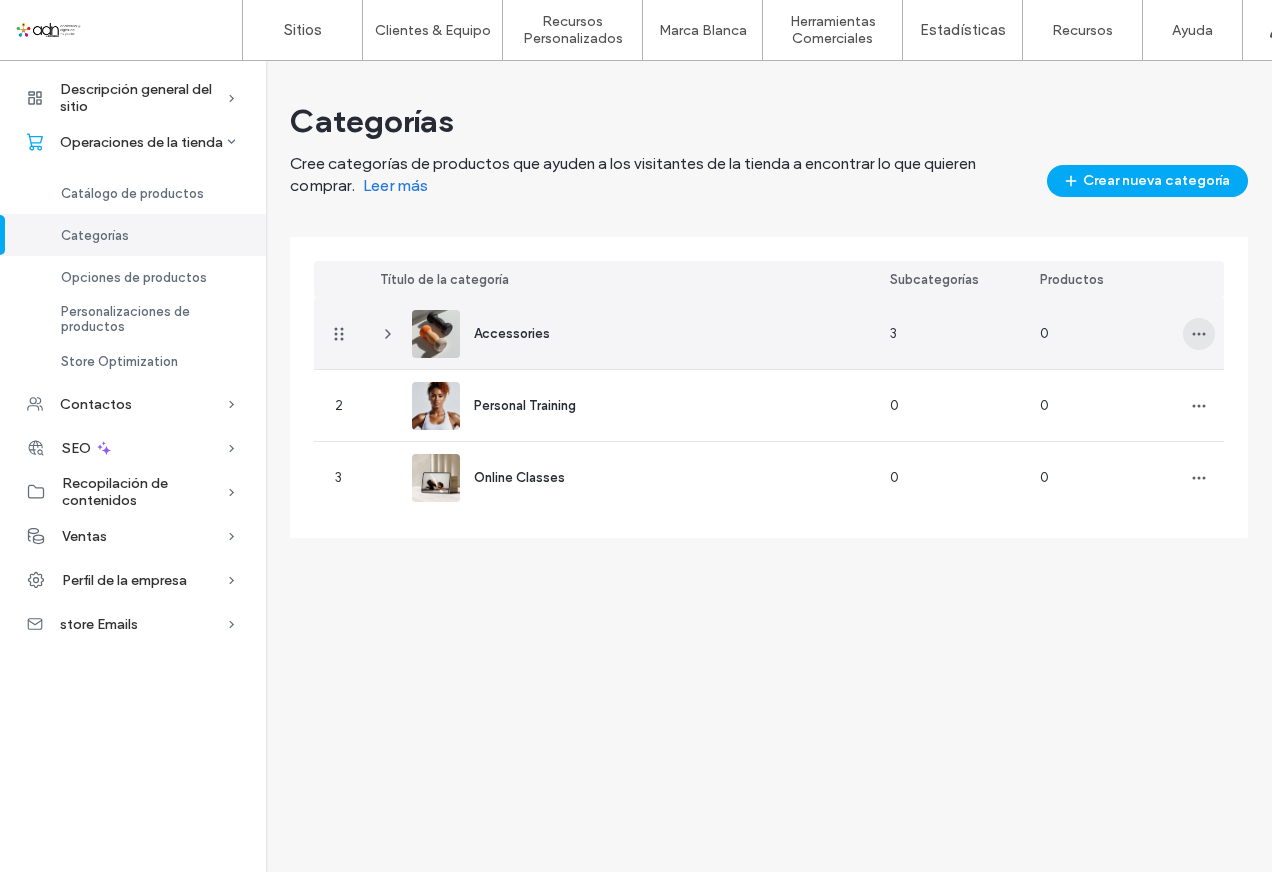click 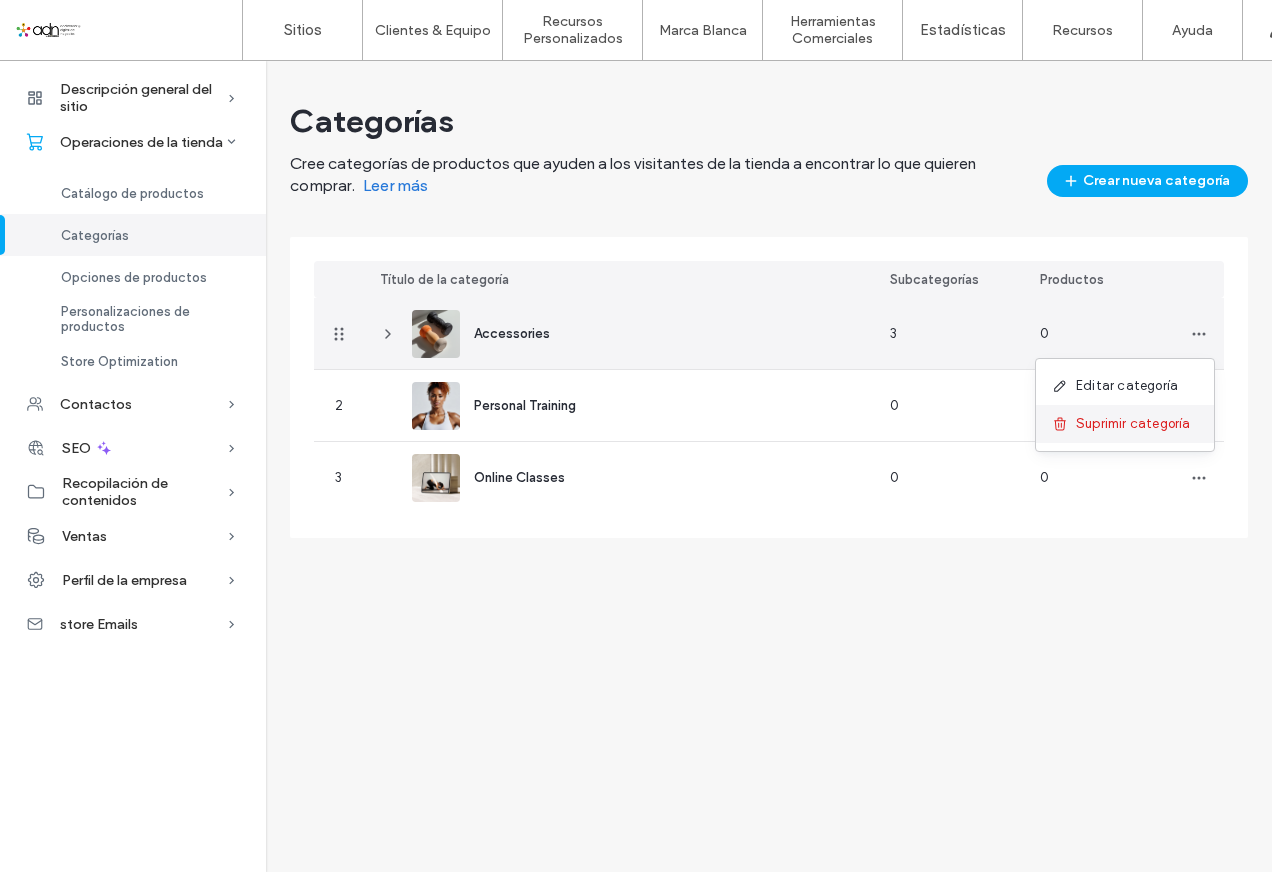 click on "Suprimir categoría" at bounding box center (1133, 424) 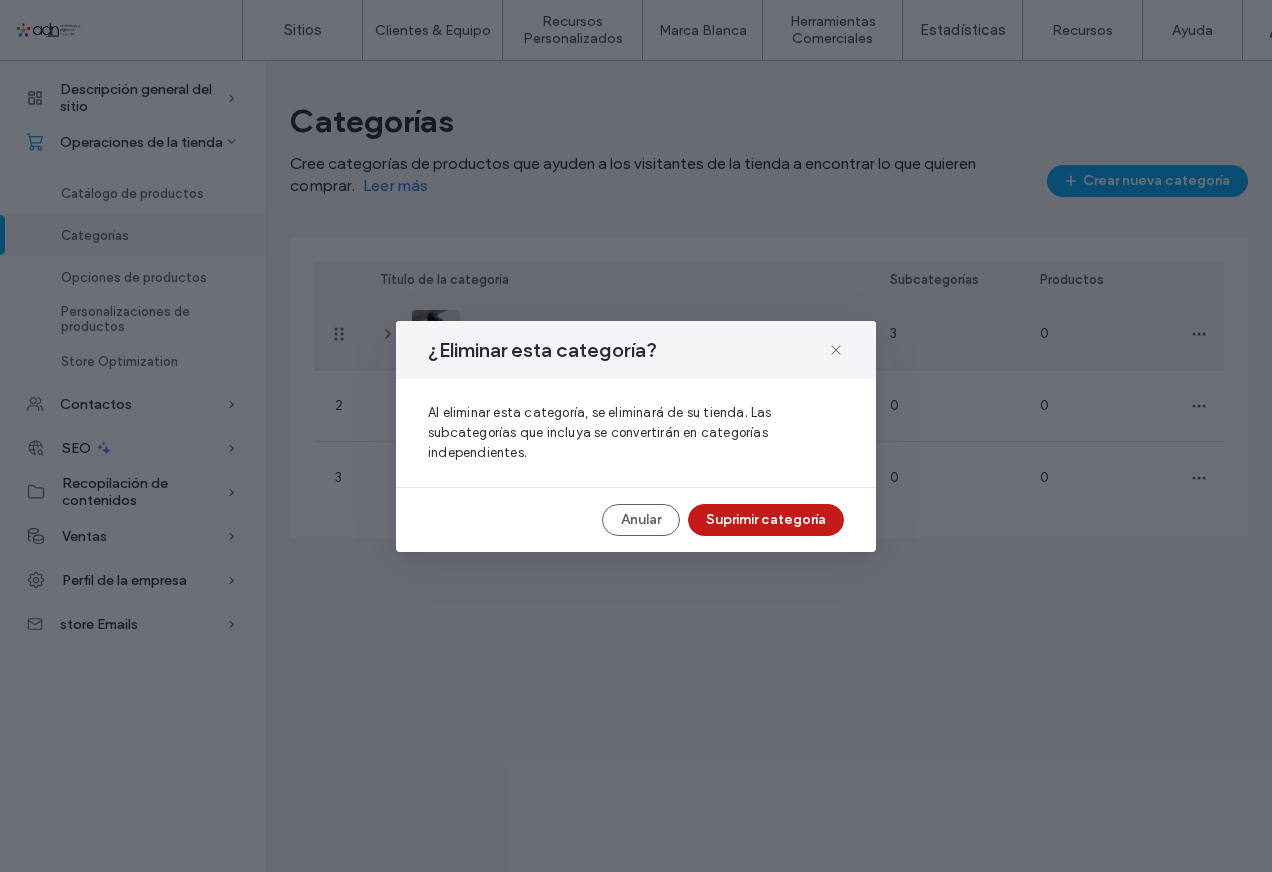 drag, startPoint x: 761, startPoint y: 517, endPoint x: 931, endPoint y: 444, distance: 185.0108 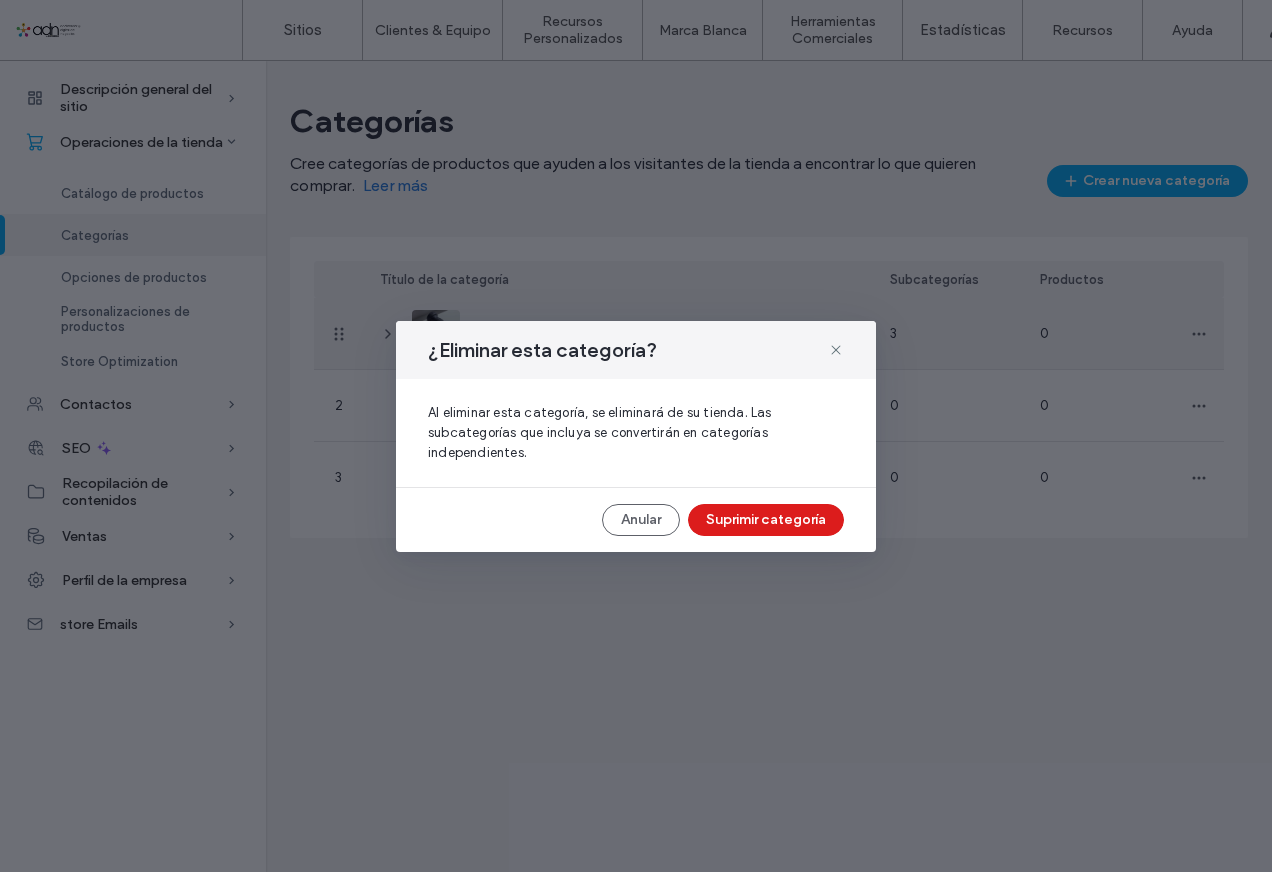 click on "Suprimir categoría" at bounding box center (766, 520) 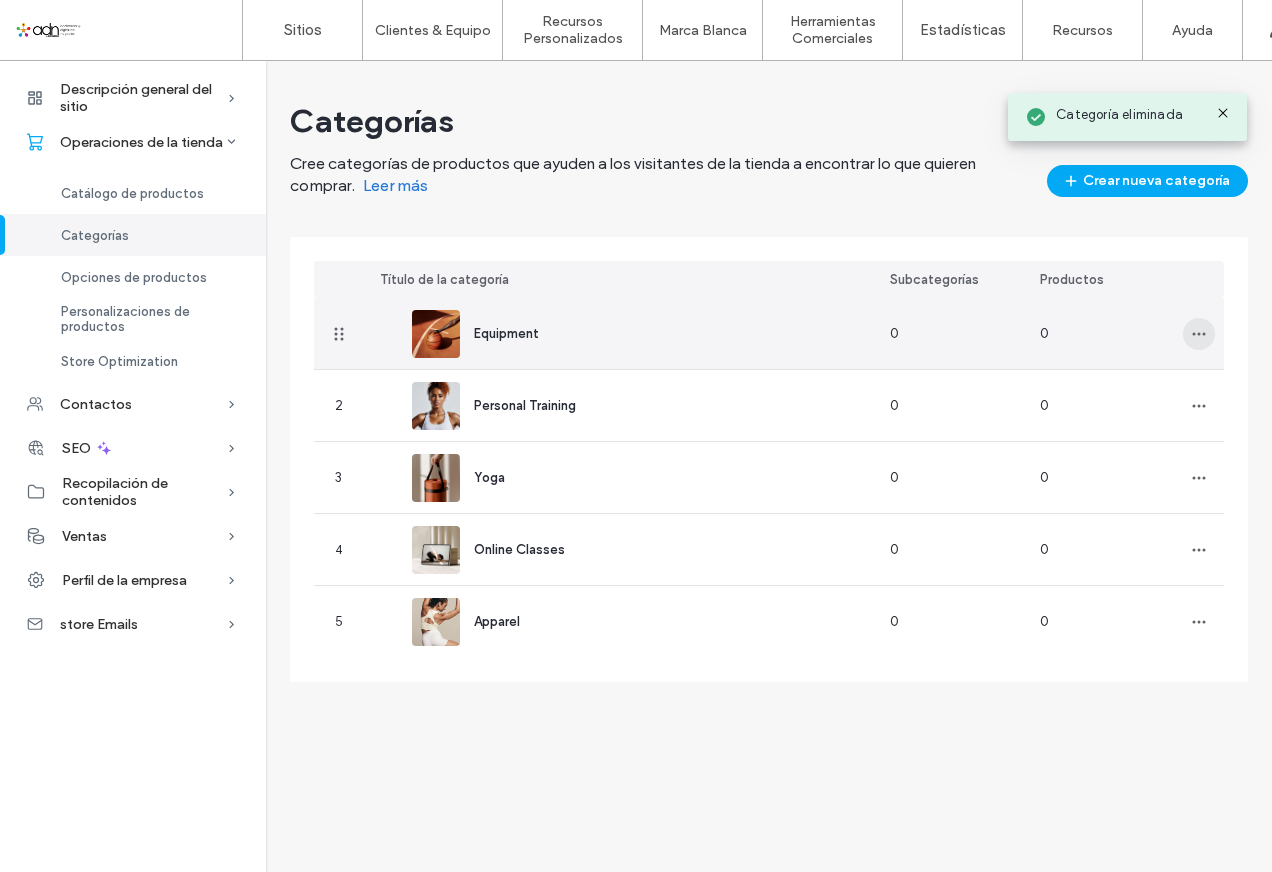click 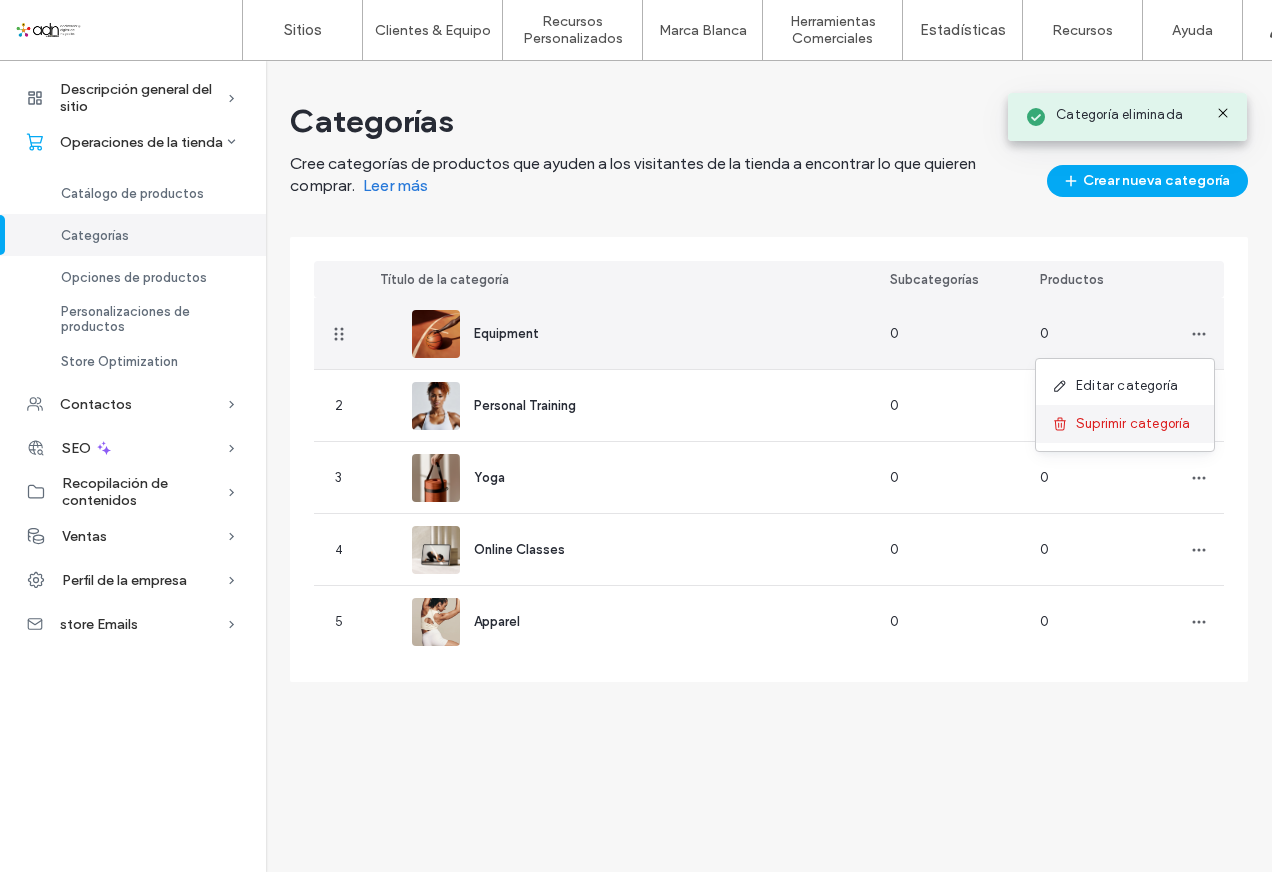 click on "Suprimir categoría" at bounding box center [1133, 424] 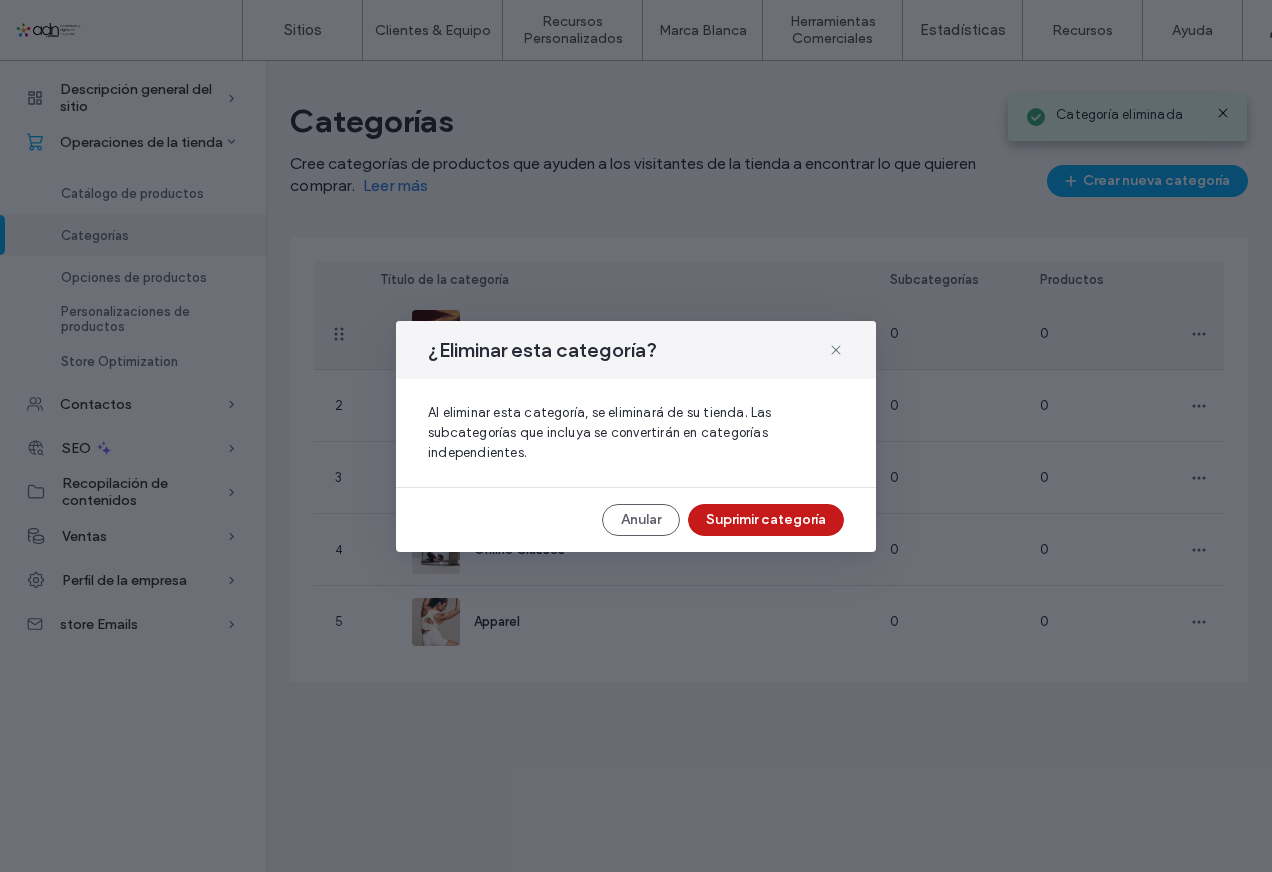 click on "Suprimir categoría" at bounding box center (766, 520) 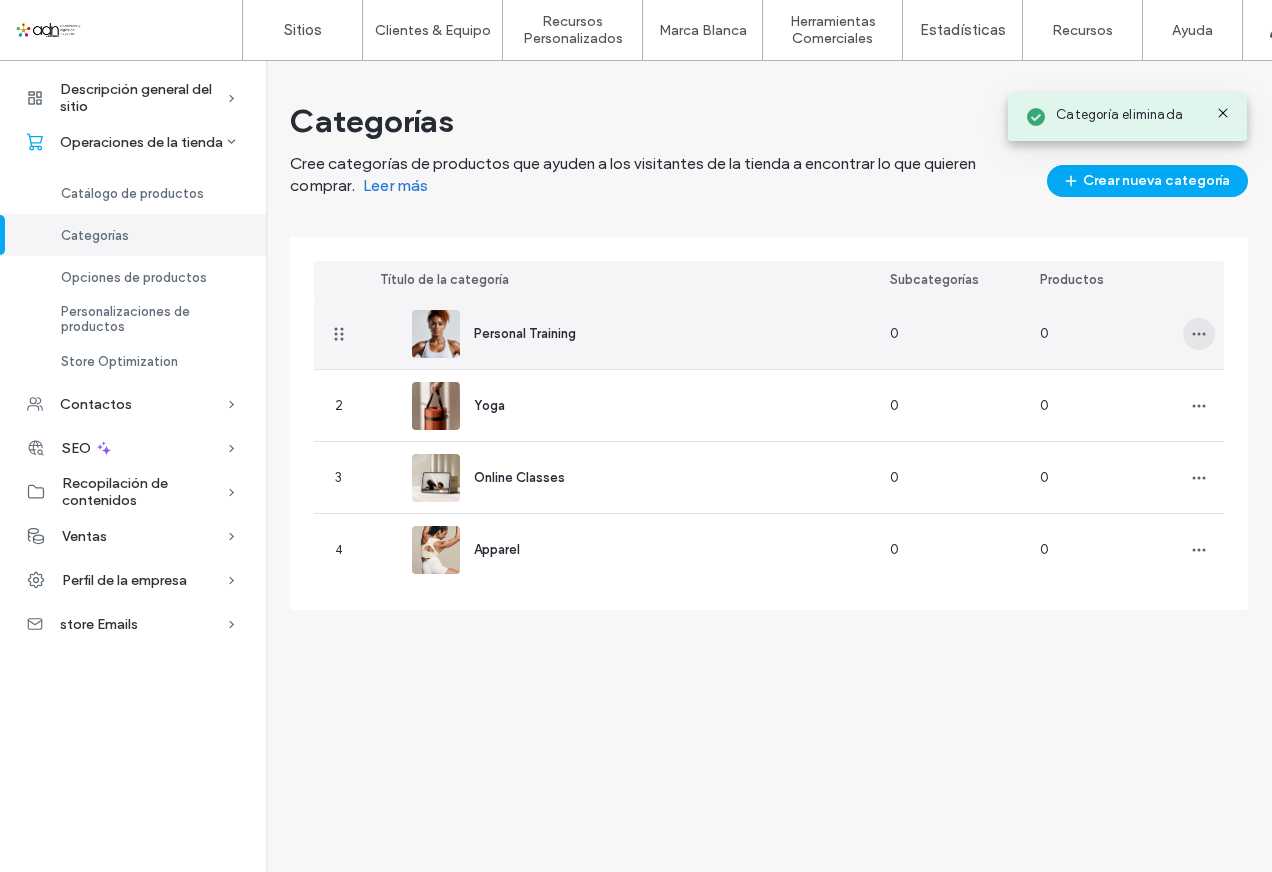 click at bounding box center (1199, 334) 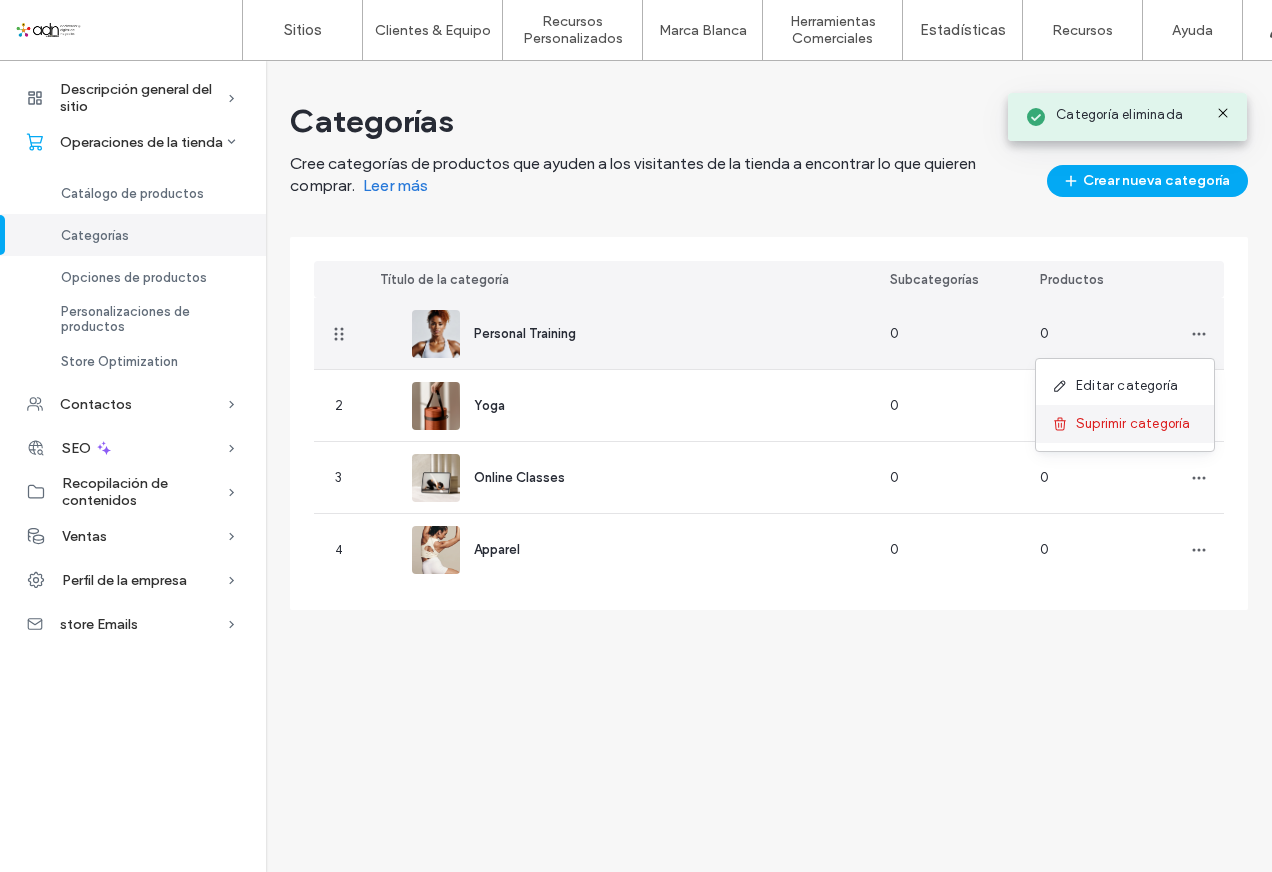 click on "Suprimir categoría" at bounding box center (1133, 424) 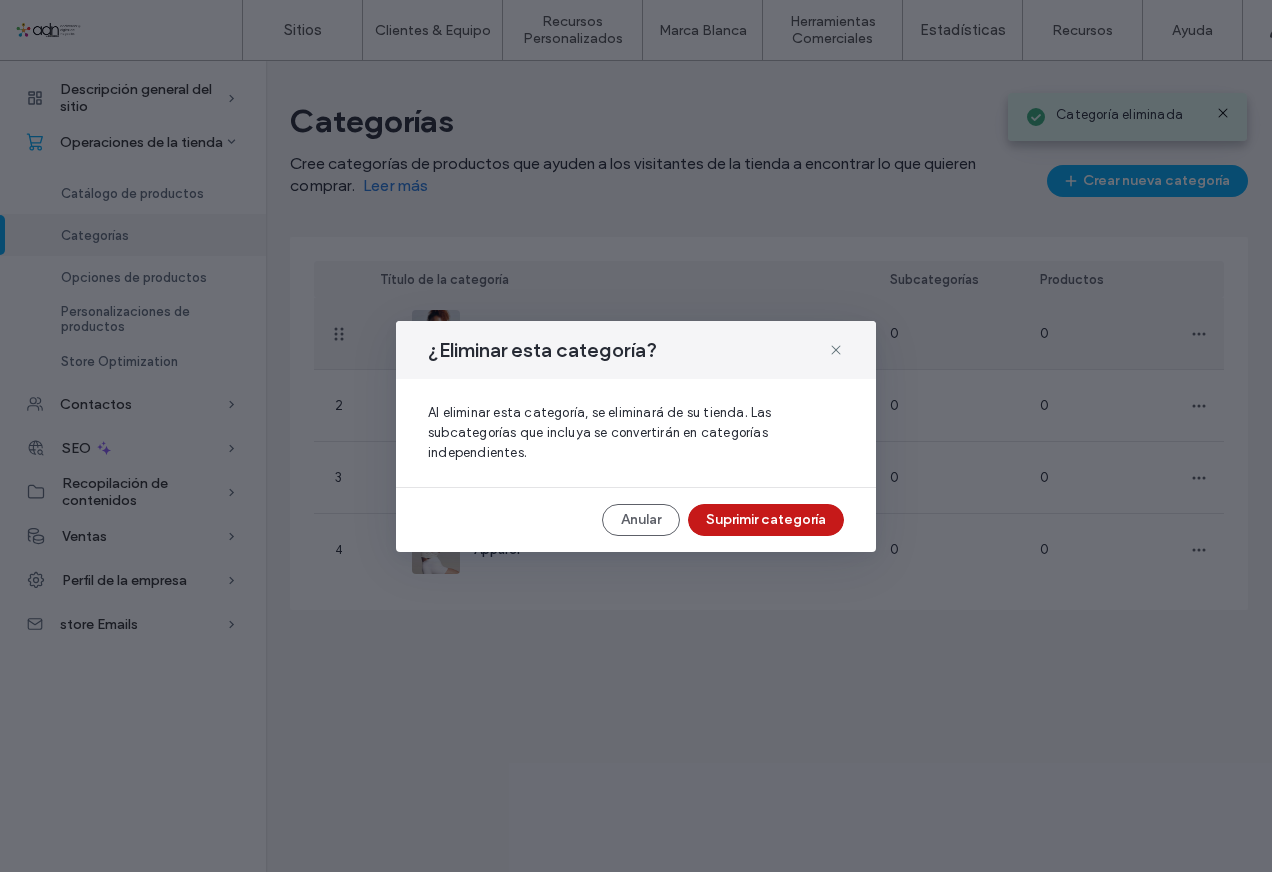click on "Suprimir categoría" at bounding box center [766, 520] 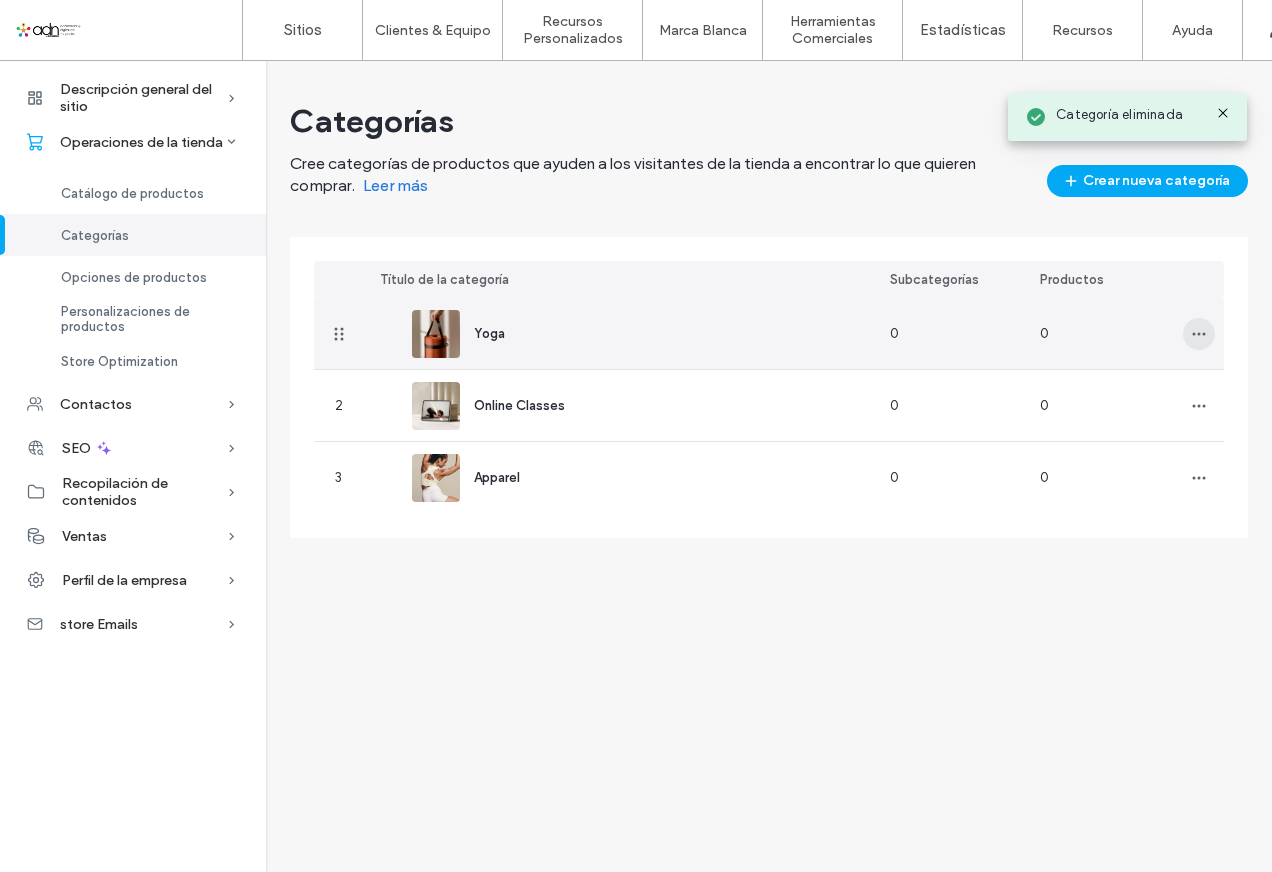 click 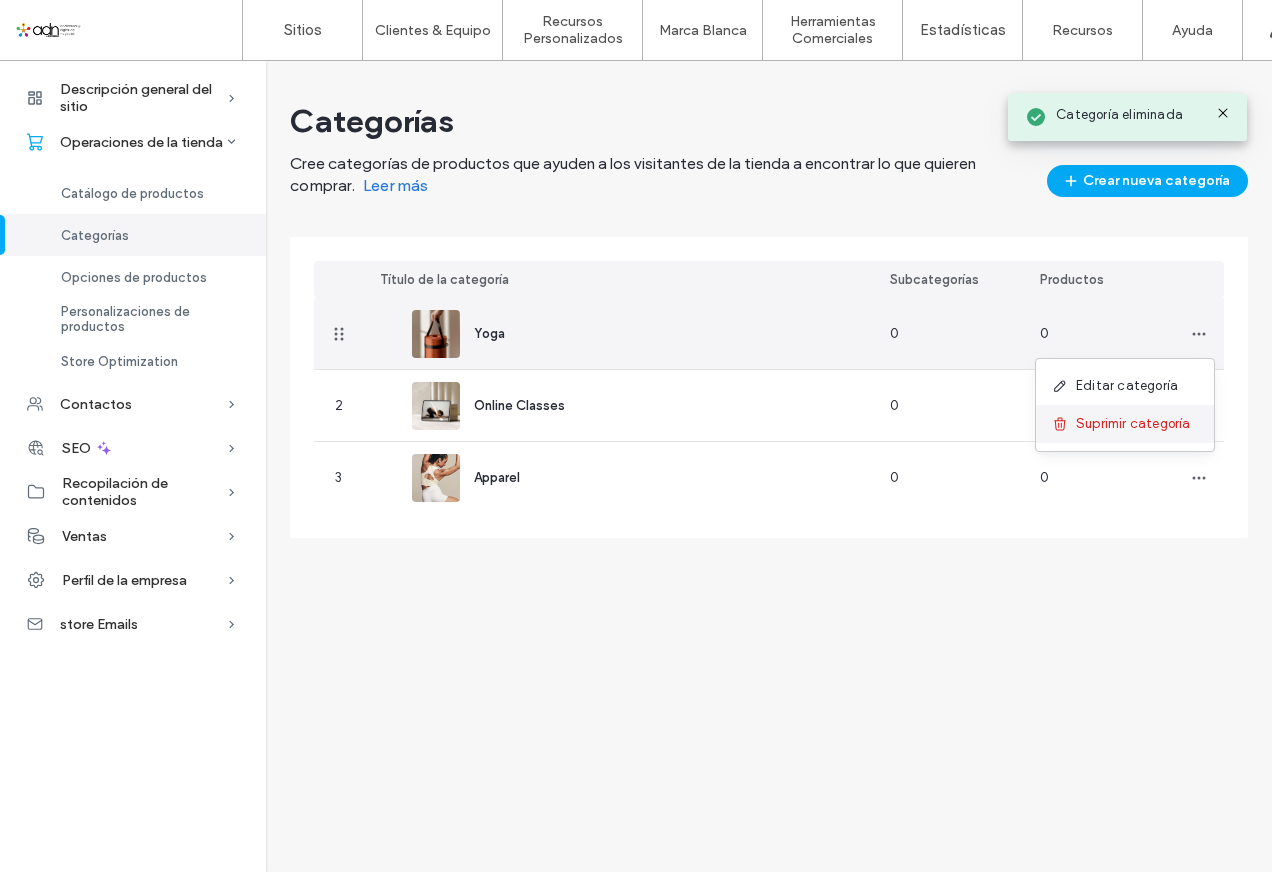 click on "Suprimir categoría" at bounding box center (1133, 424) 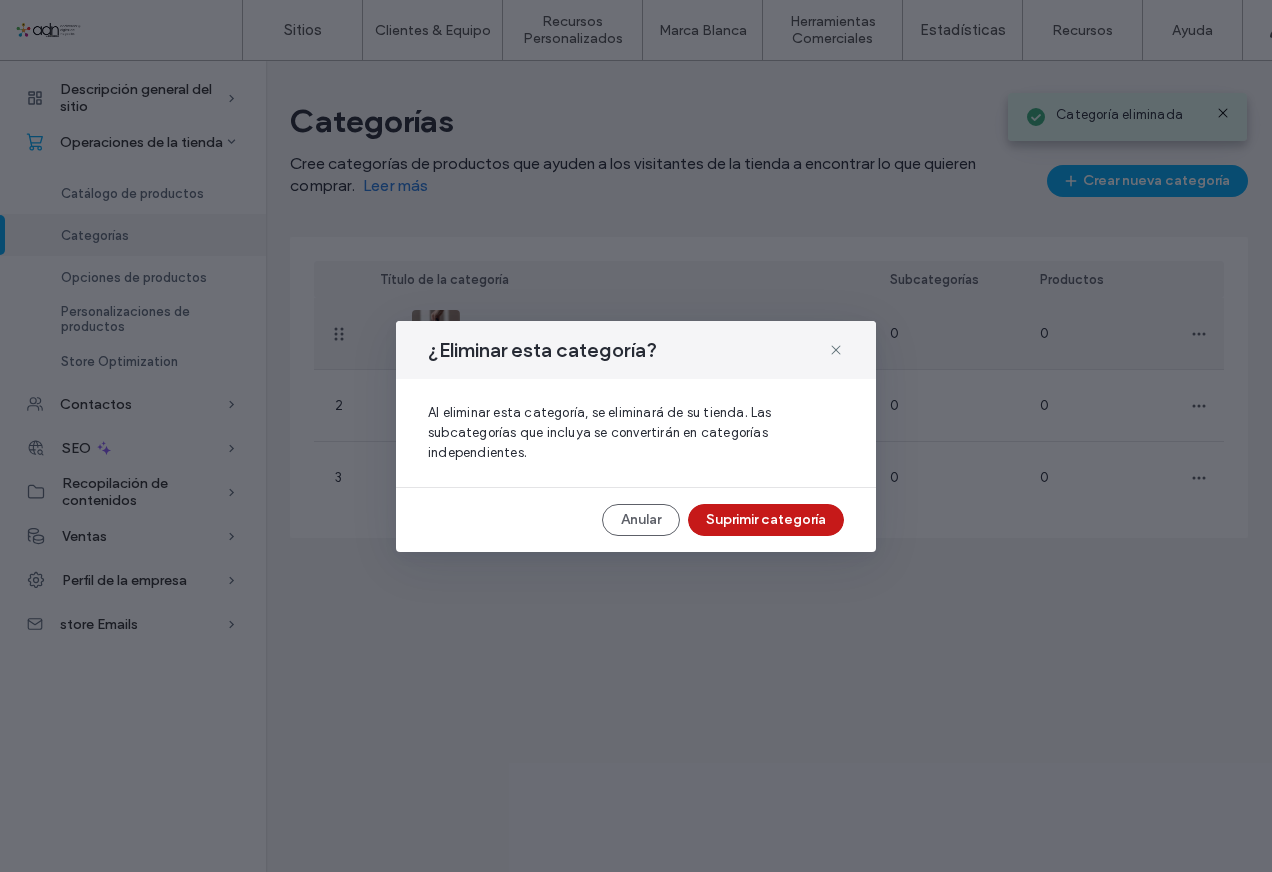 click on "Suprimir categoría" at bounding box center [766, 520] 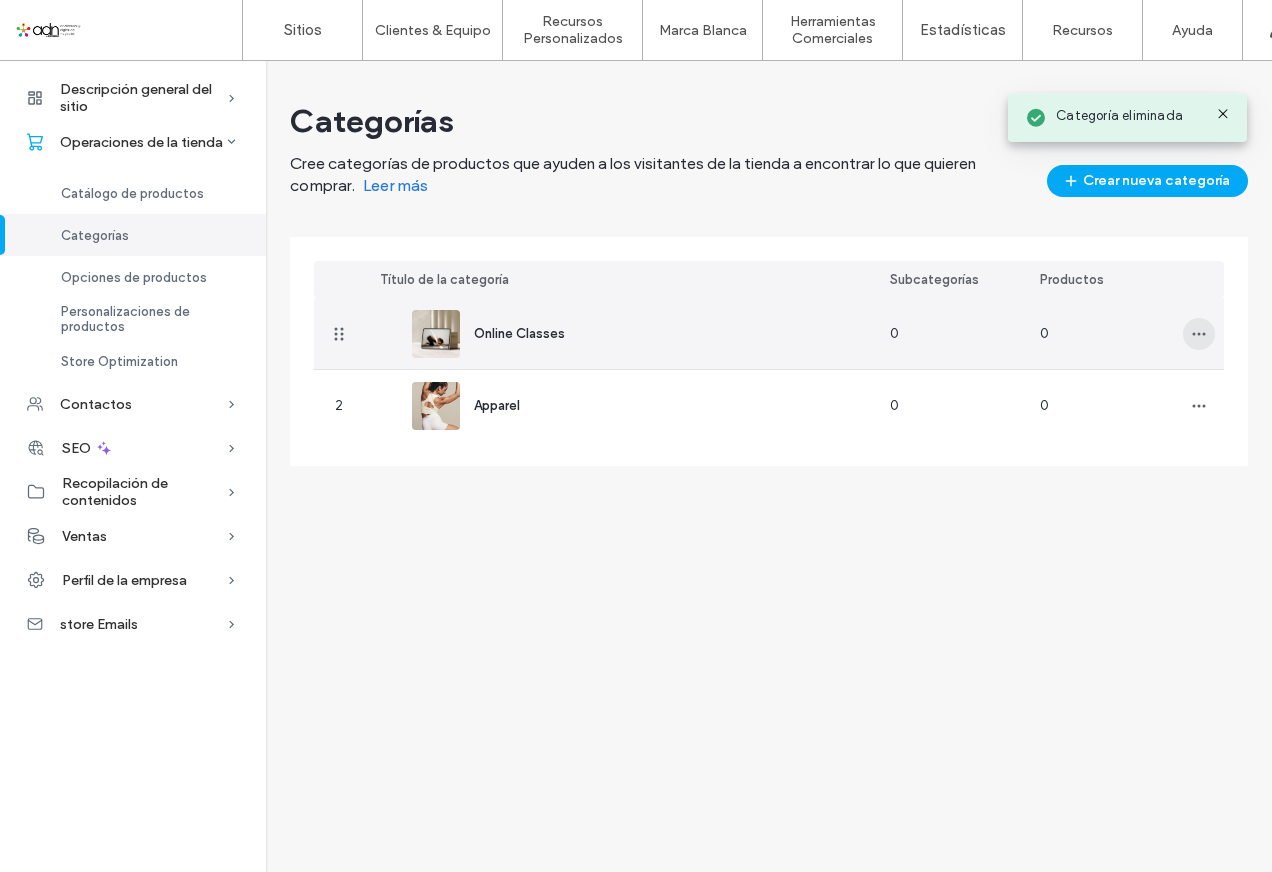click at bounding box center (1199, 334) 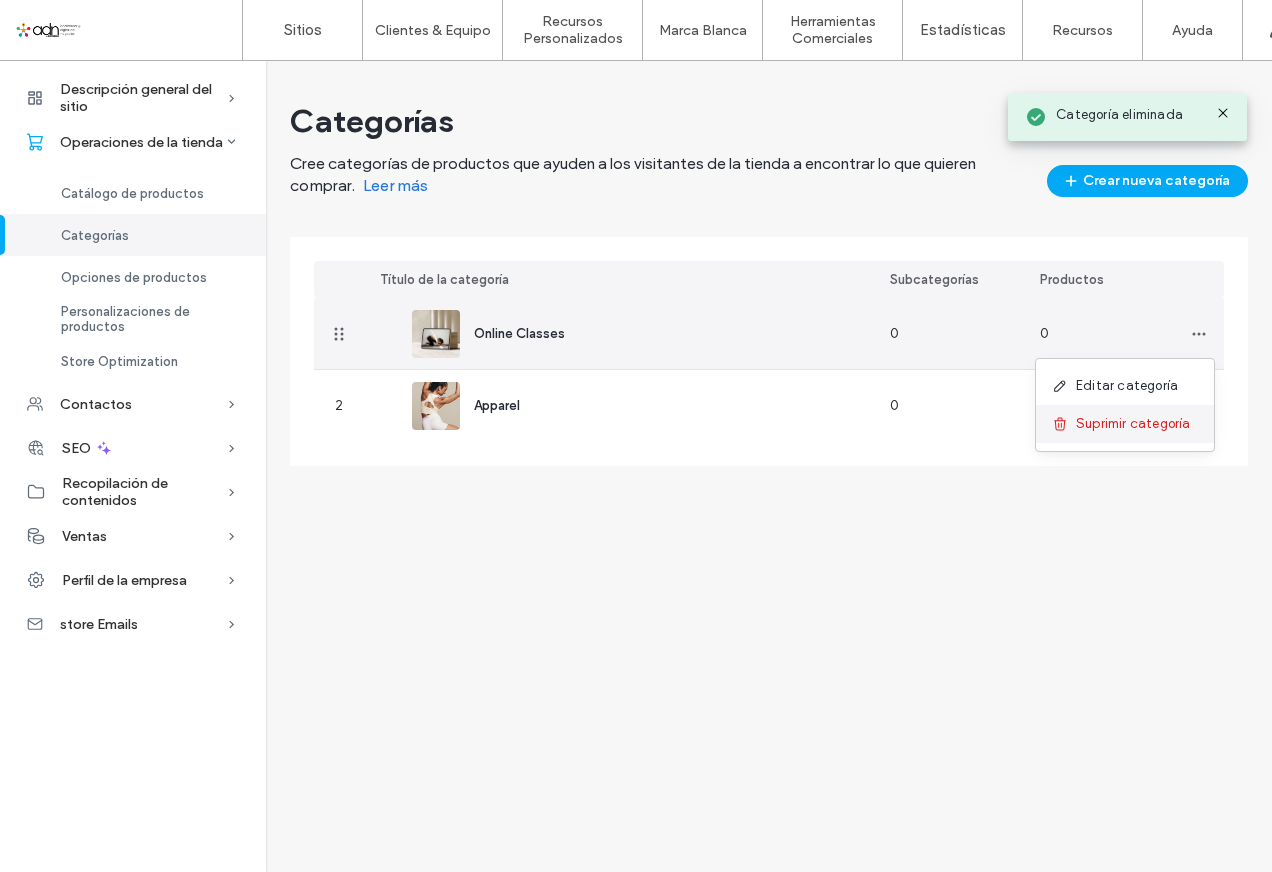 click on "Suprimir categoría" at bounding box center [1133, 424] 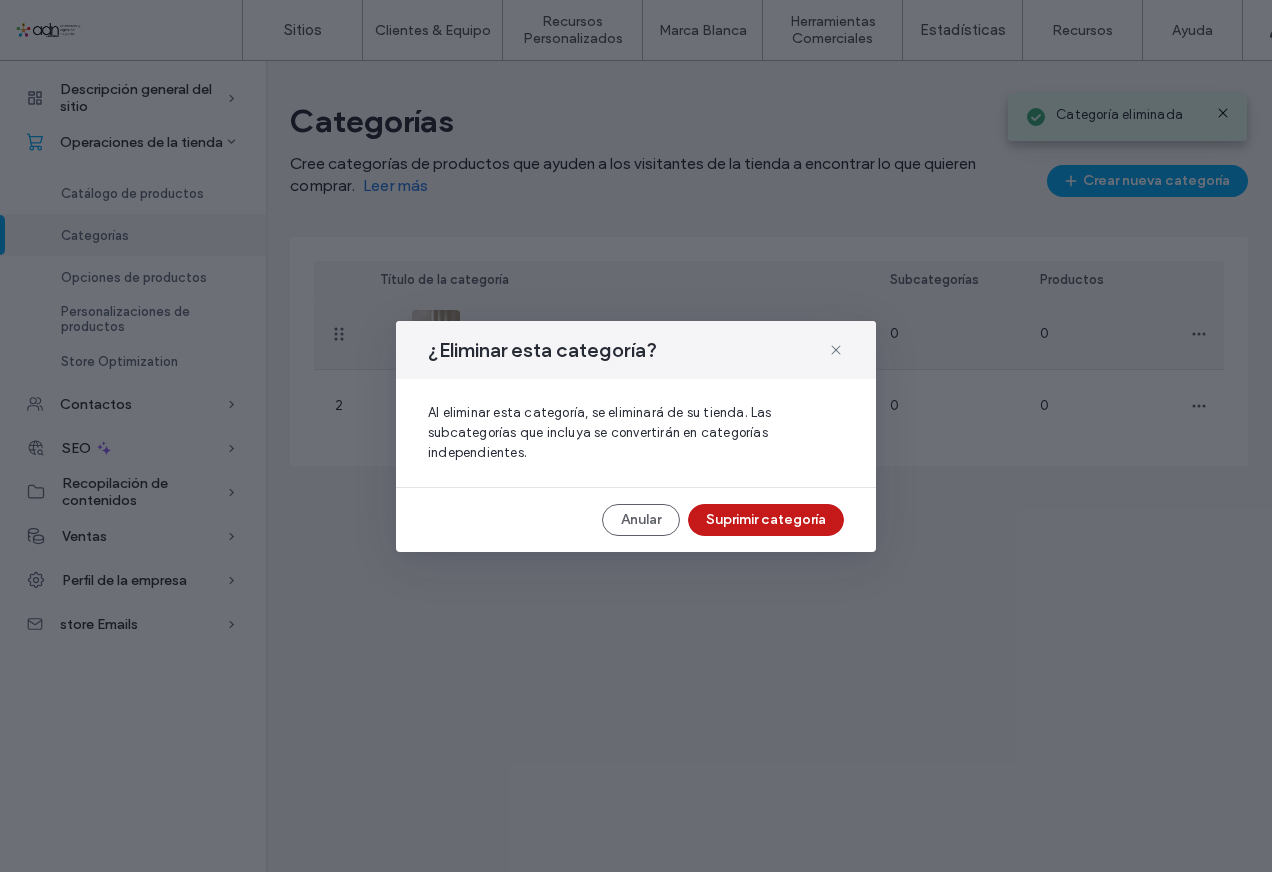 click on "Suprimir categoría" at bounding box center (766, 520) 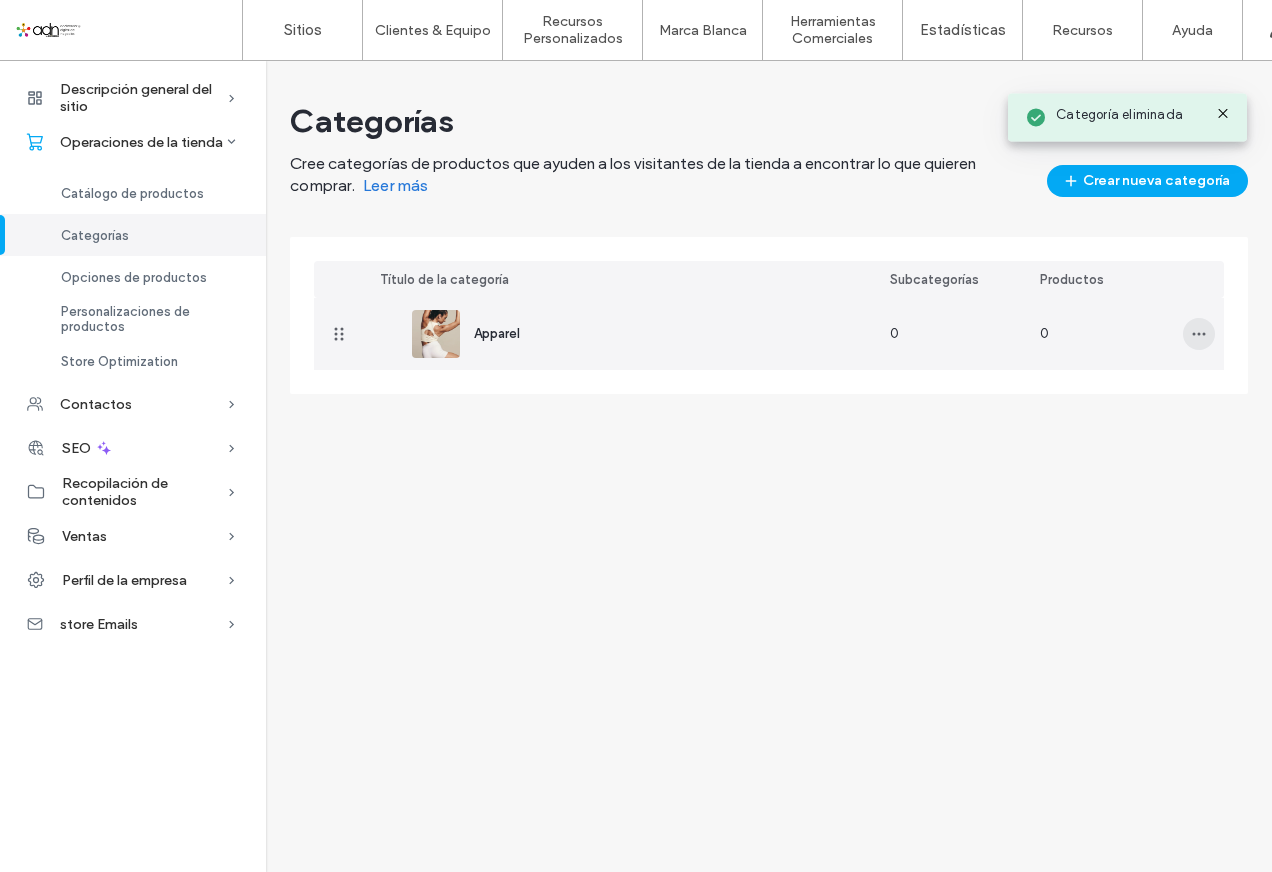 click at bounding box center (1199, 334) 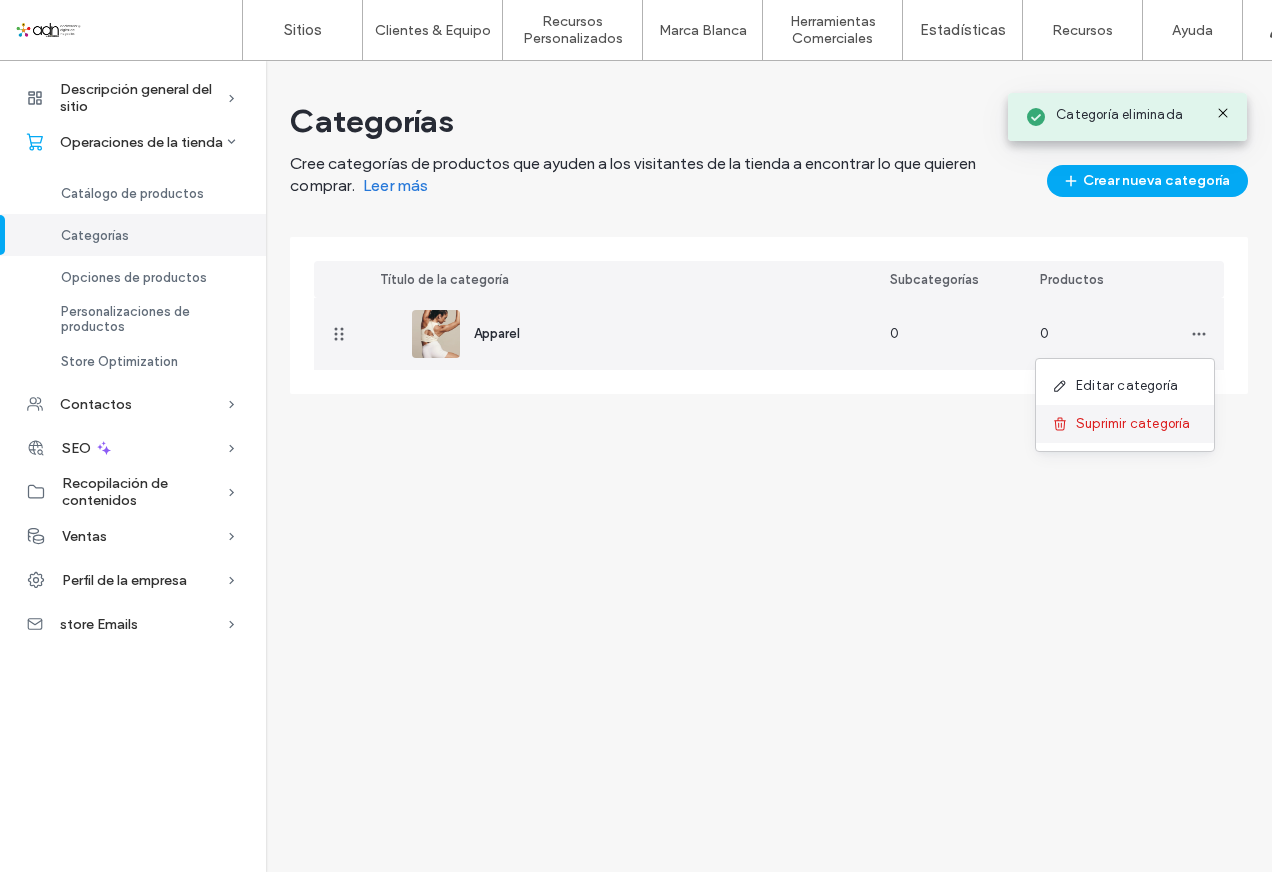 click on "Suprimir categoría" at bounding box center (1133, 424) 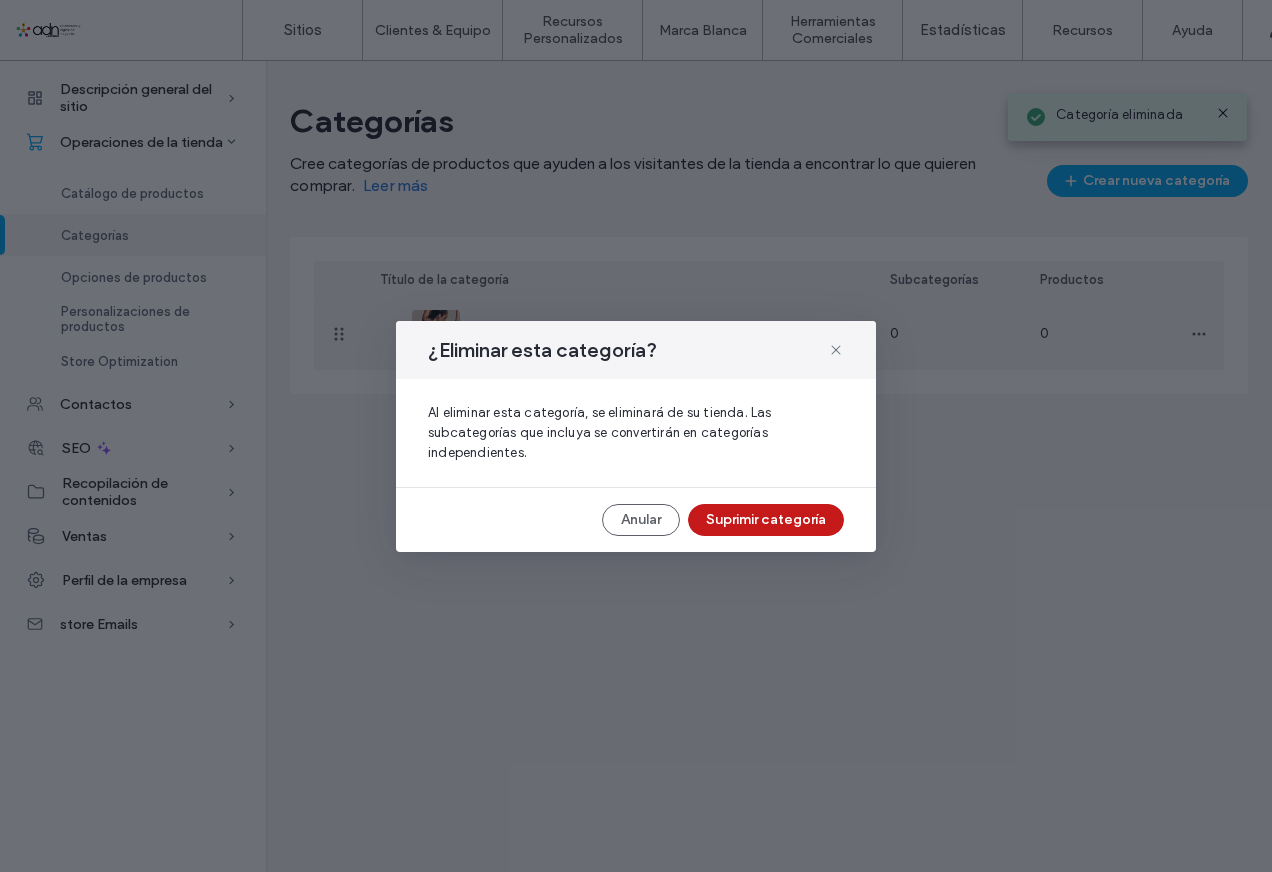 click on "Suprimir categoría" at bounding box center (766, 520) 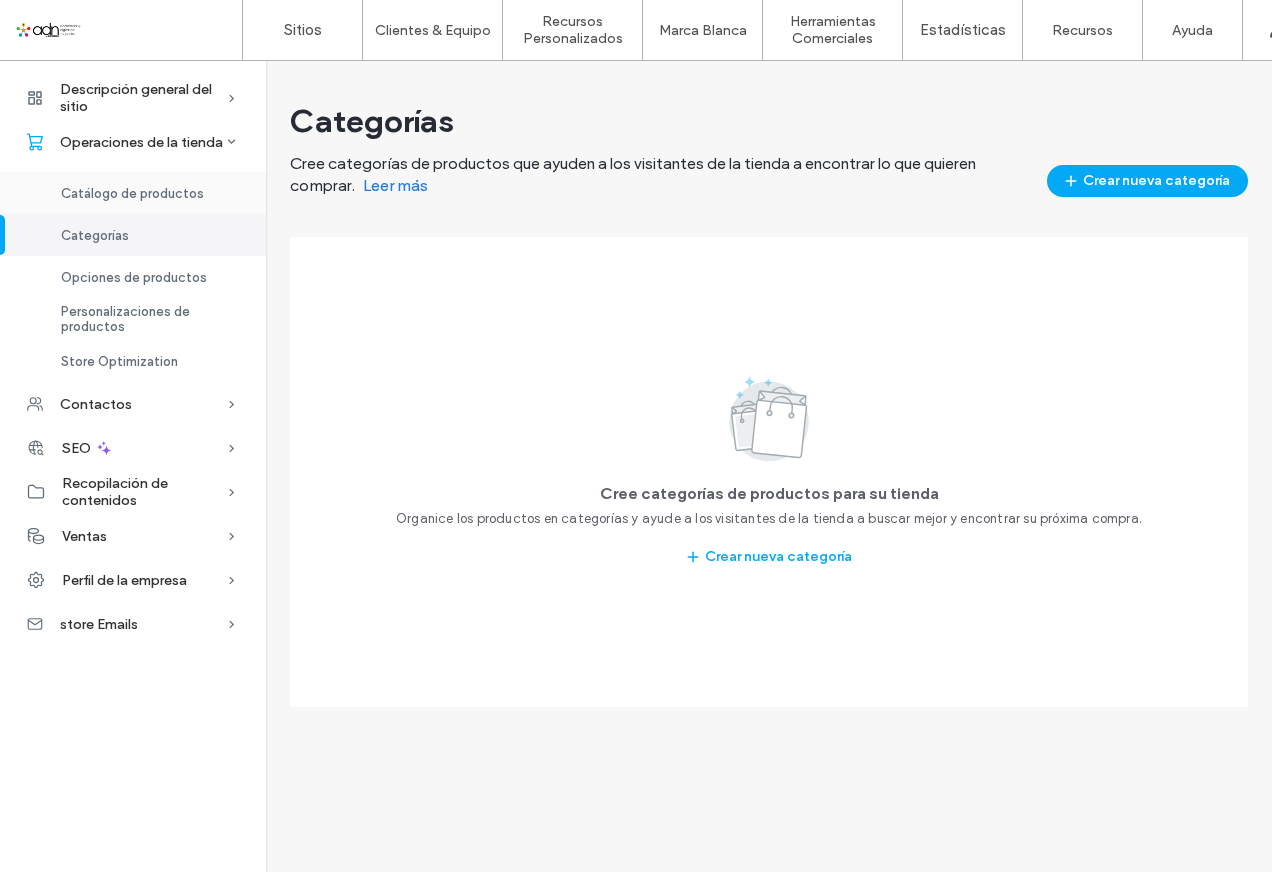 click on "Catálogo de productos" at bounding box center [132, 193] 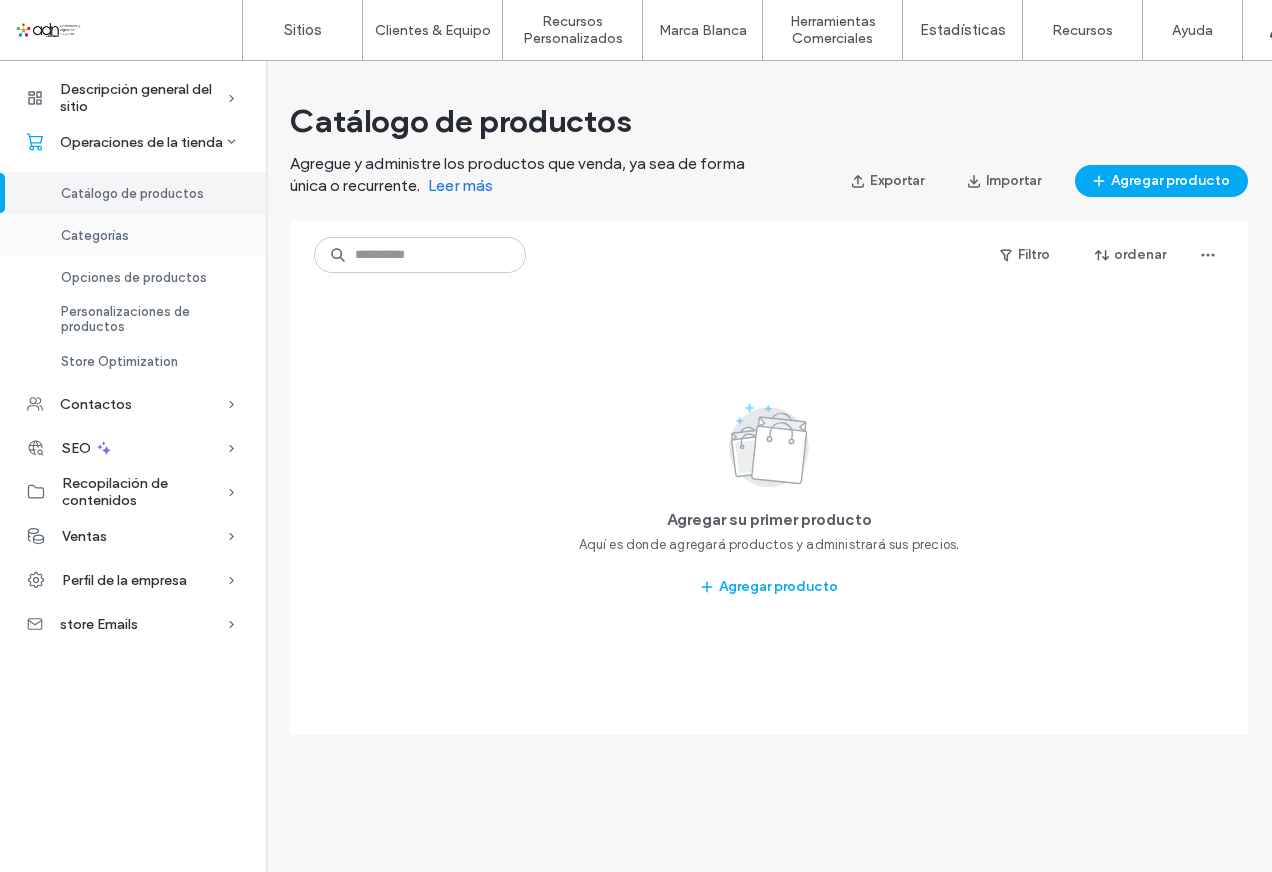 click on "Categorías" at bounding box center (133, 235) 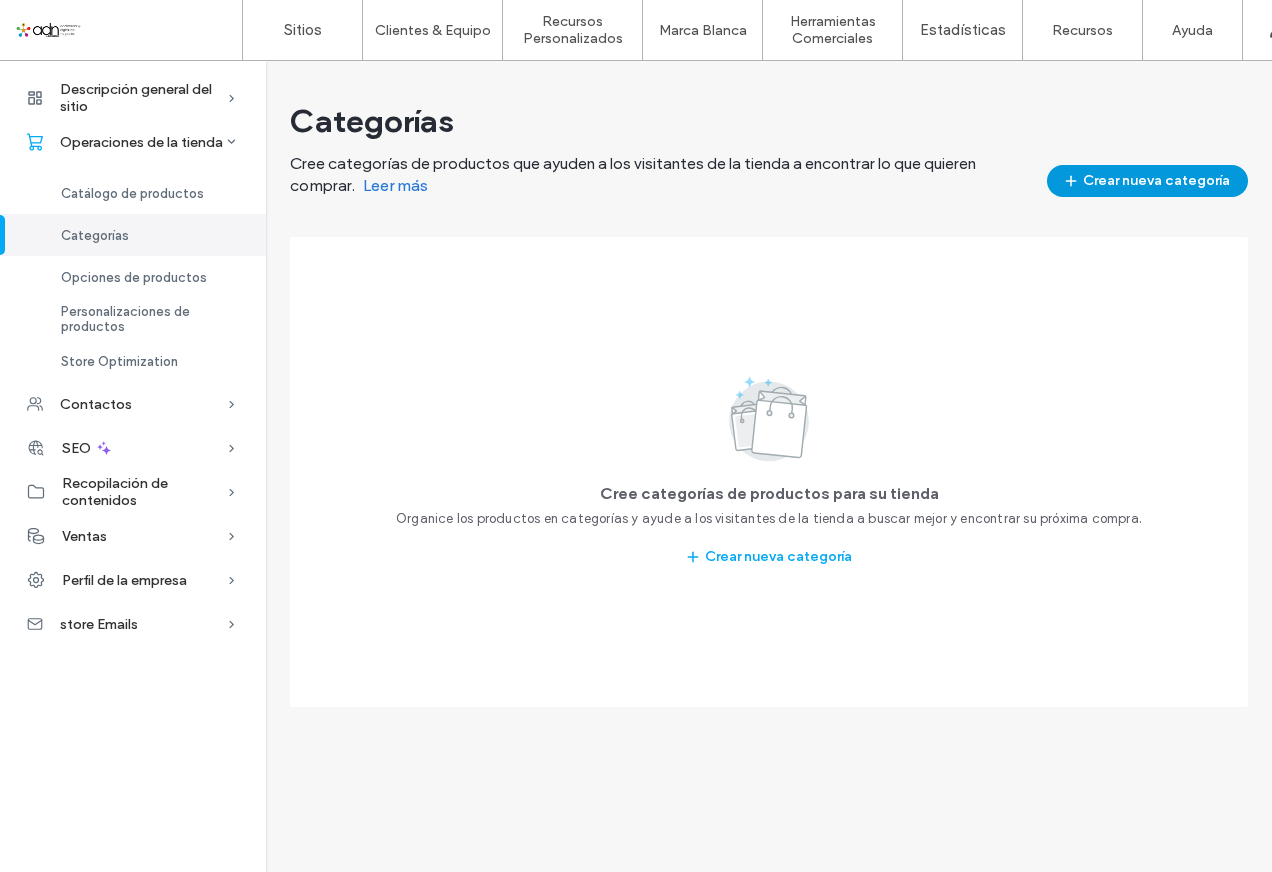 click on "Crear nueva categoría" at bounding box center (1147, 181) 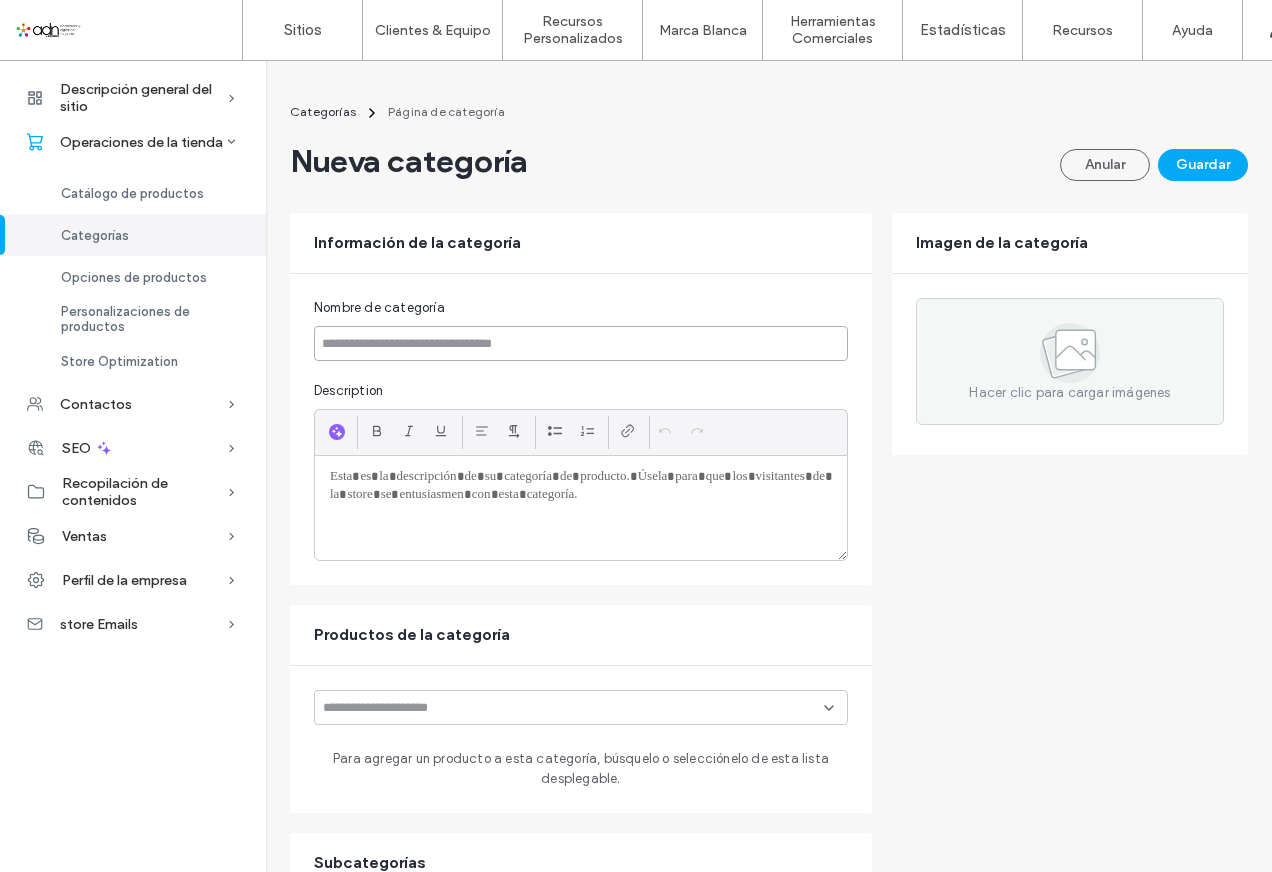 click at bounding box center (581, 343) 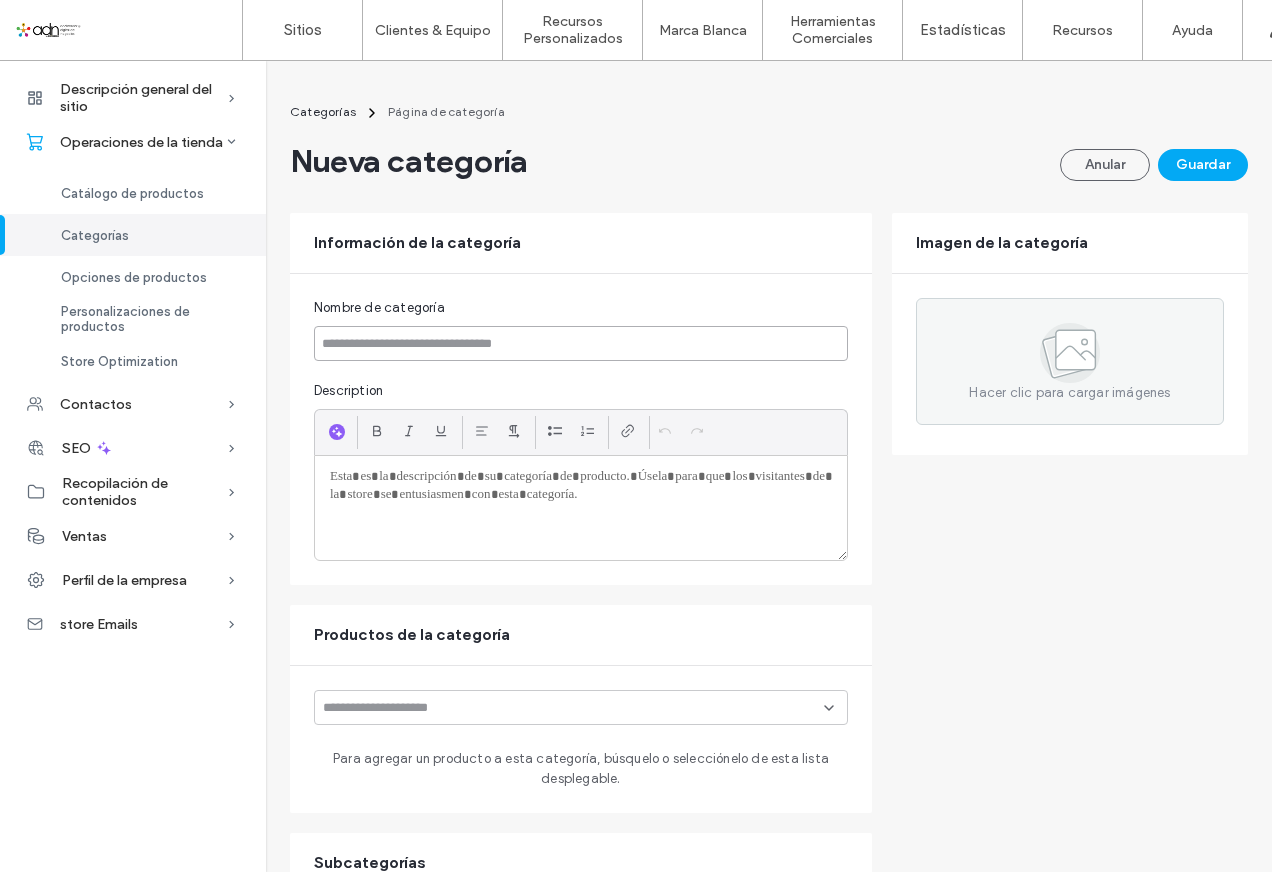 type on "*" 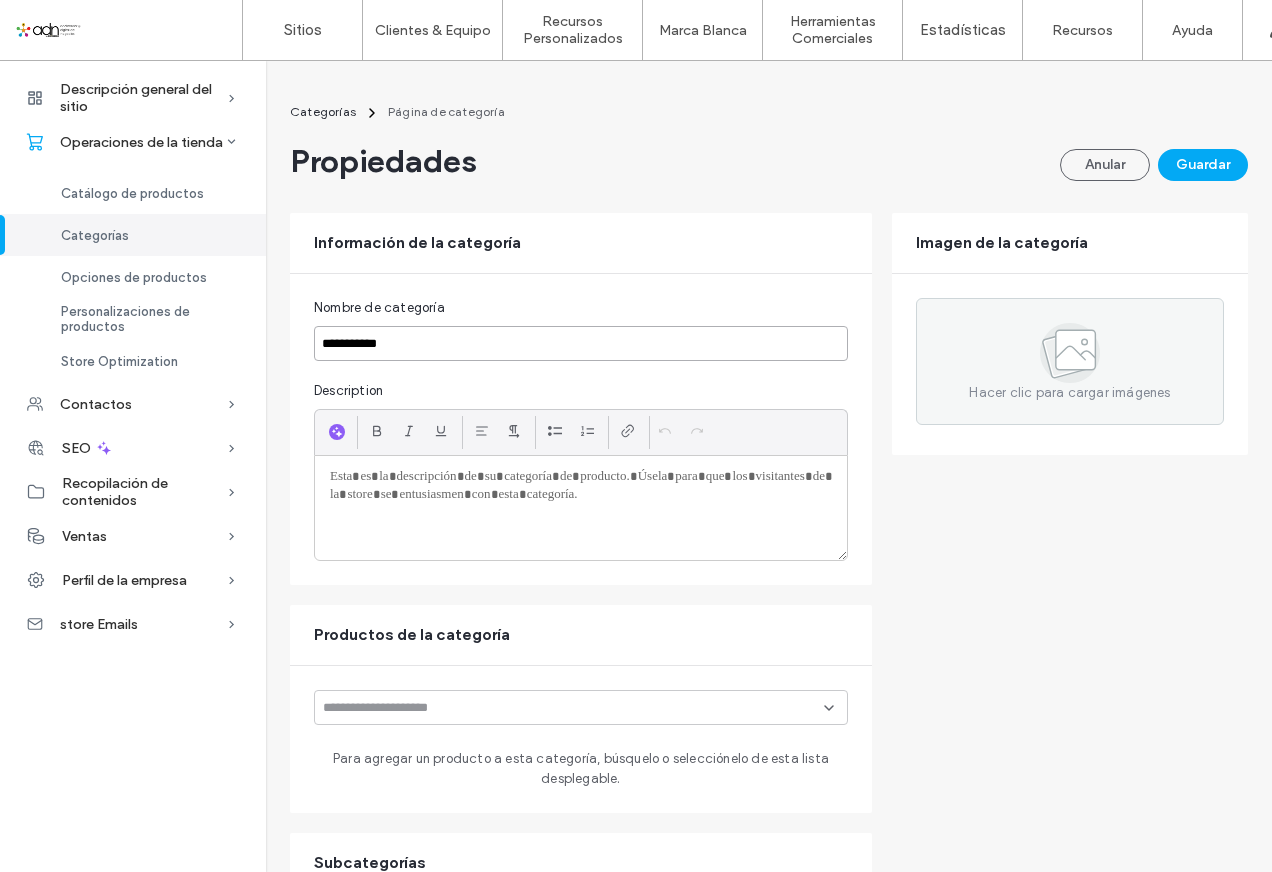 type on "**********" 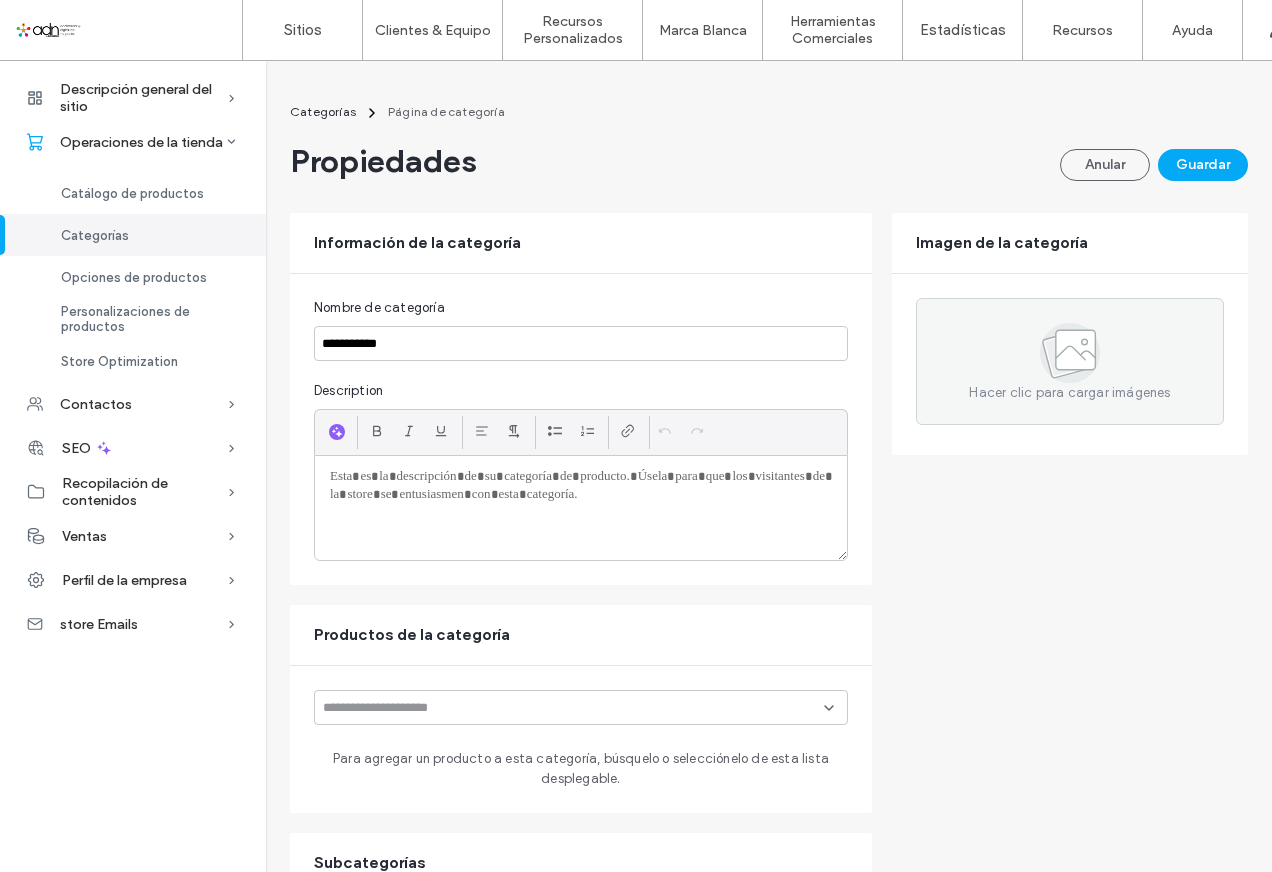click on "Guardar" at bounding box center [1203, 165] 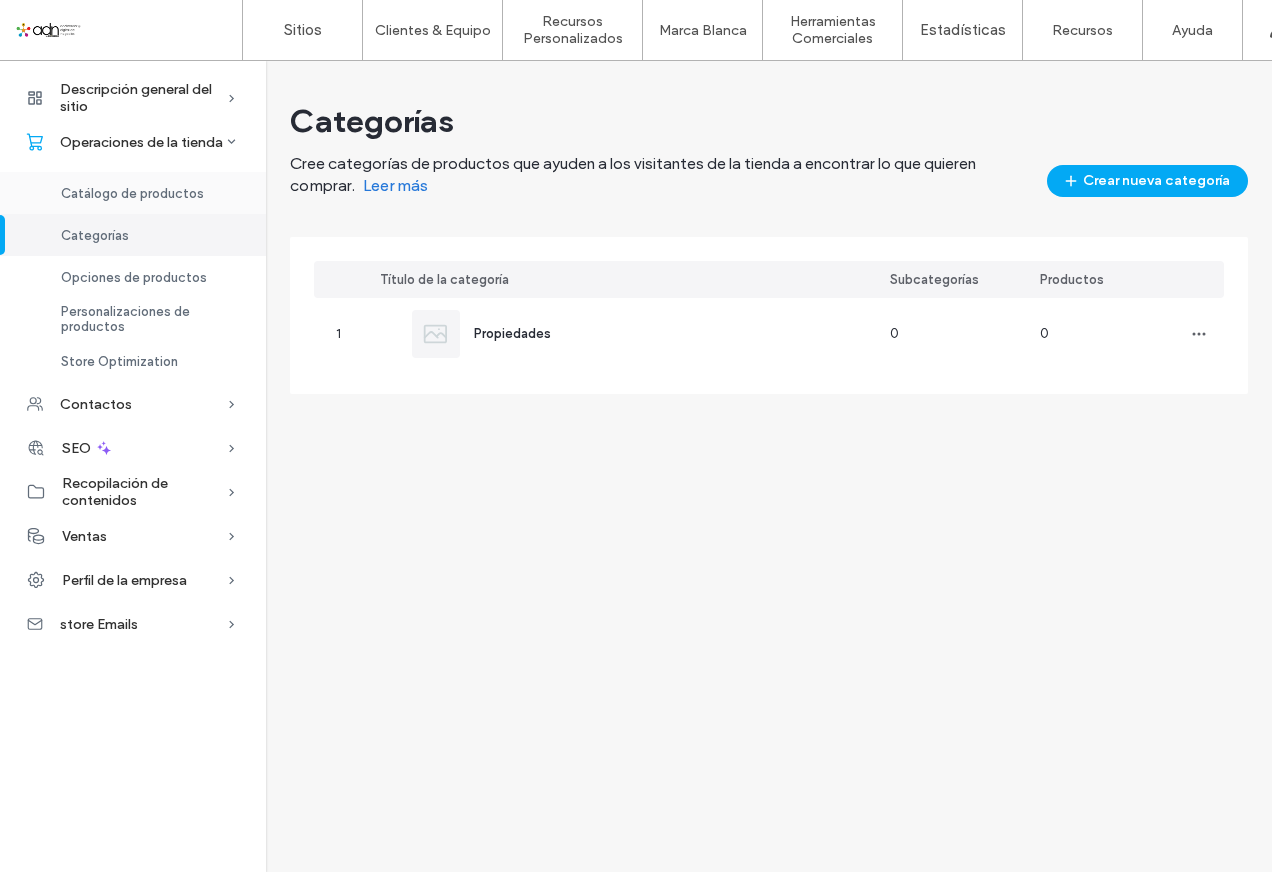 click on "Catálogo de productos" at bounding box center (132, 193) 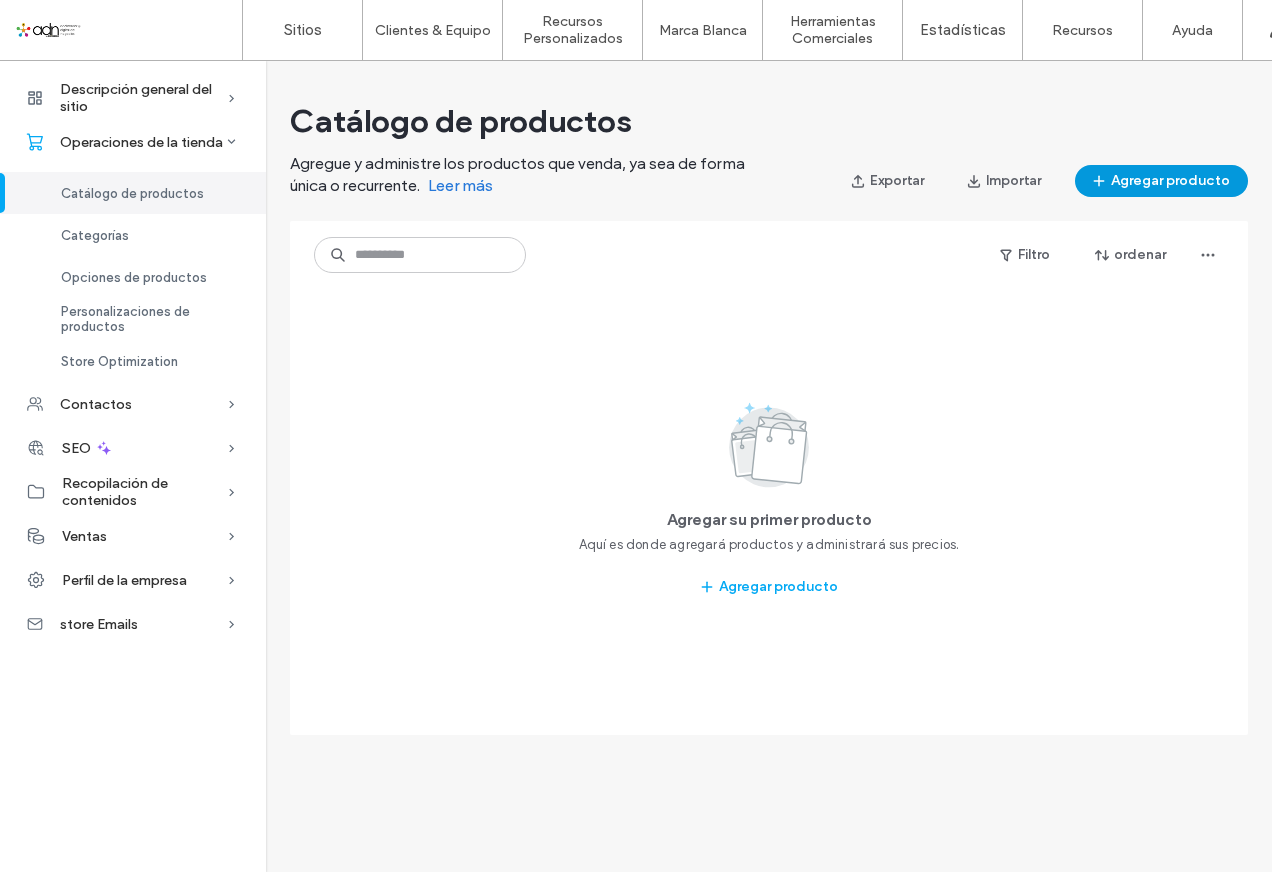 click on "Agregar producto" at bounding box center (1161, 181) 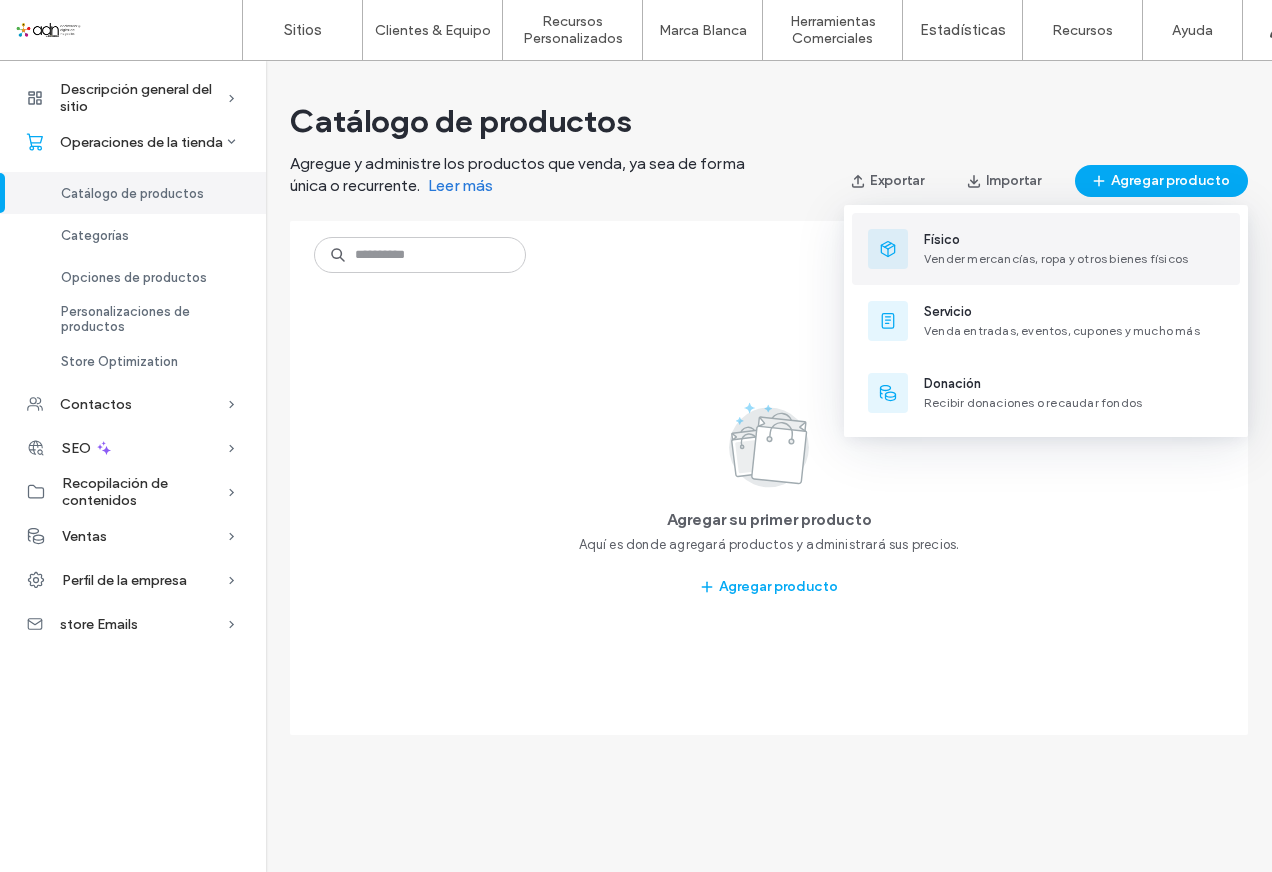 click on "Físico" at bounding box center [1056, 240] 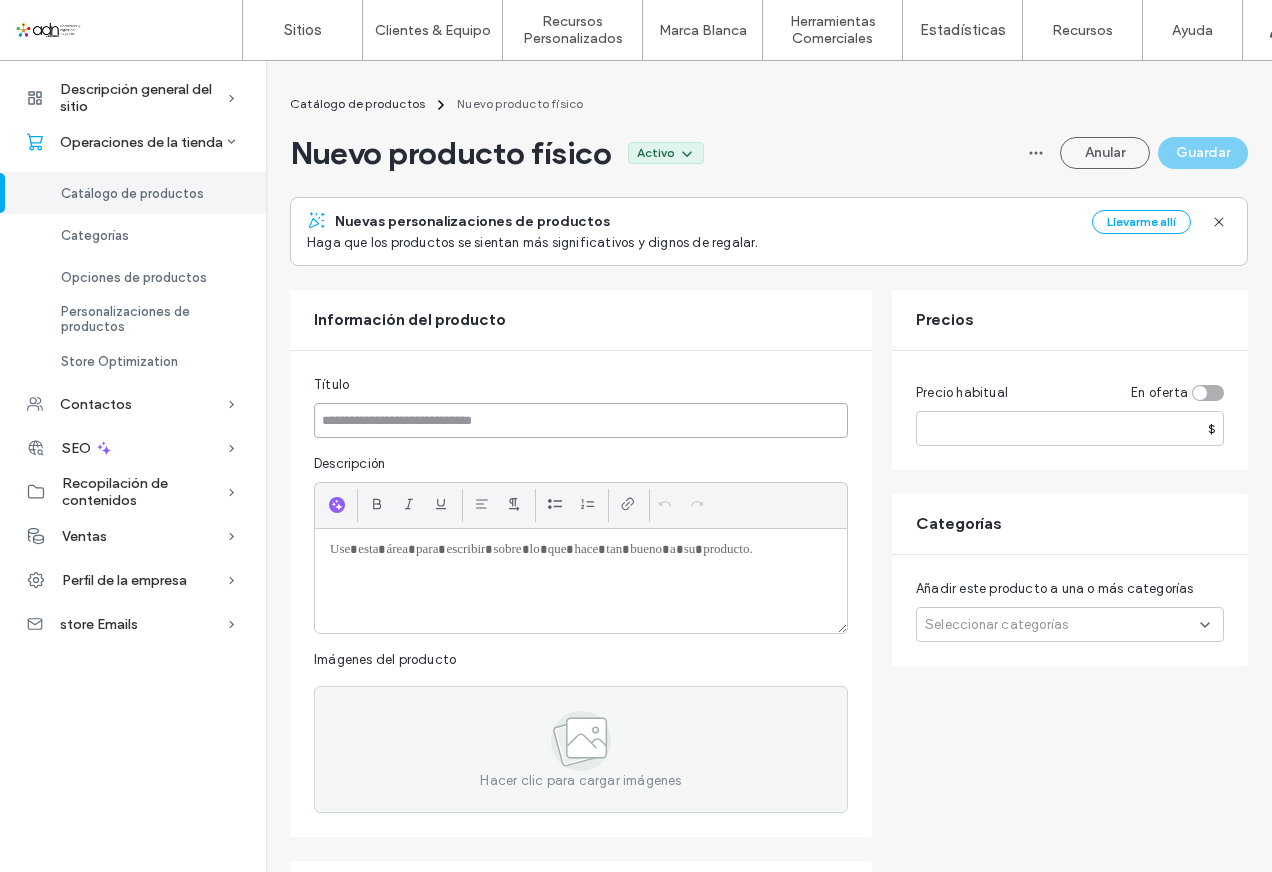 click at bounding box center (581, 420) 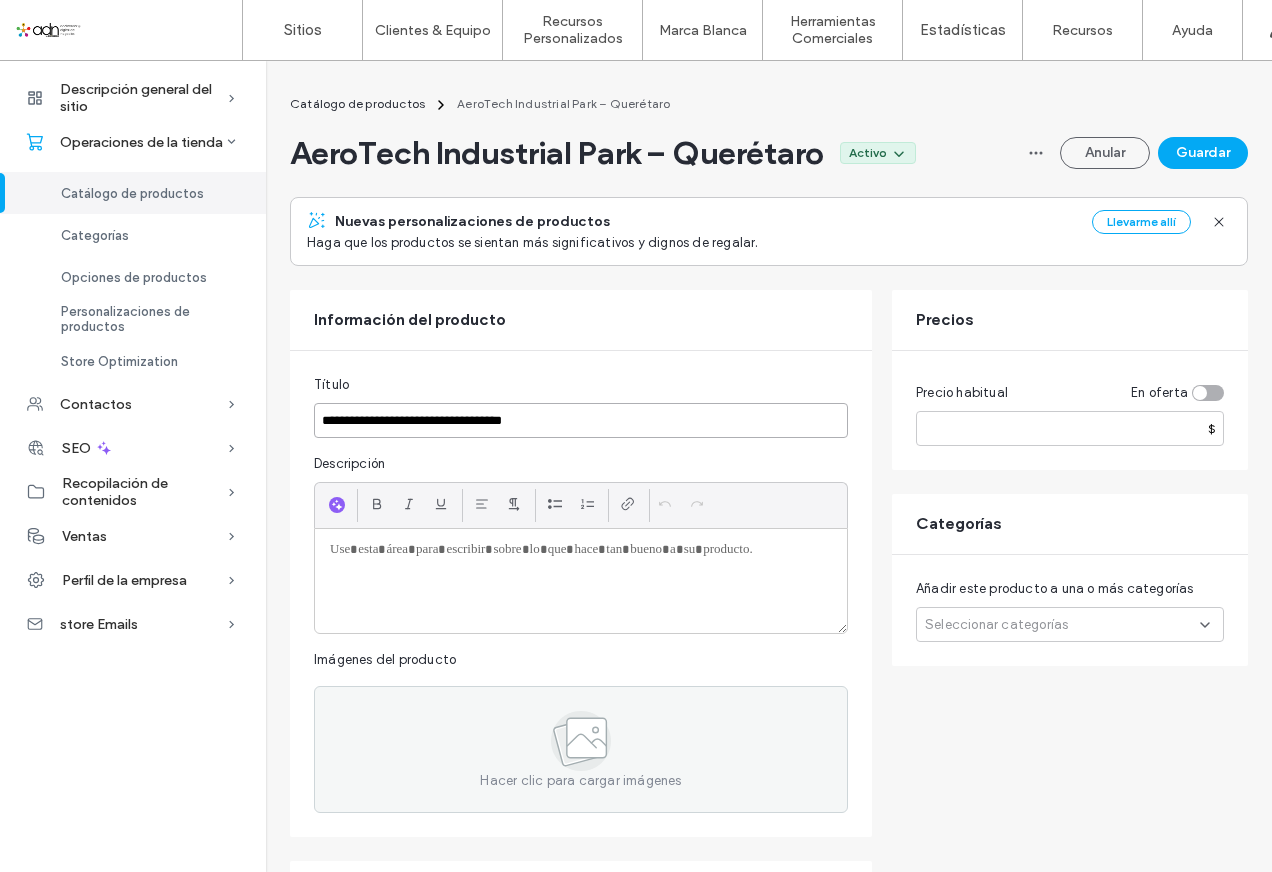 type on "**********" 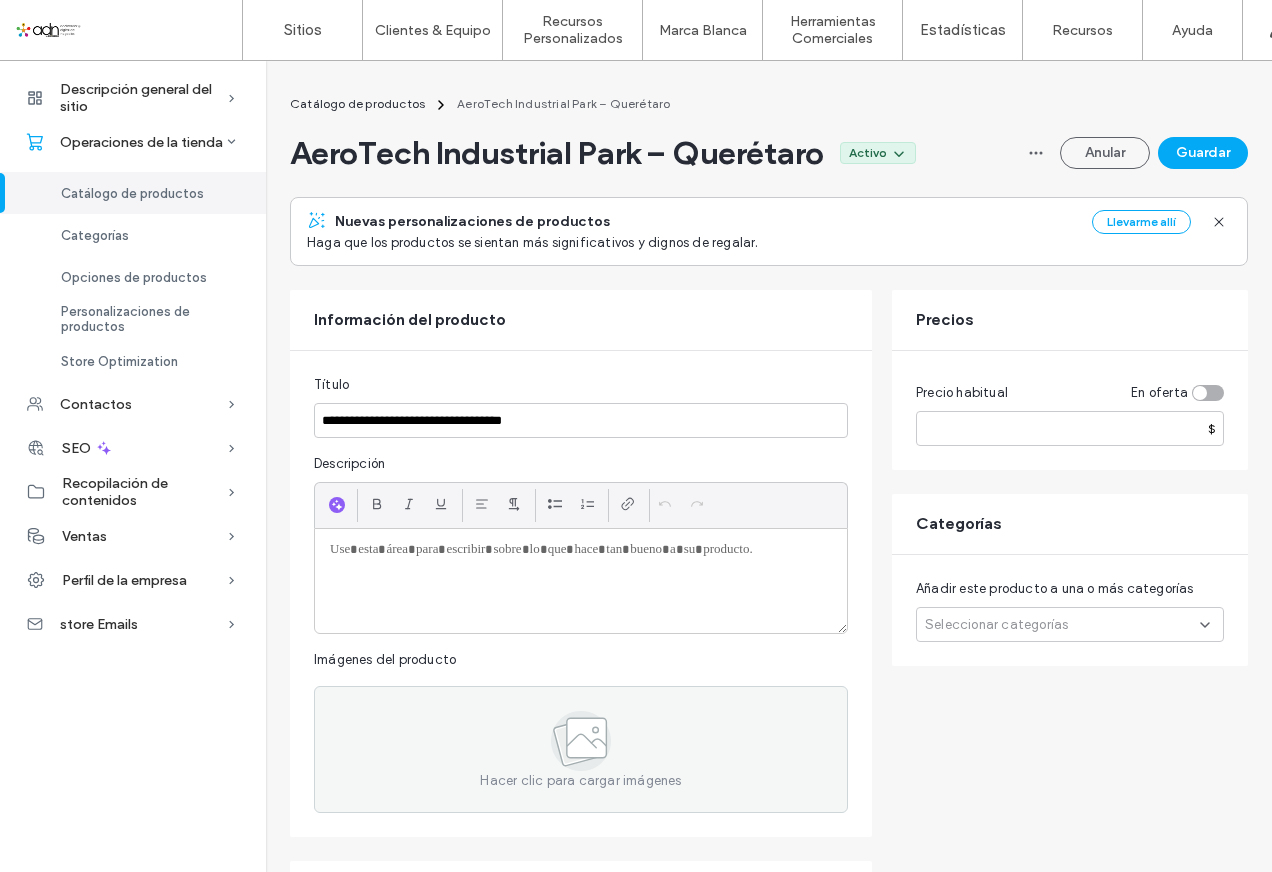 click at bounding box center [581, 581] 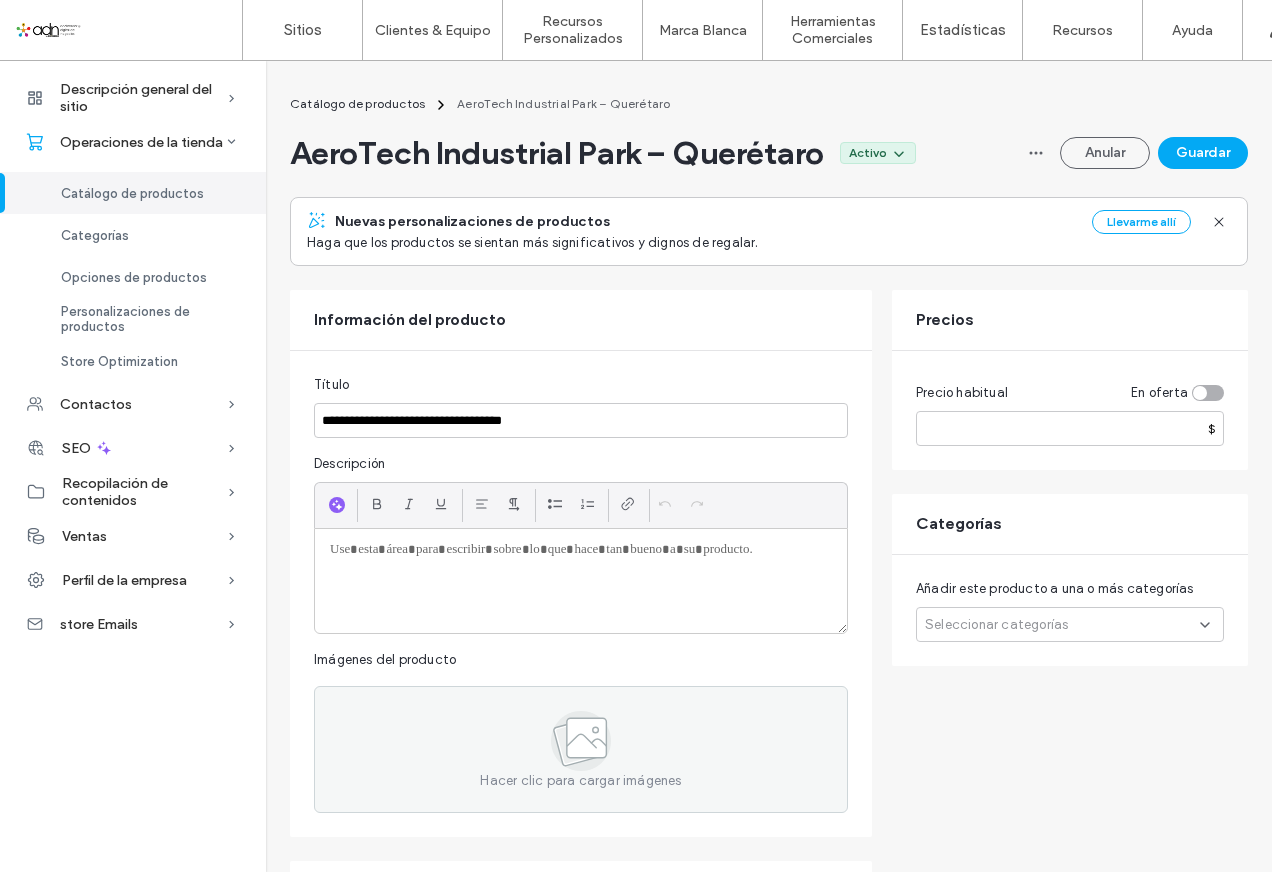 click at bounding box center (581, 550) 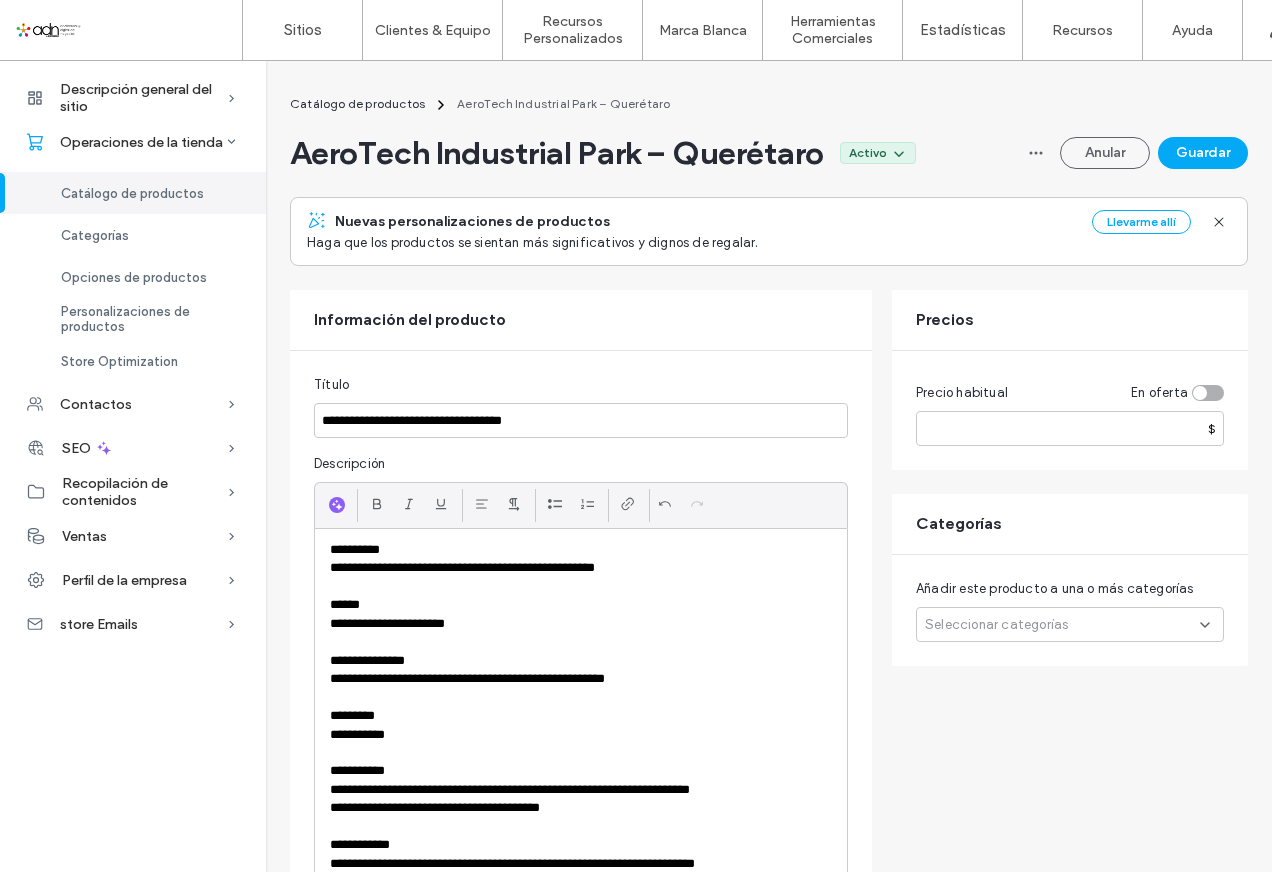 scroll, scrollTop: 0, scrollLeft: 0, axis: both 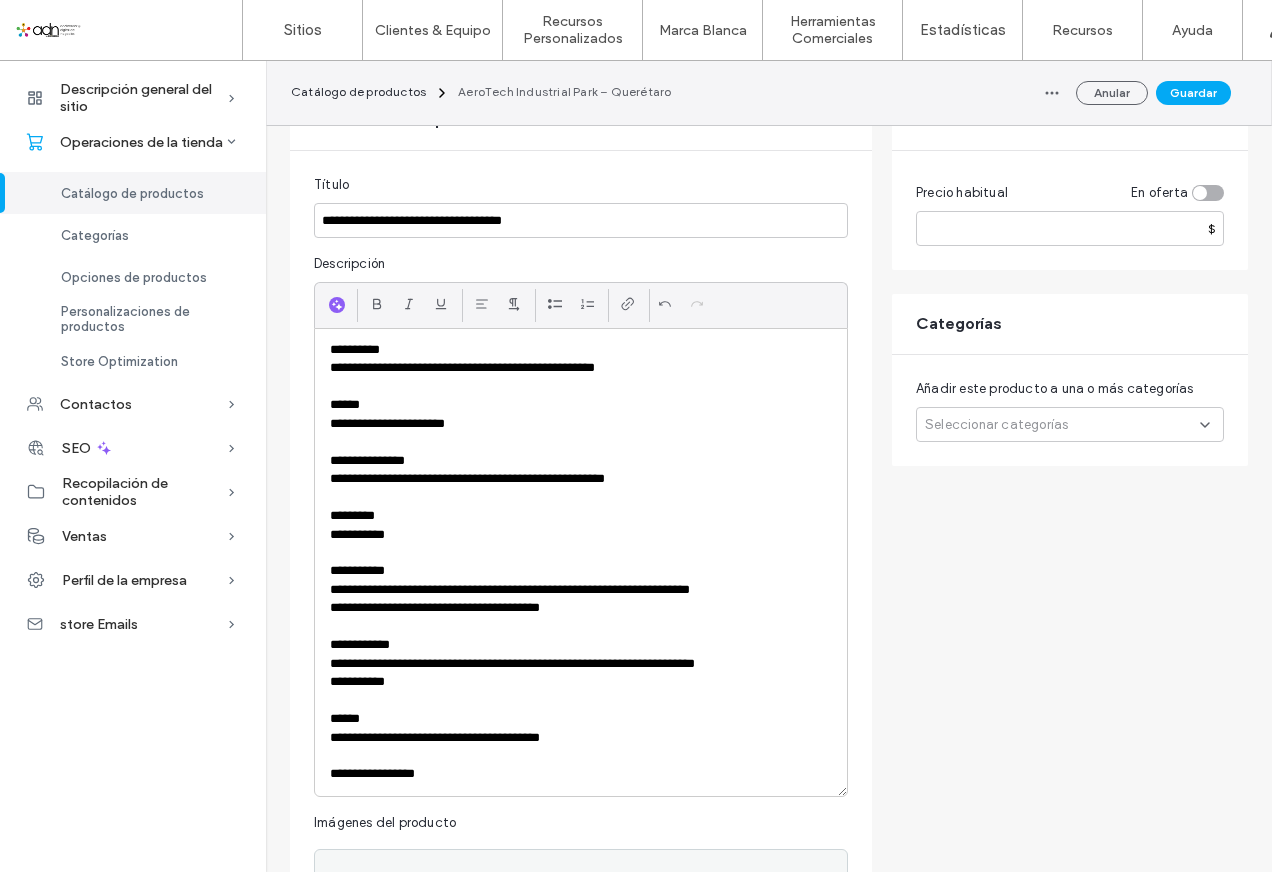 click on "**********" at bounding box center (581, 535) 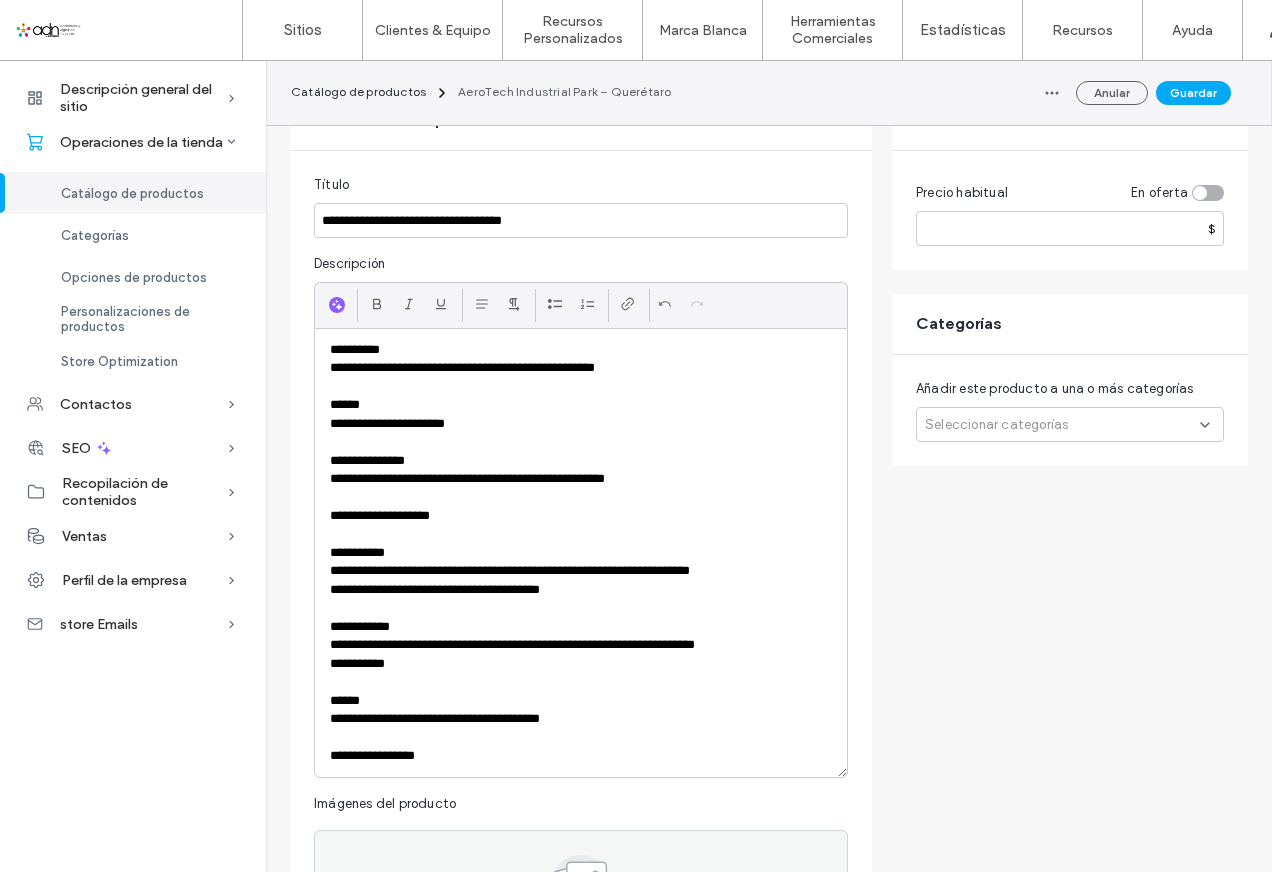 type 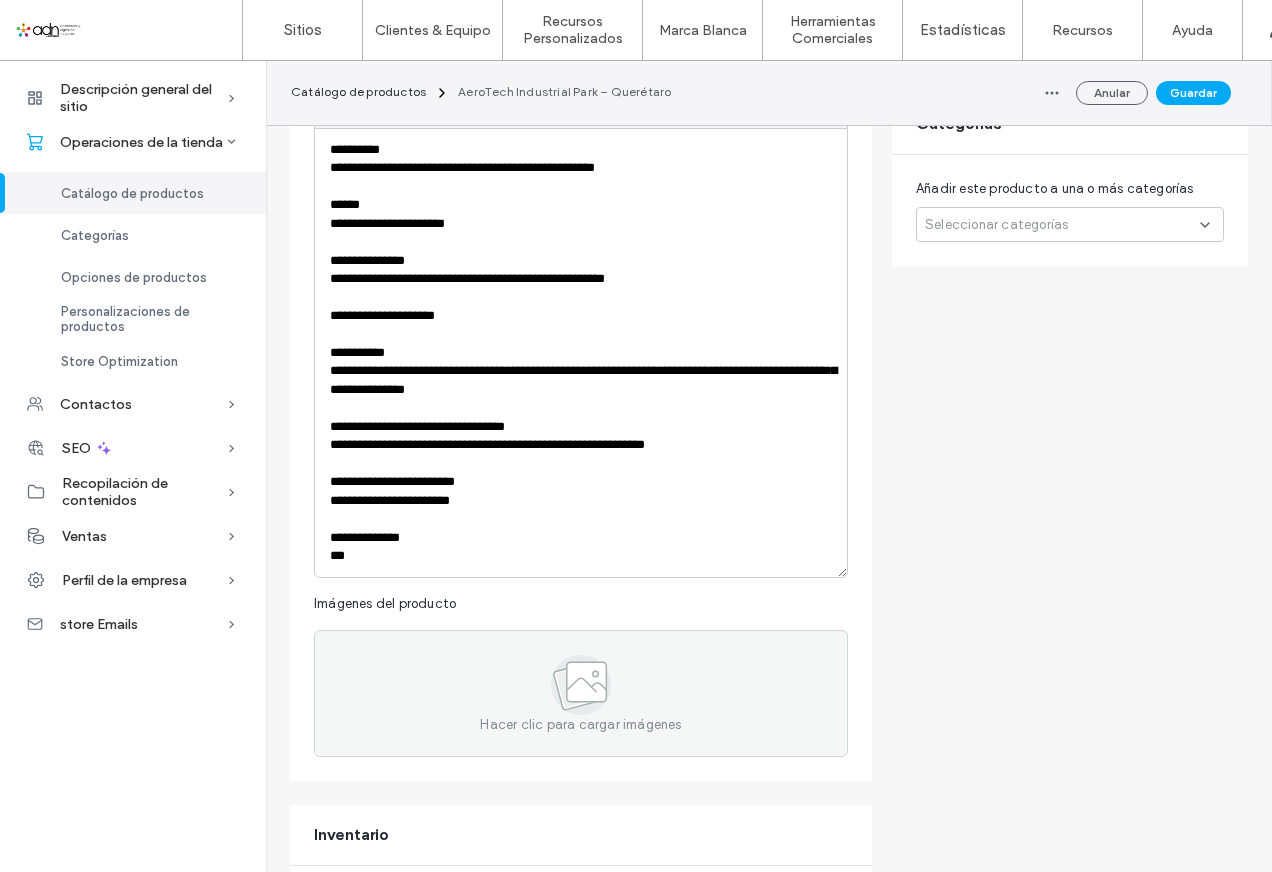 scroll, scrollTop: 0, scrollLeft: 0, axis: both 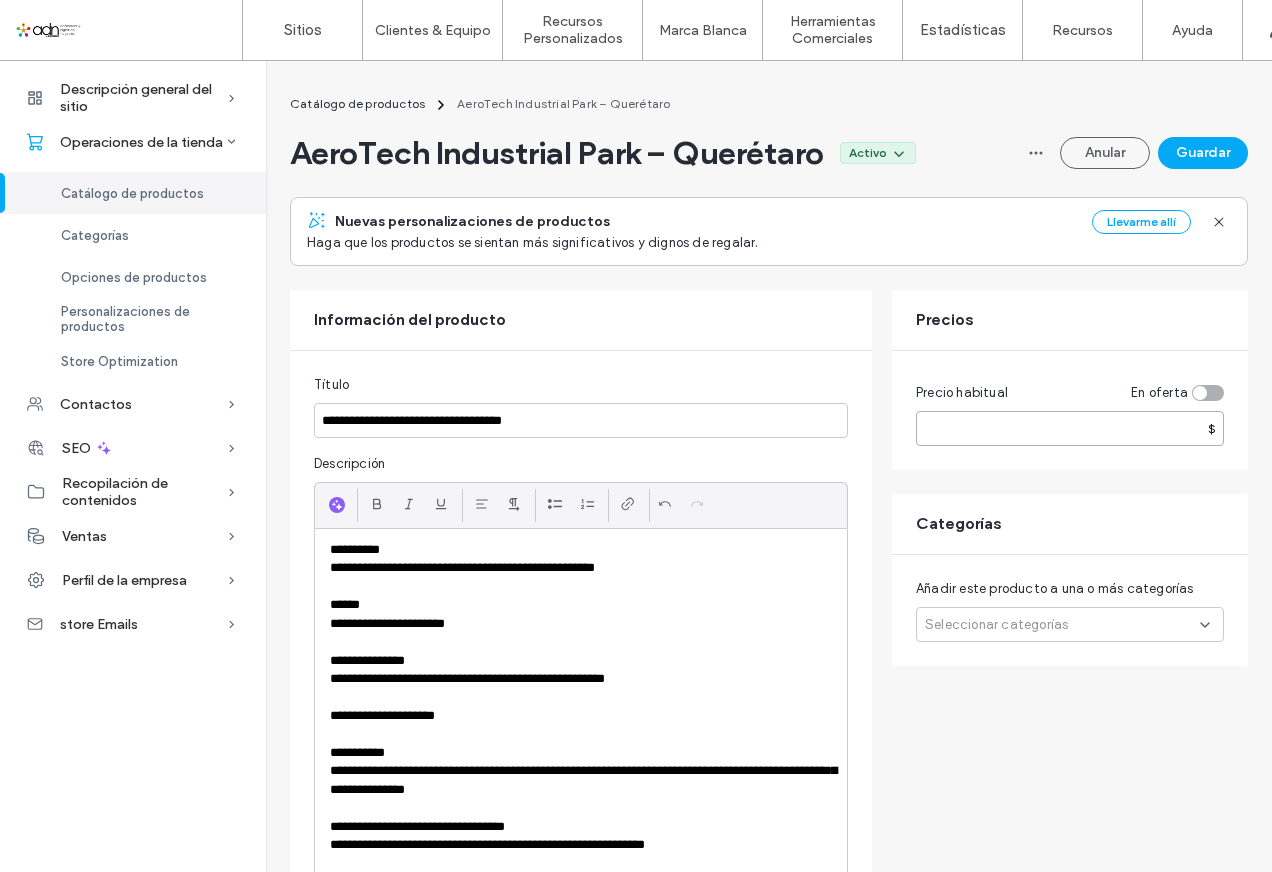 click at bounding box center (1070, 428) 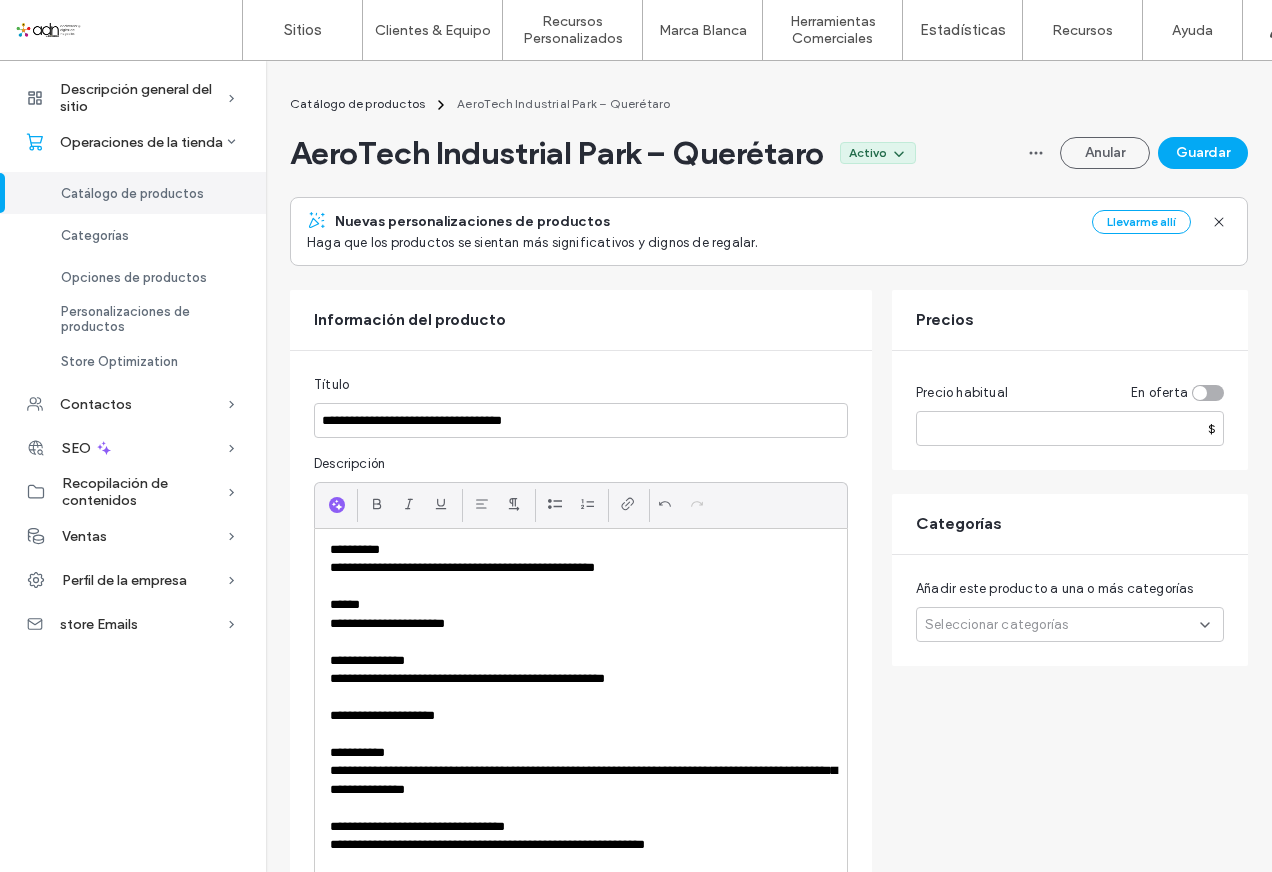 click on "Seleccionar categorías" at bounding box center (996, 625) 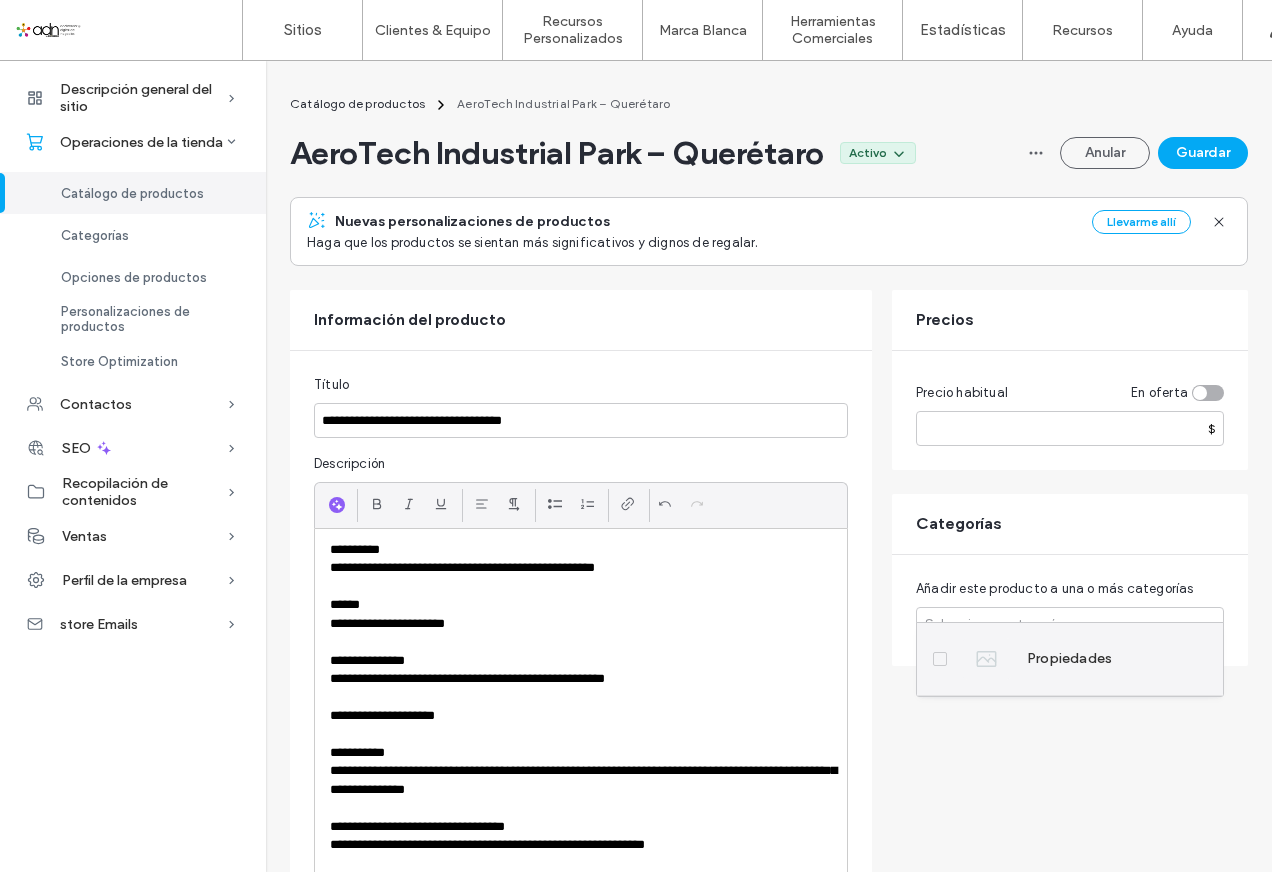 click on "Propiedades" at bounding box center (1069, 659) 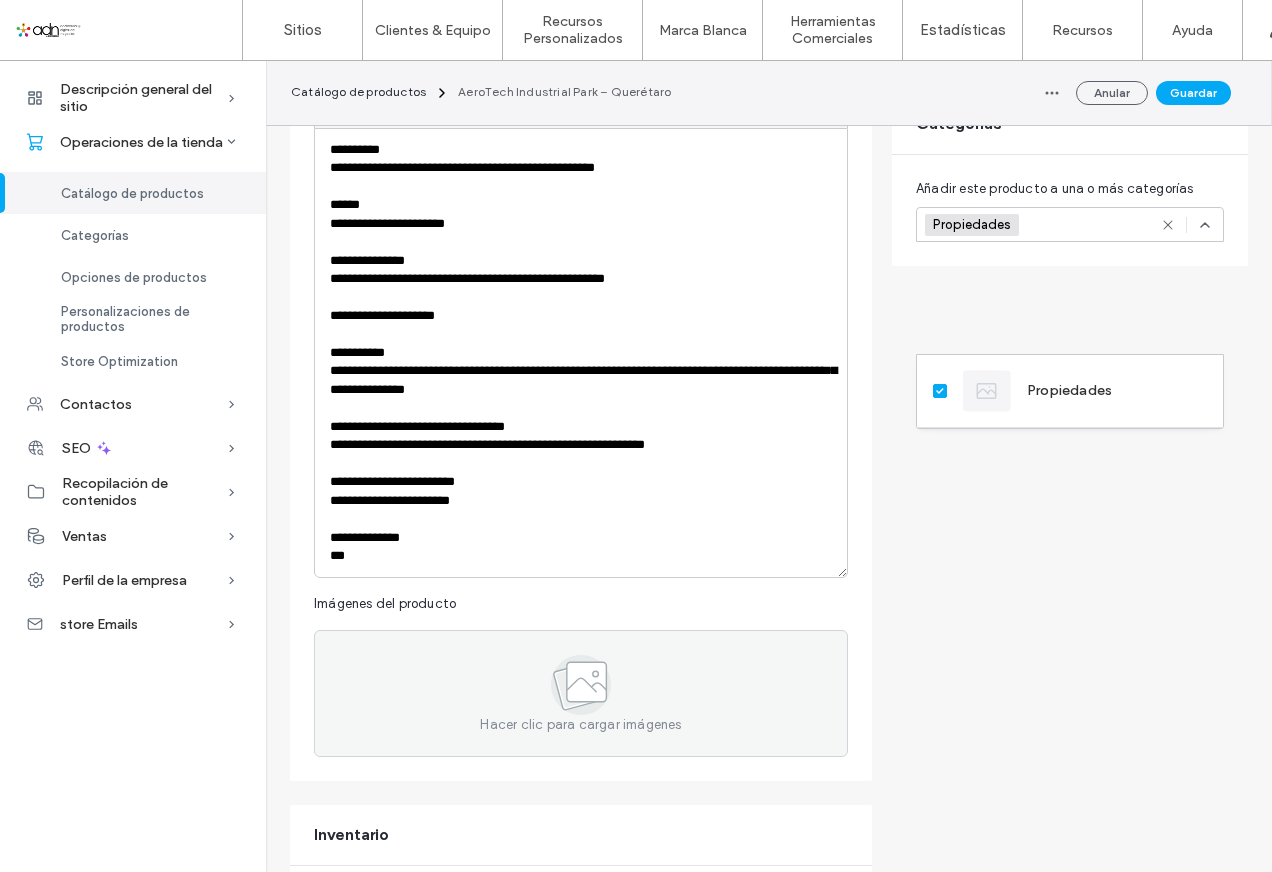 scroll, scrollTop: 0, scrollLeft: 0, axis: both 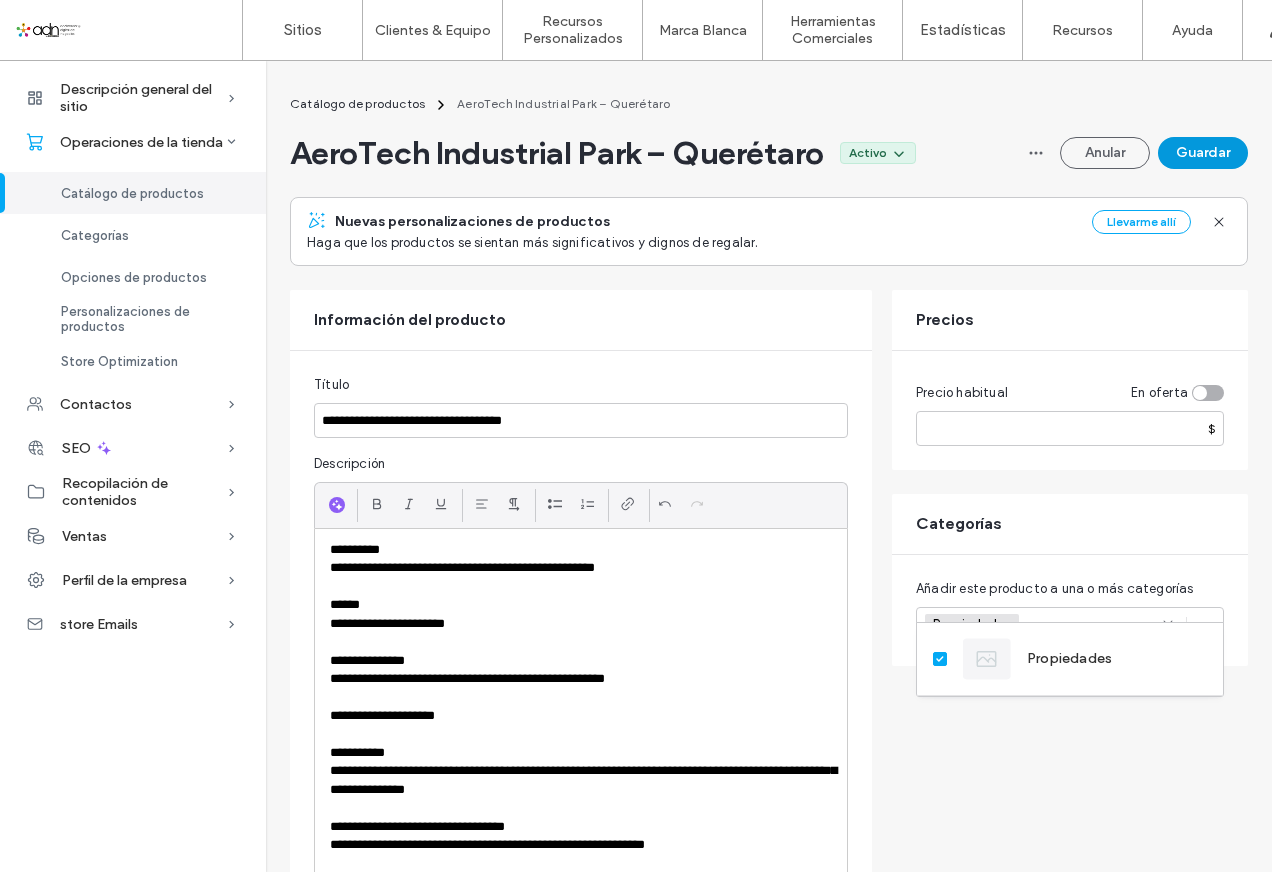 click on "Guardar" at bounding box center (1203, 153) 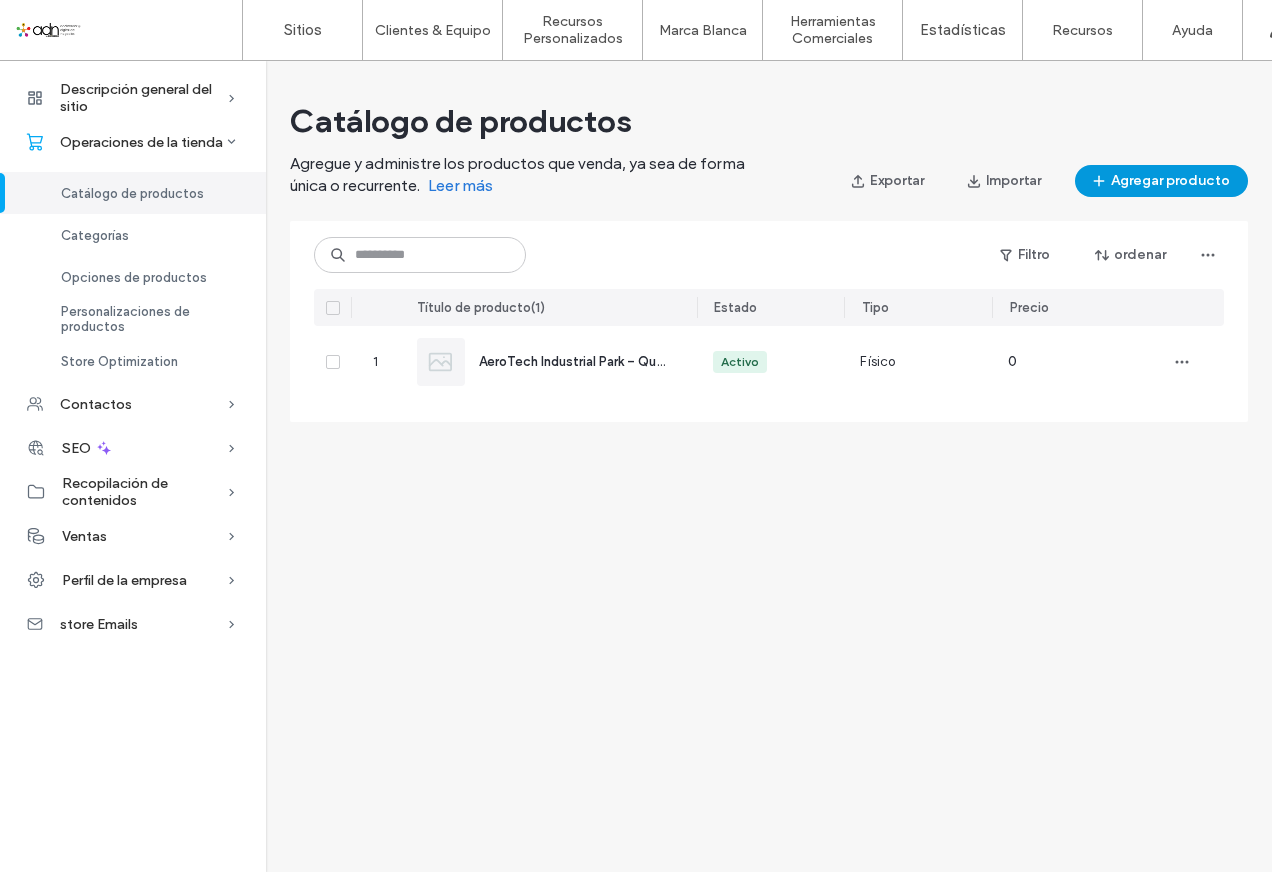 click on "Agregar producto" at bounding box center (1161, 181) 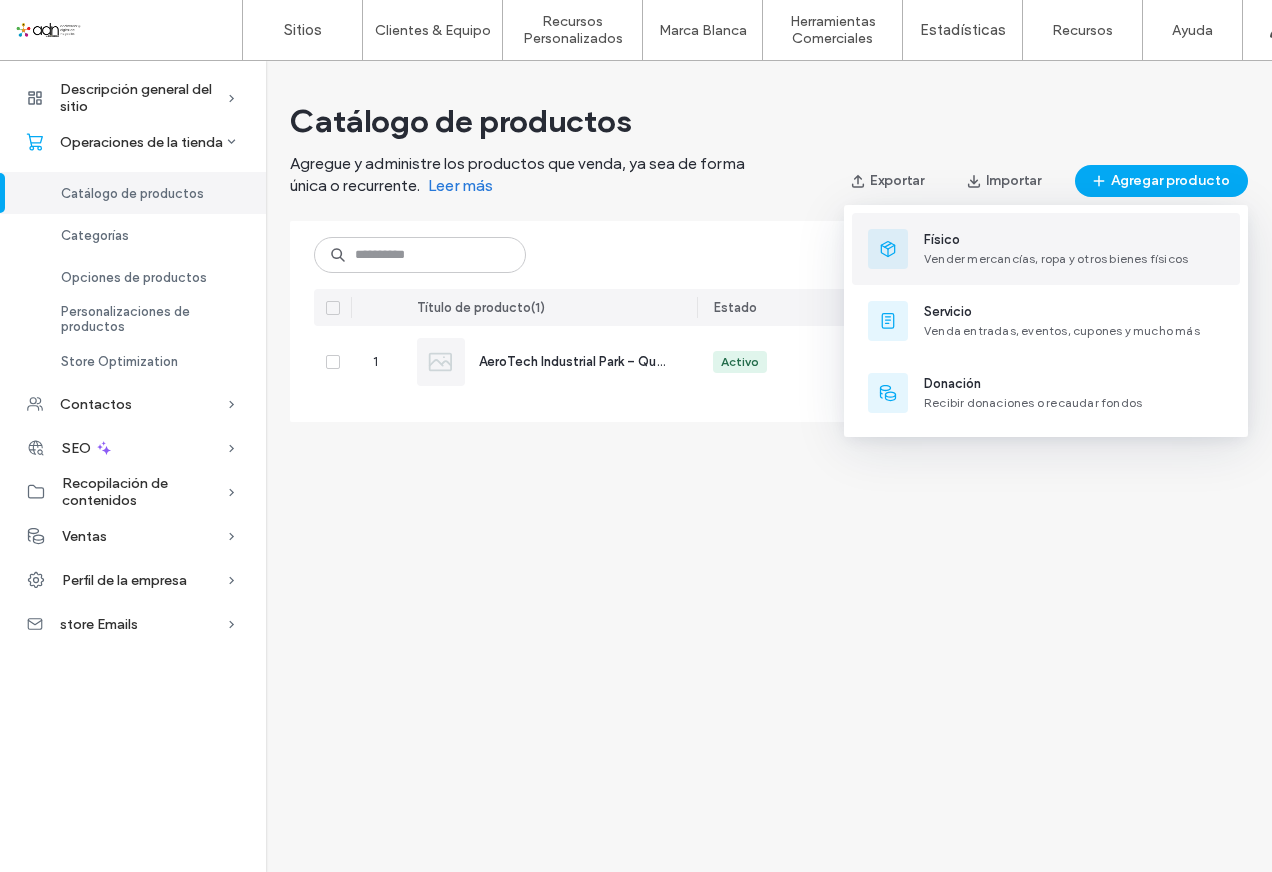 click on "Vender mercancías, ropa y otros bienes físicos" at bounding box center (1056, 258) 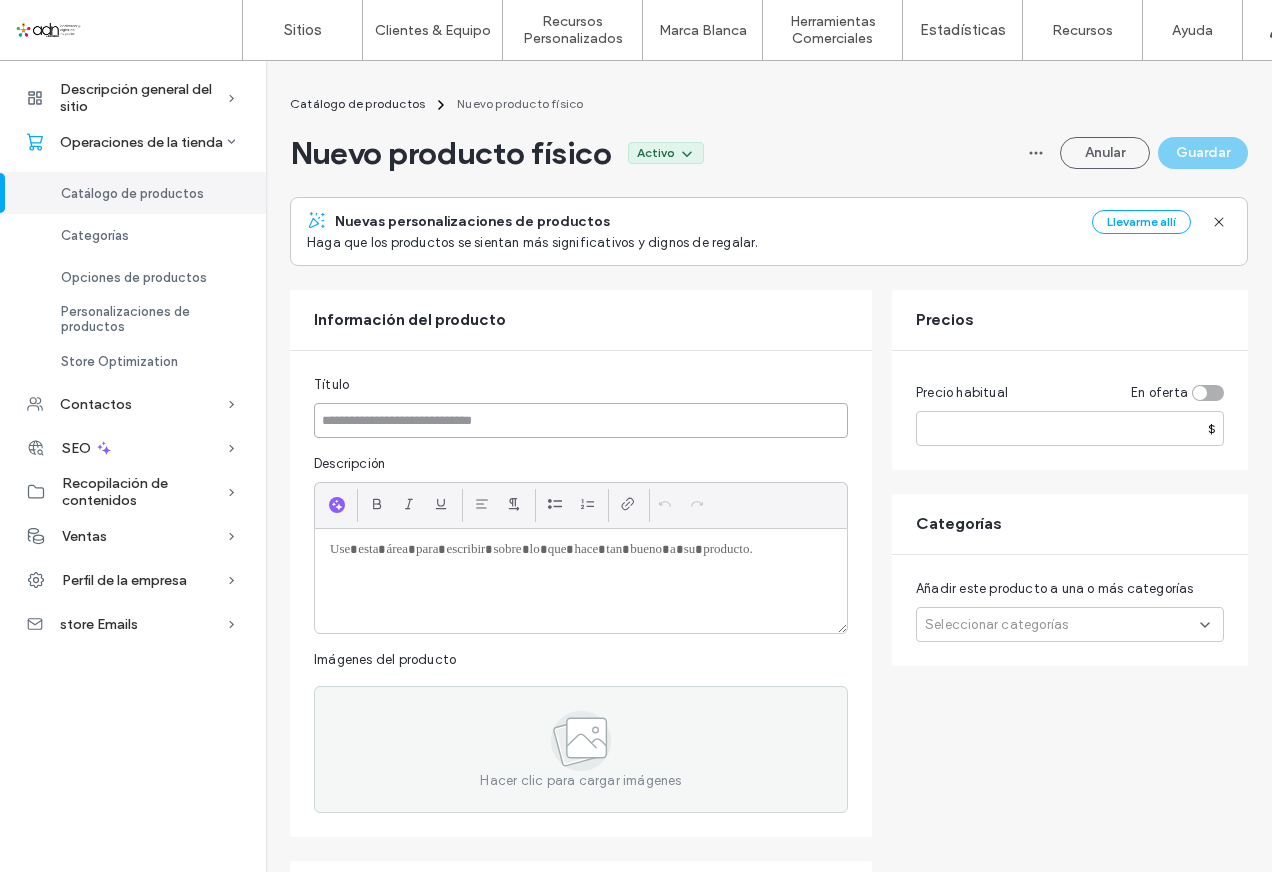 click at bounding box center (581, 420) 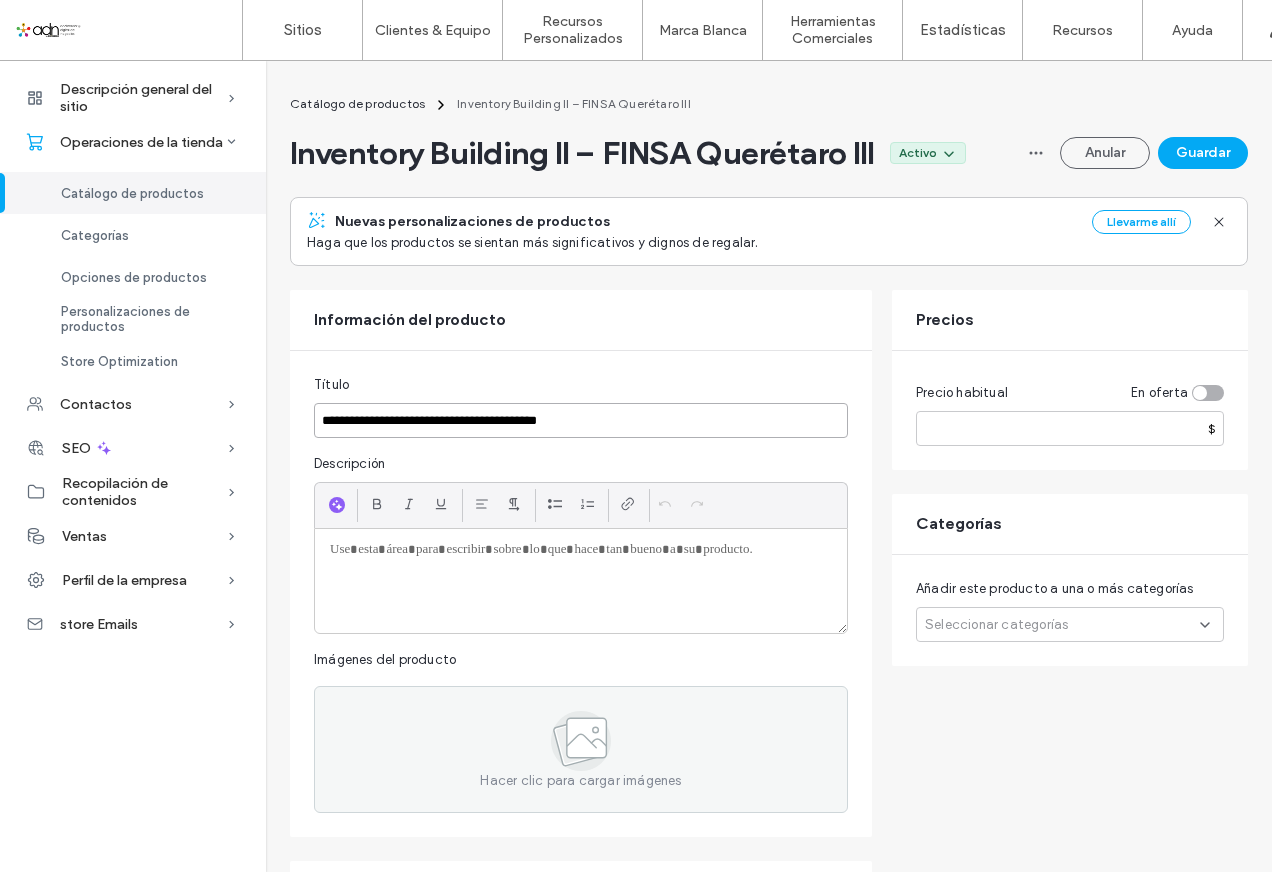 type on "**********" 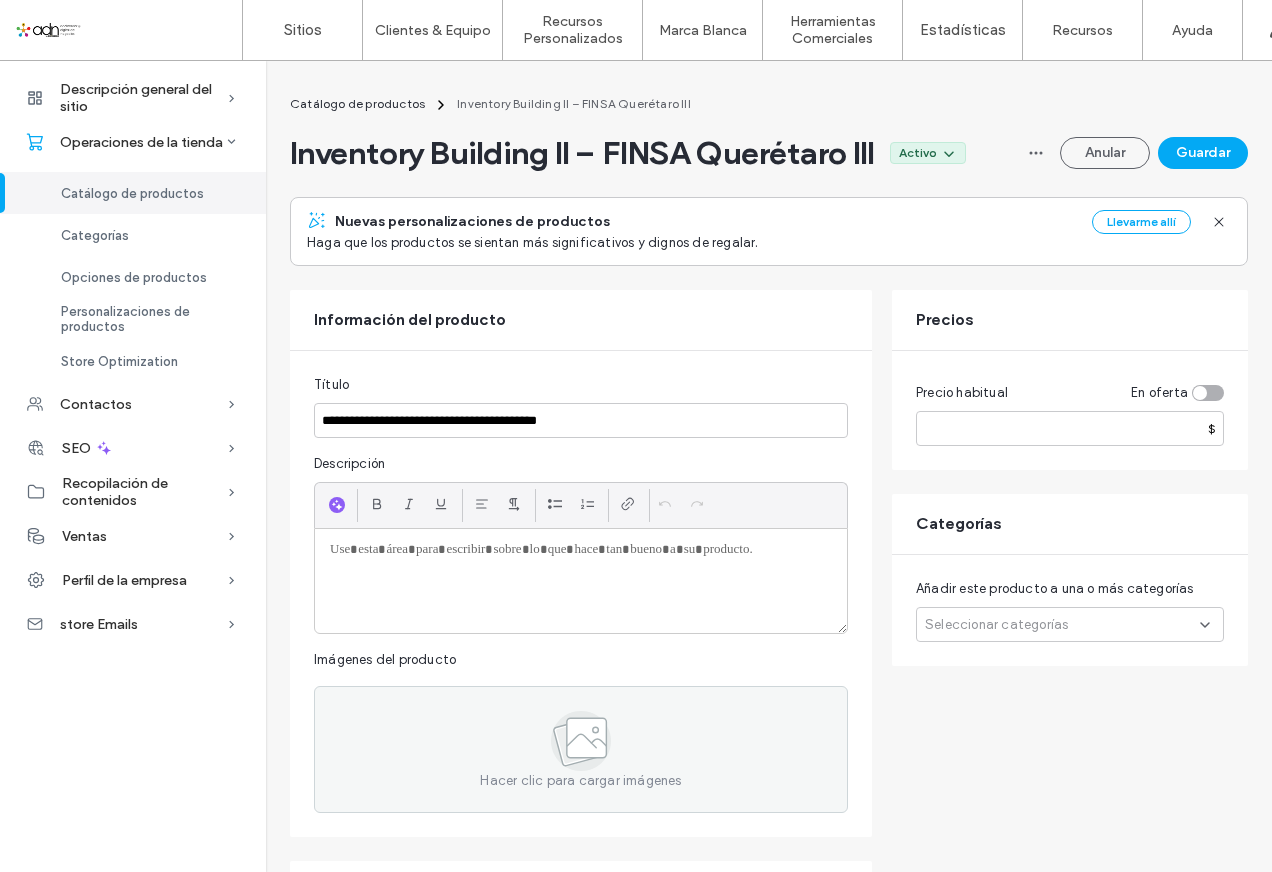 click at bounding box center [581, 550] 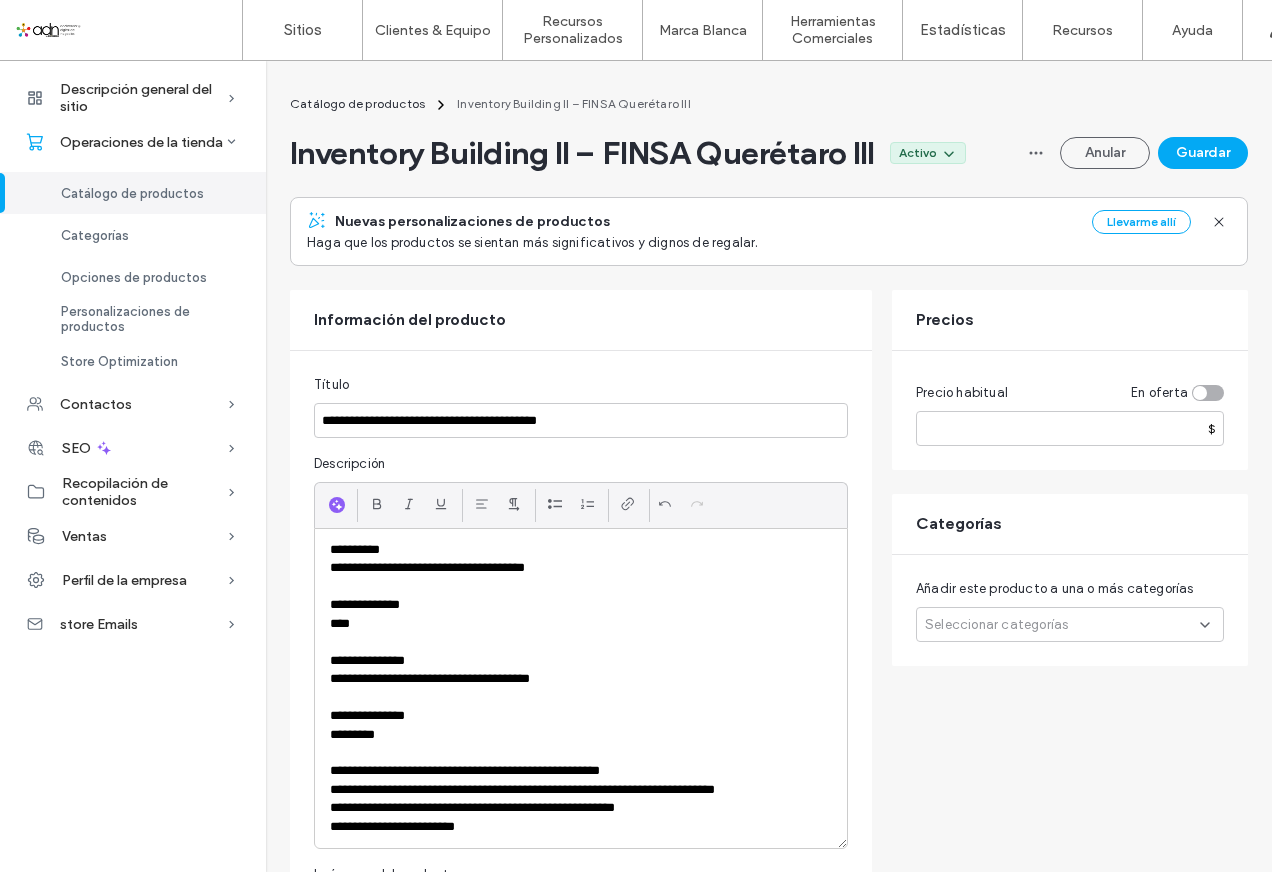 scroll, scrollTop: 0, scrollLeft: 0, axis: both 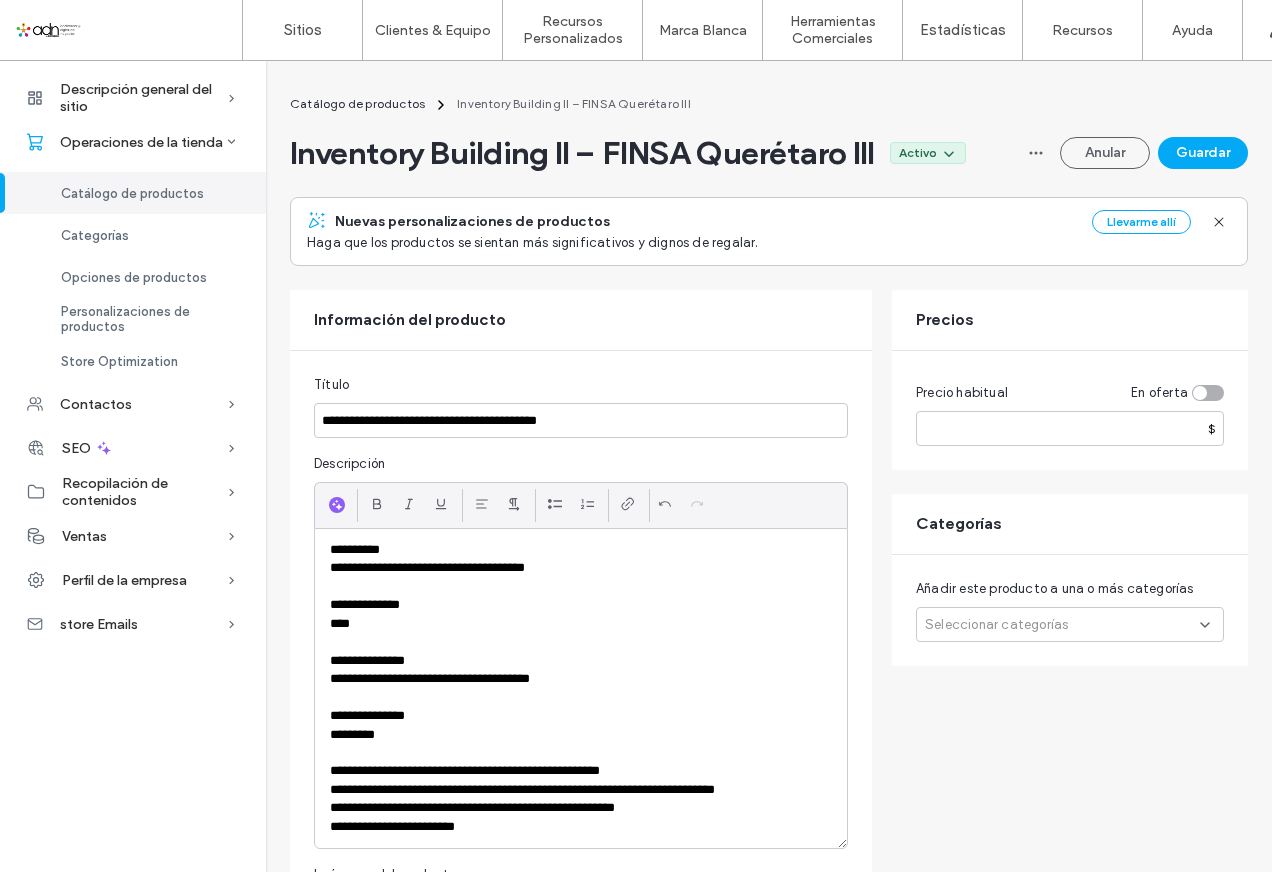 click on "**********" at bounding box center (581, 688) 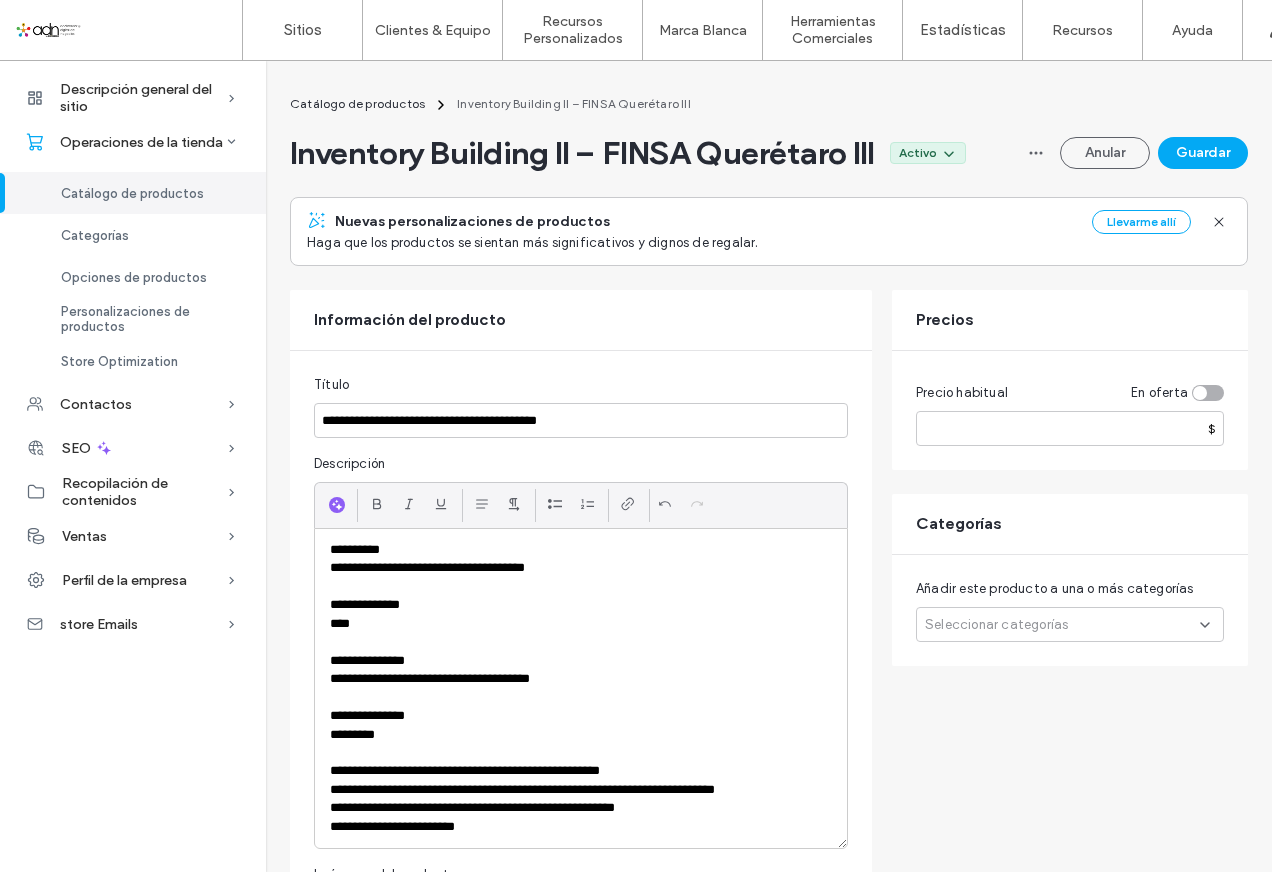 click on "**********" at bounding box center [581, 688] 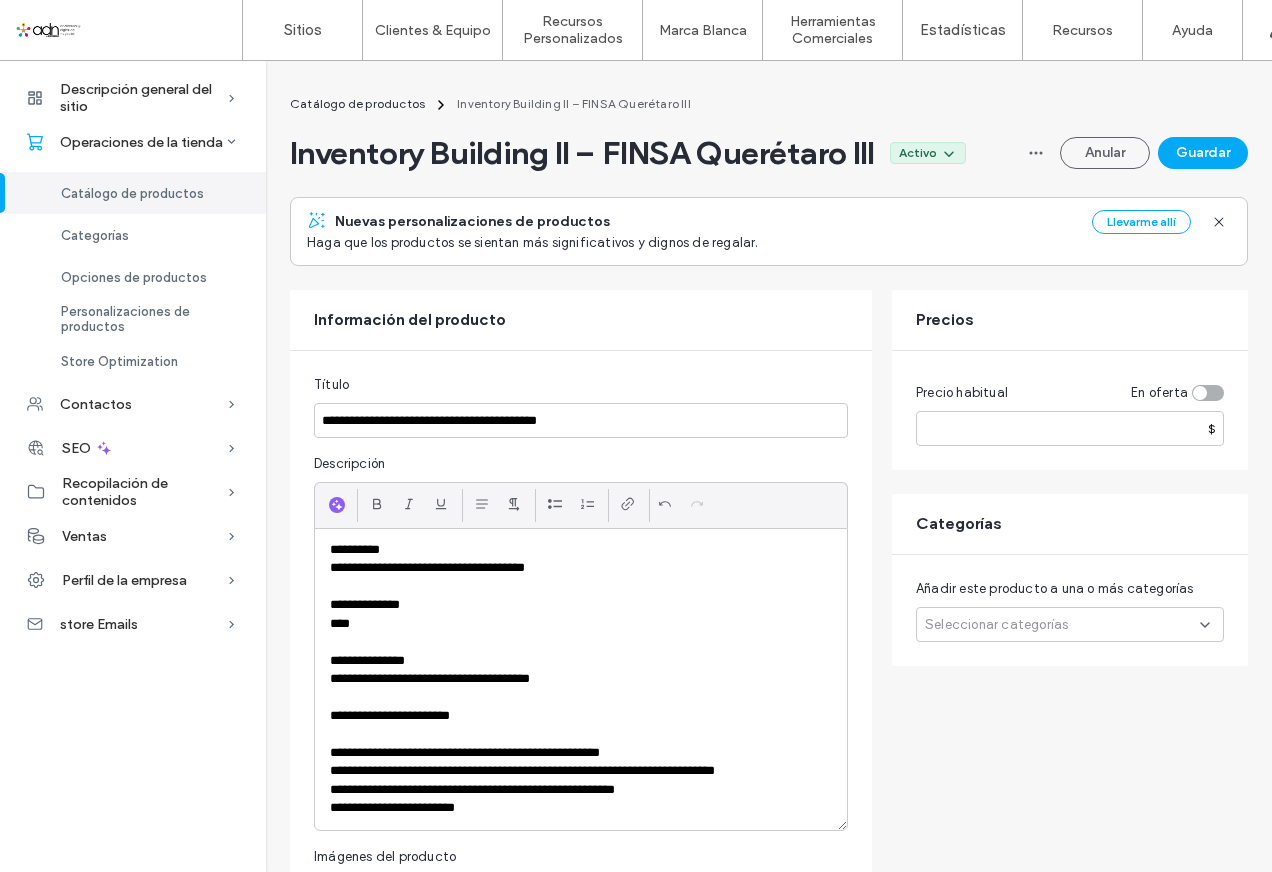 type 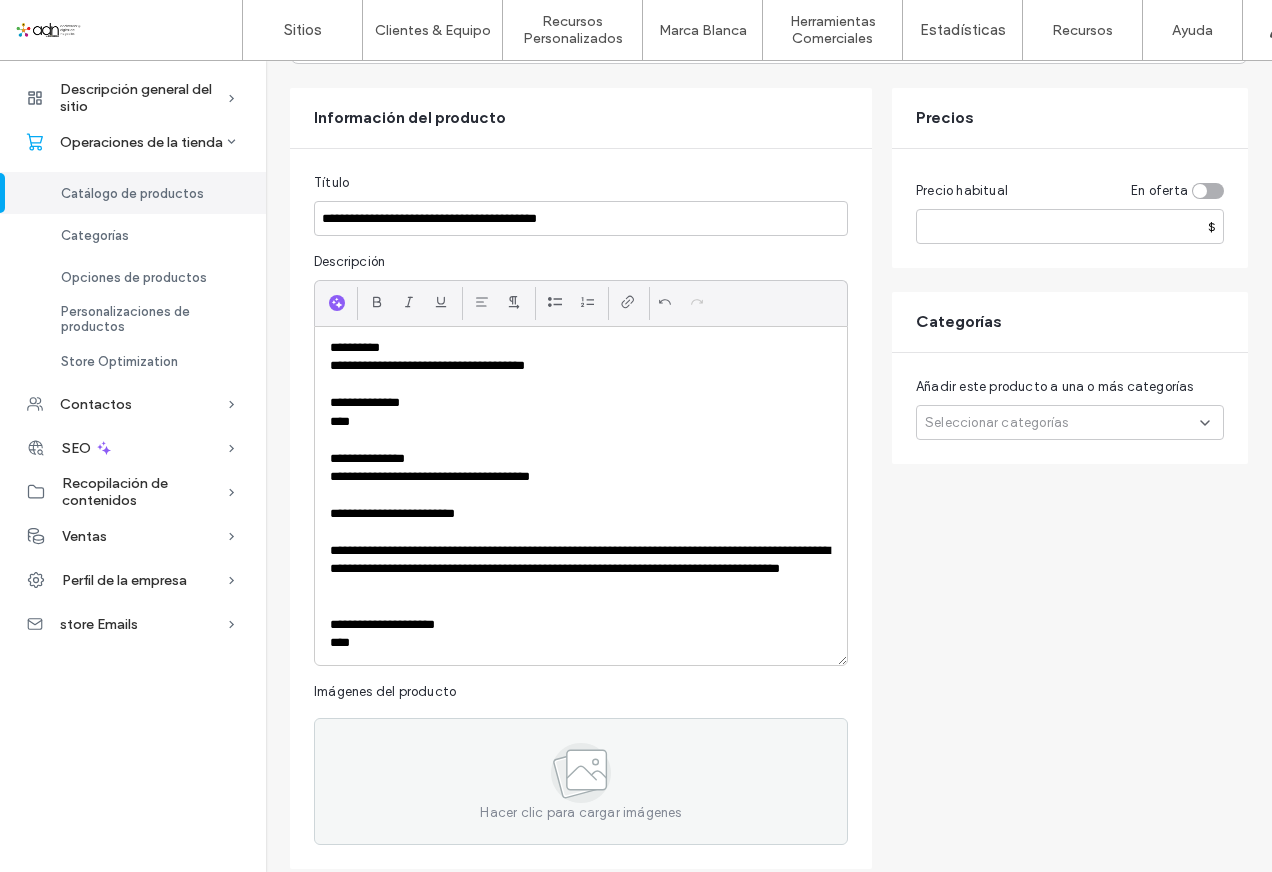scroll, scrollTop: 0, scrollLeft: 0, axis: both 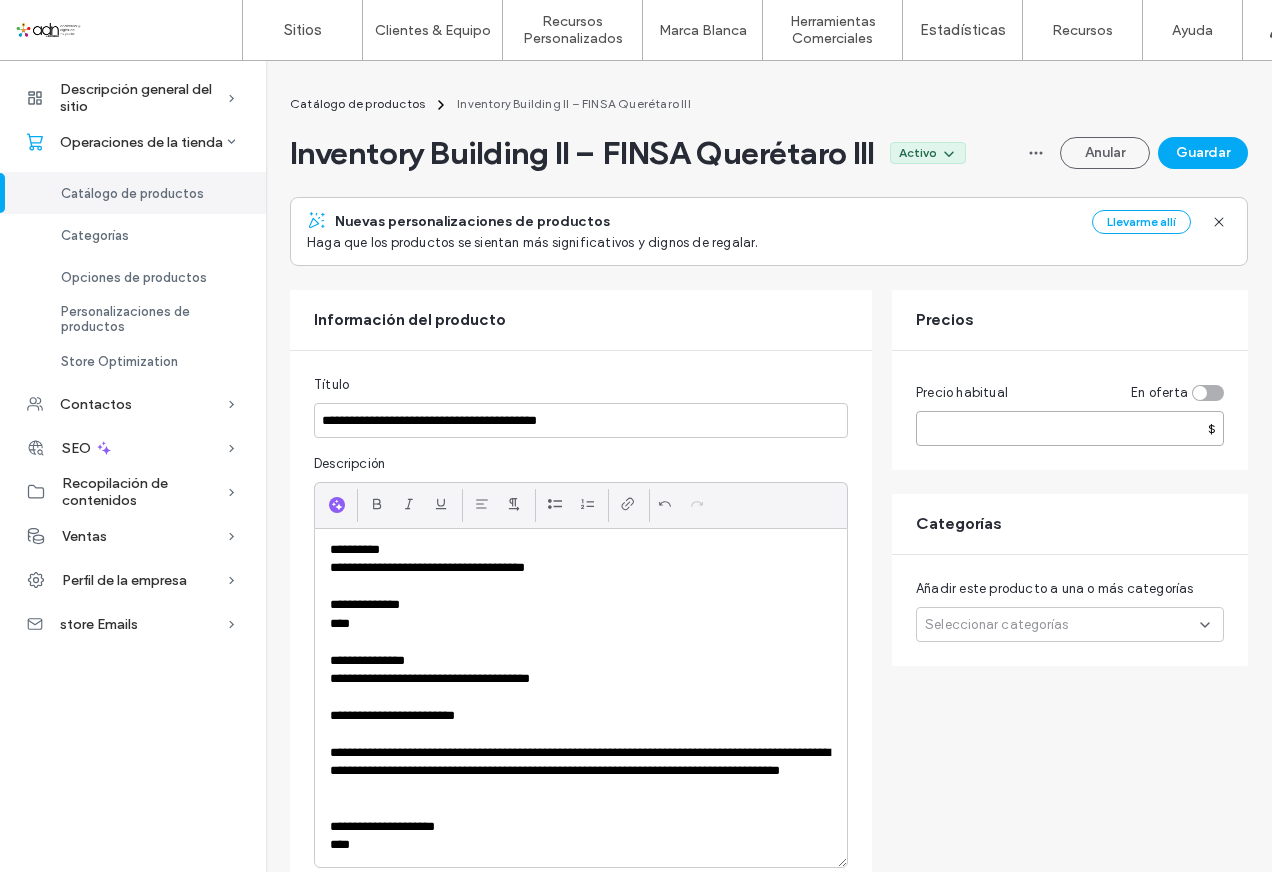 click at bounding box center [1070, 428] 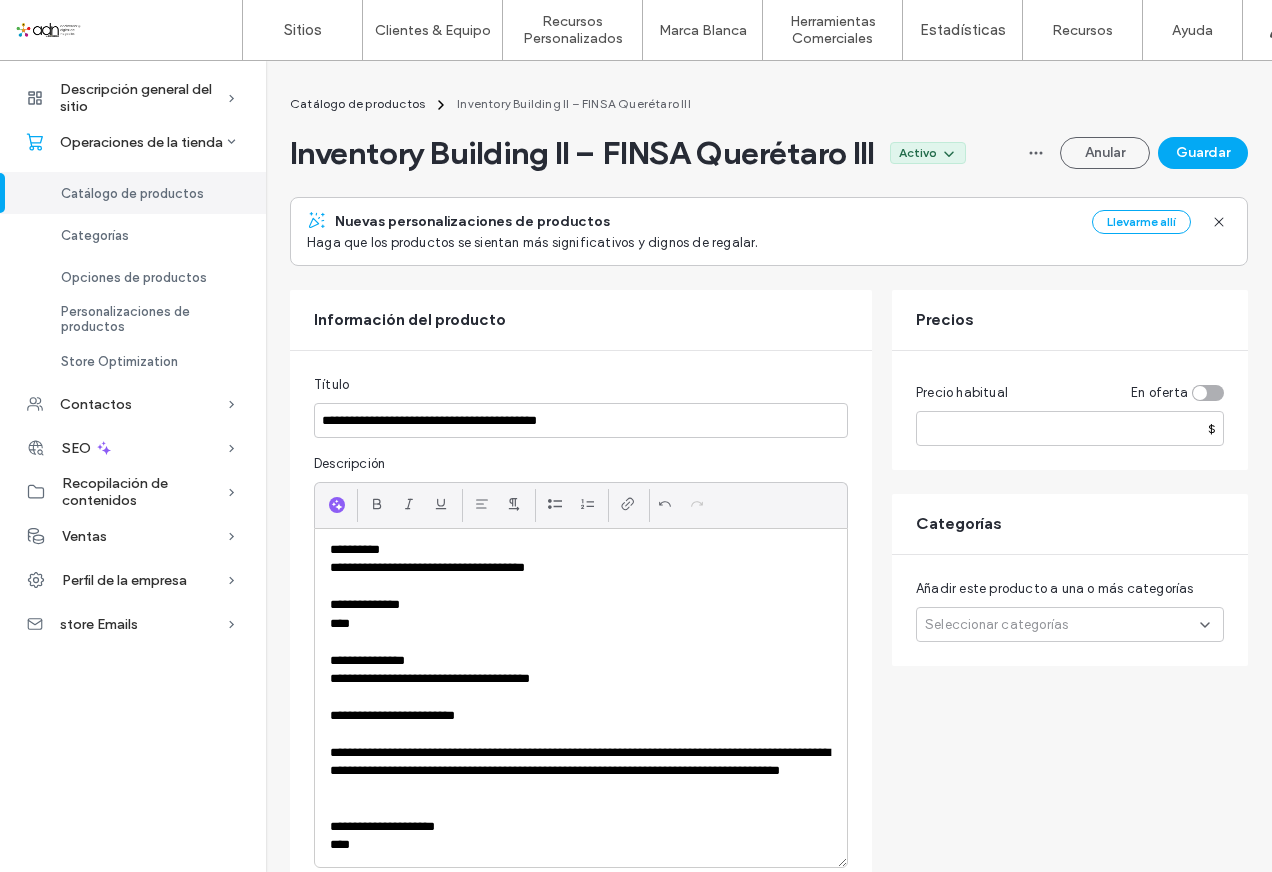 click on "Seleccionar categorías" at bounding box center (996, 625) 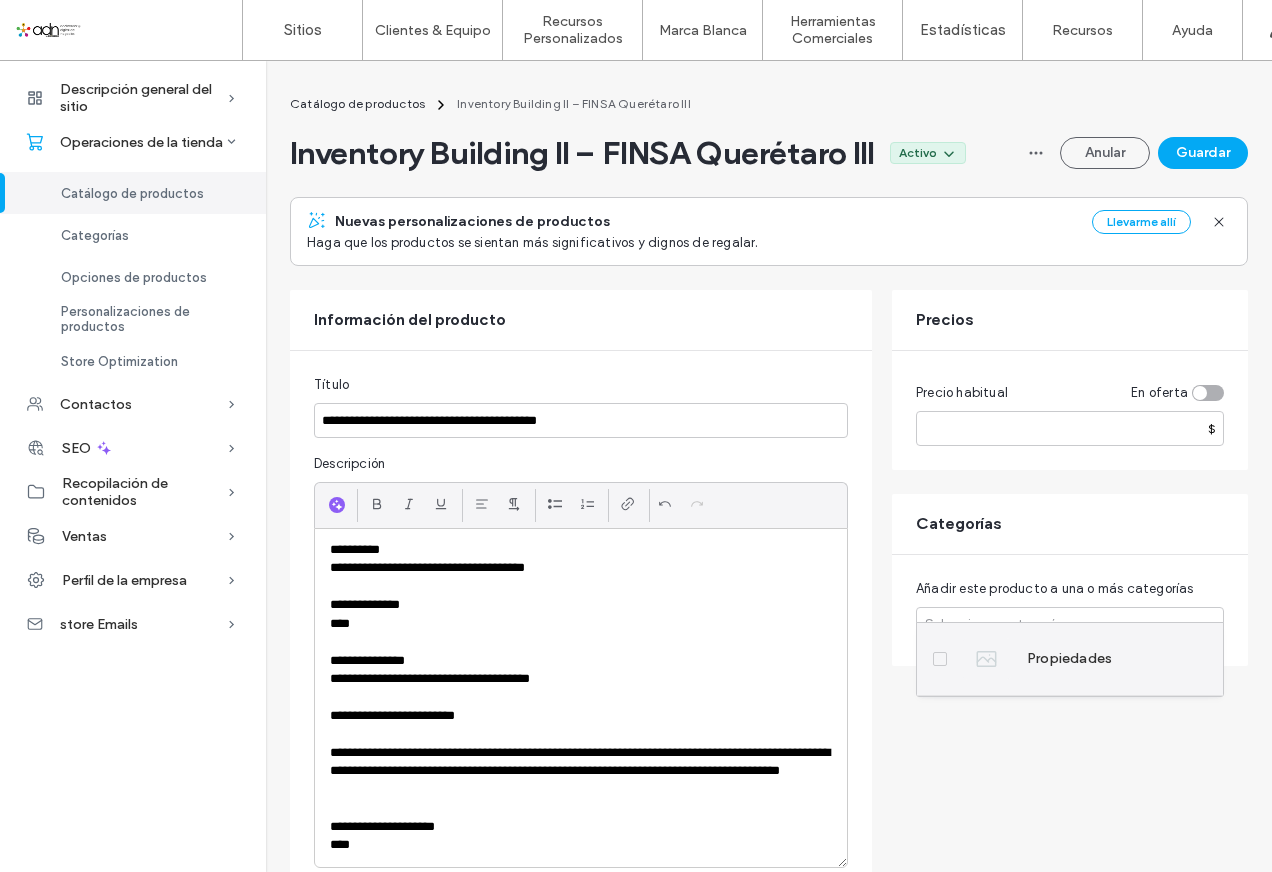 click on "Propiedades" at bounding box center [1069, 659] 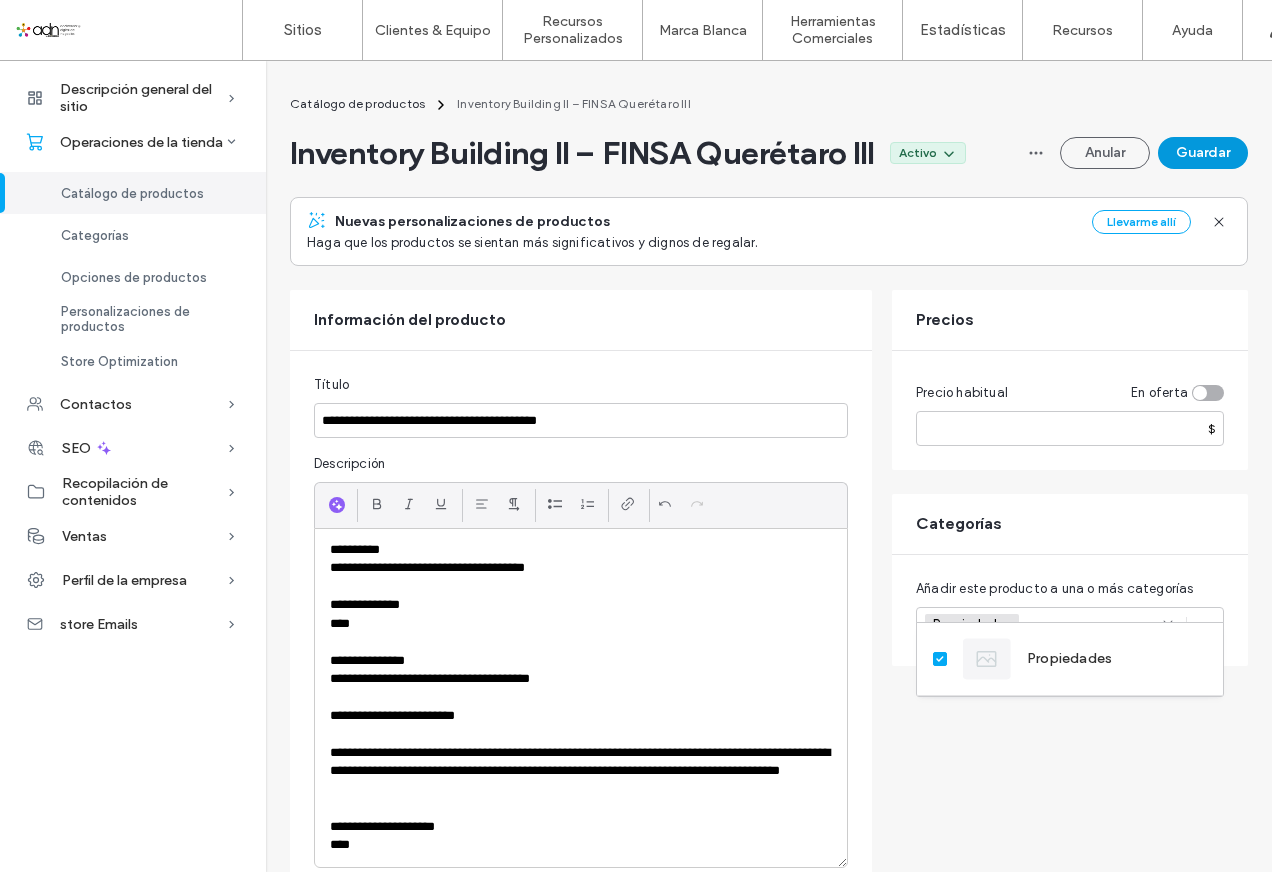 click on "Guardar" at bounding box center [1203, 153] 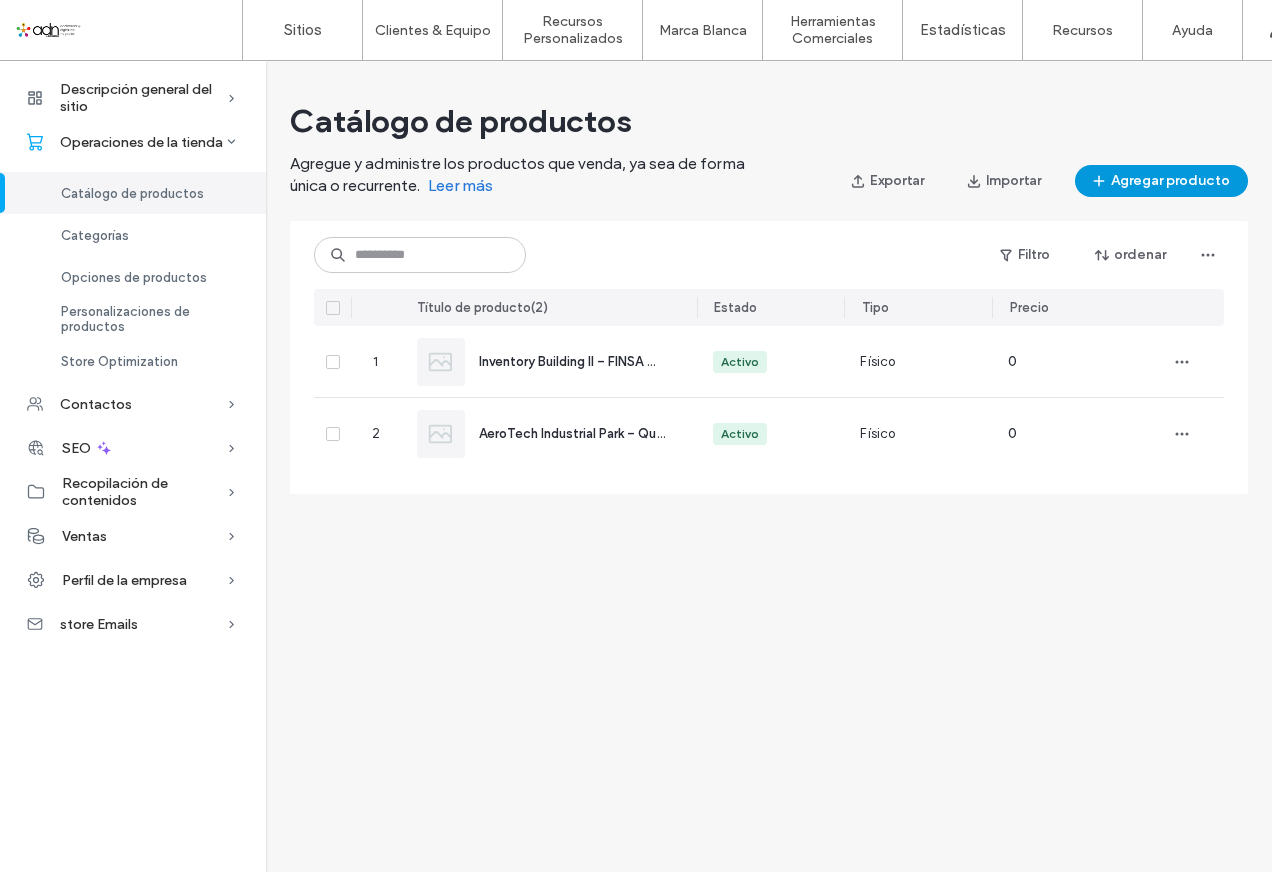 click on "Agregar producto" at bounding box center [1161, 181] 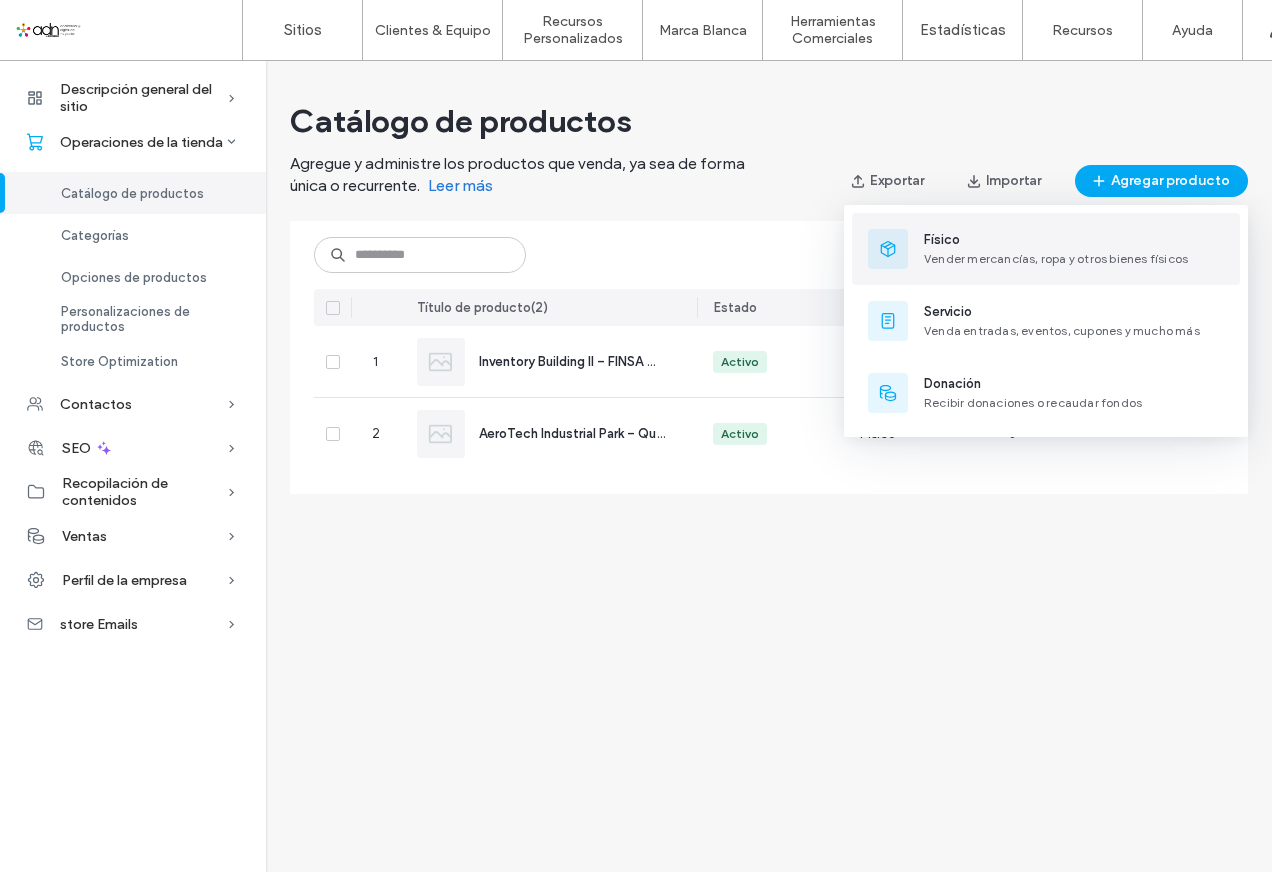 click on "Vender mercancías, ropa y otros bienes físicos" at bounding box center [1056, 258] 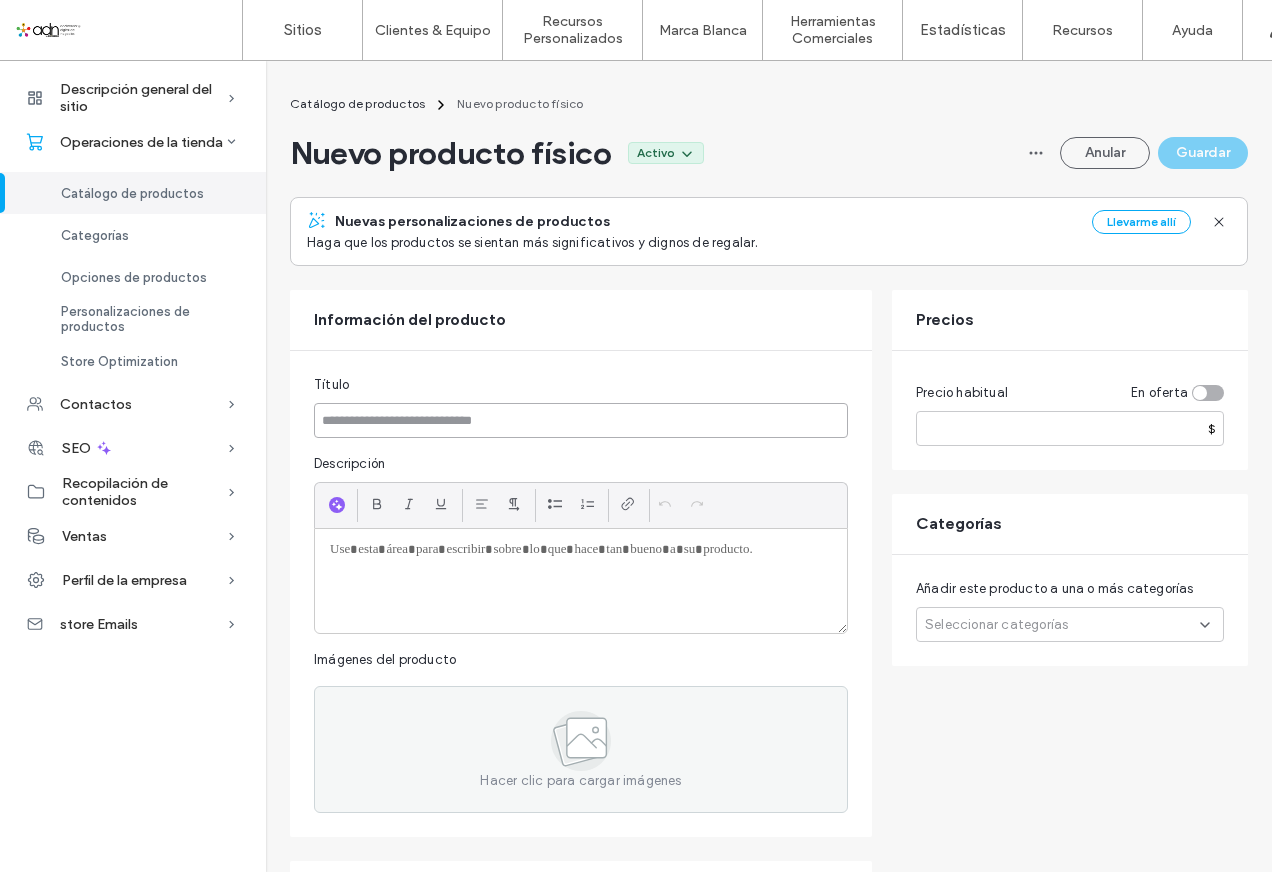 click at bounding box center (581, 420) 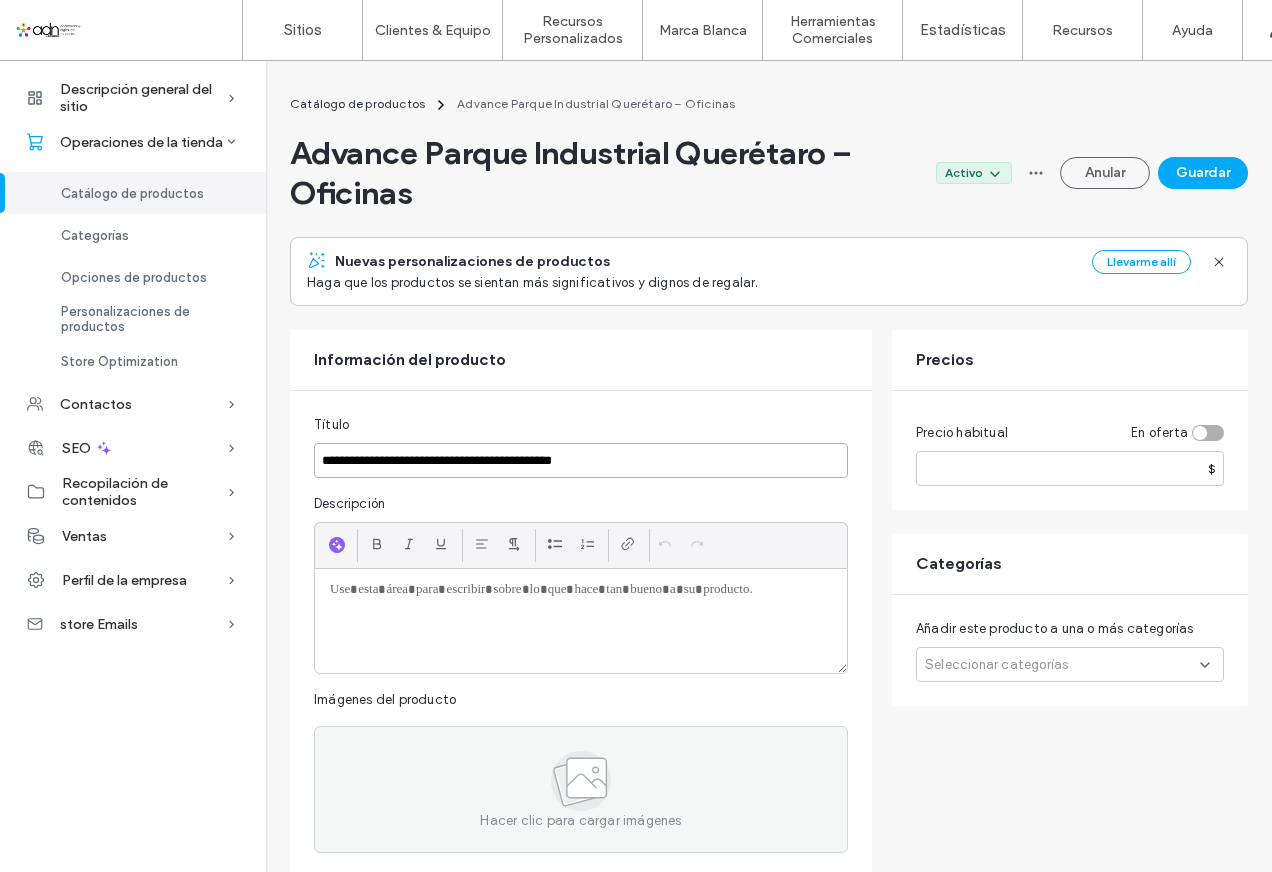 type on "**********" 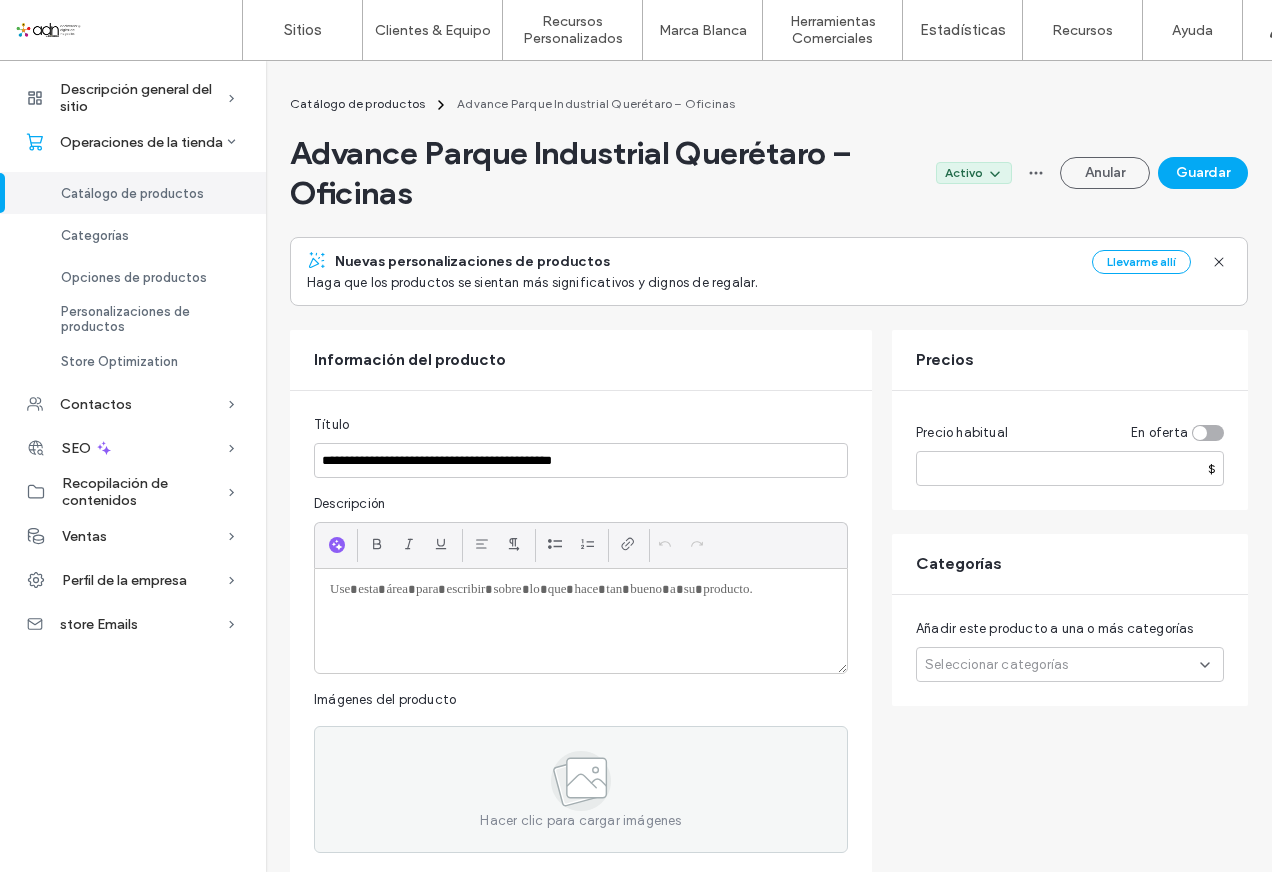 click at bounding box center [581, 621] 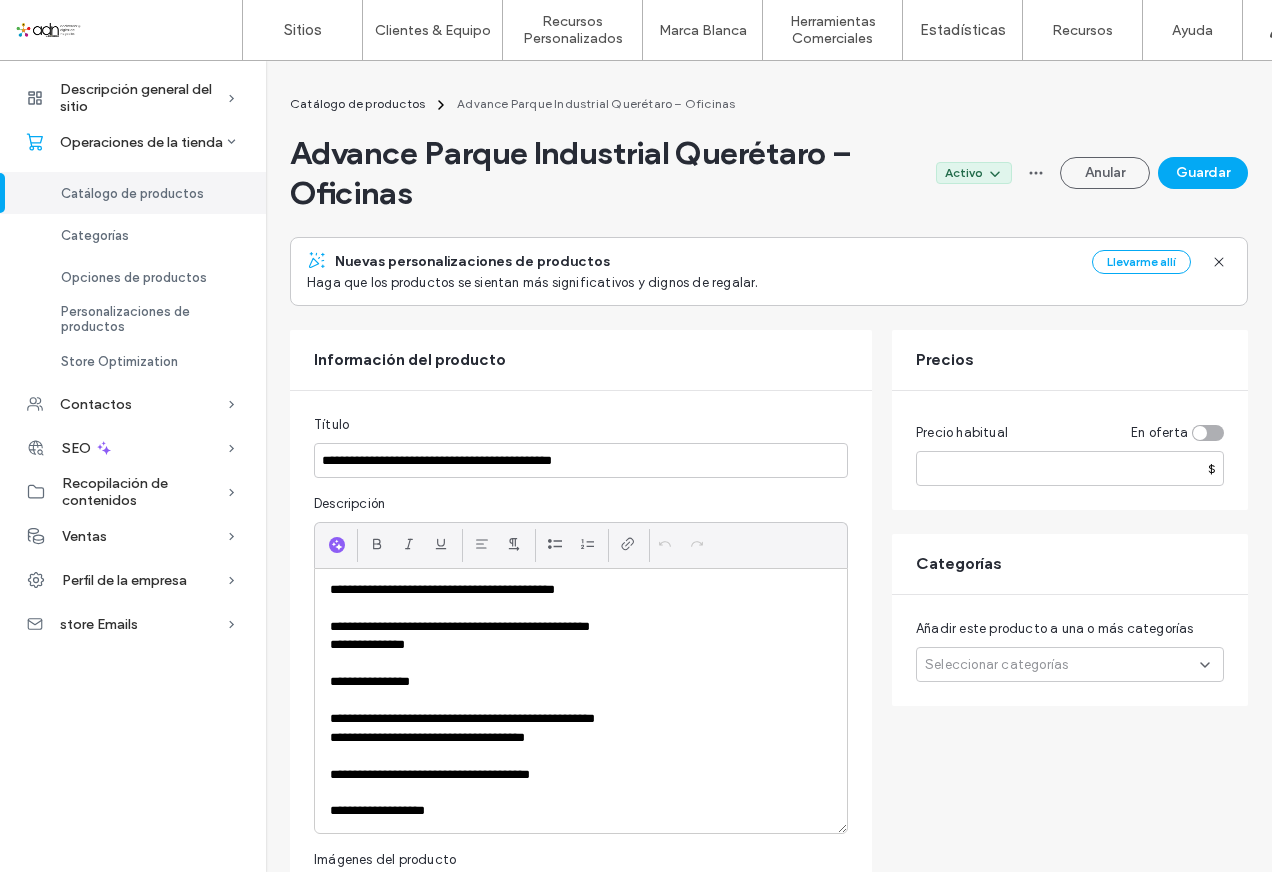 scroll, scrollTop: 0, scrollLeft: 0, axis: both 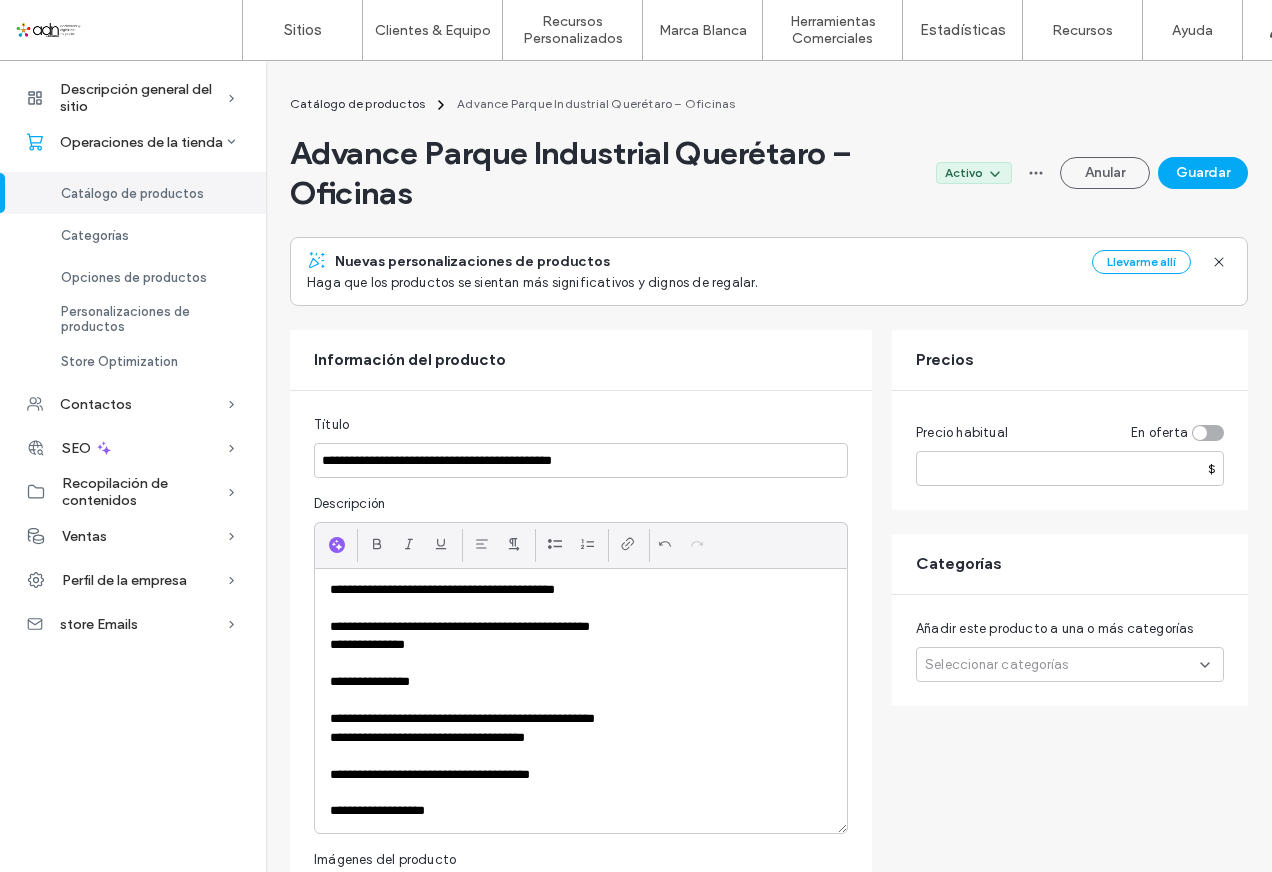 click on "**********" at bounding box center (581, 701) 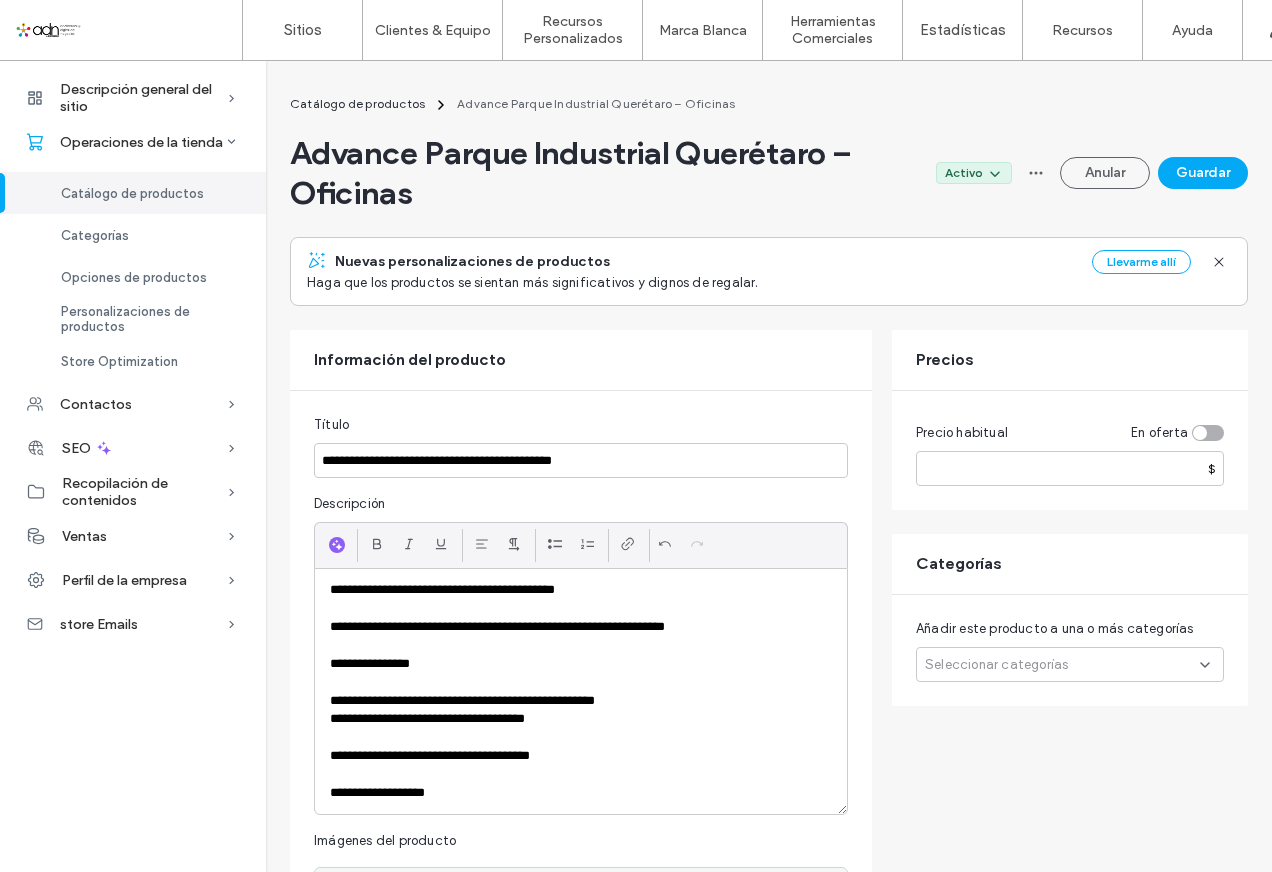 type 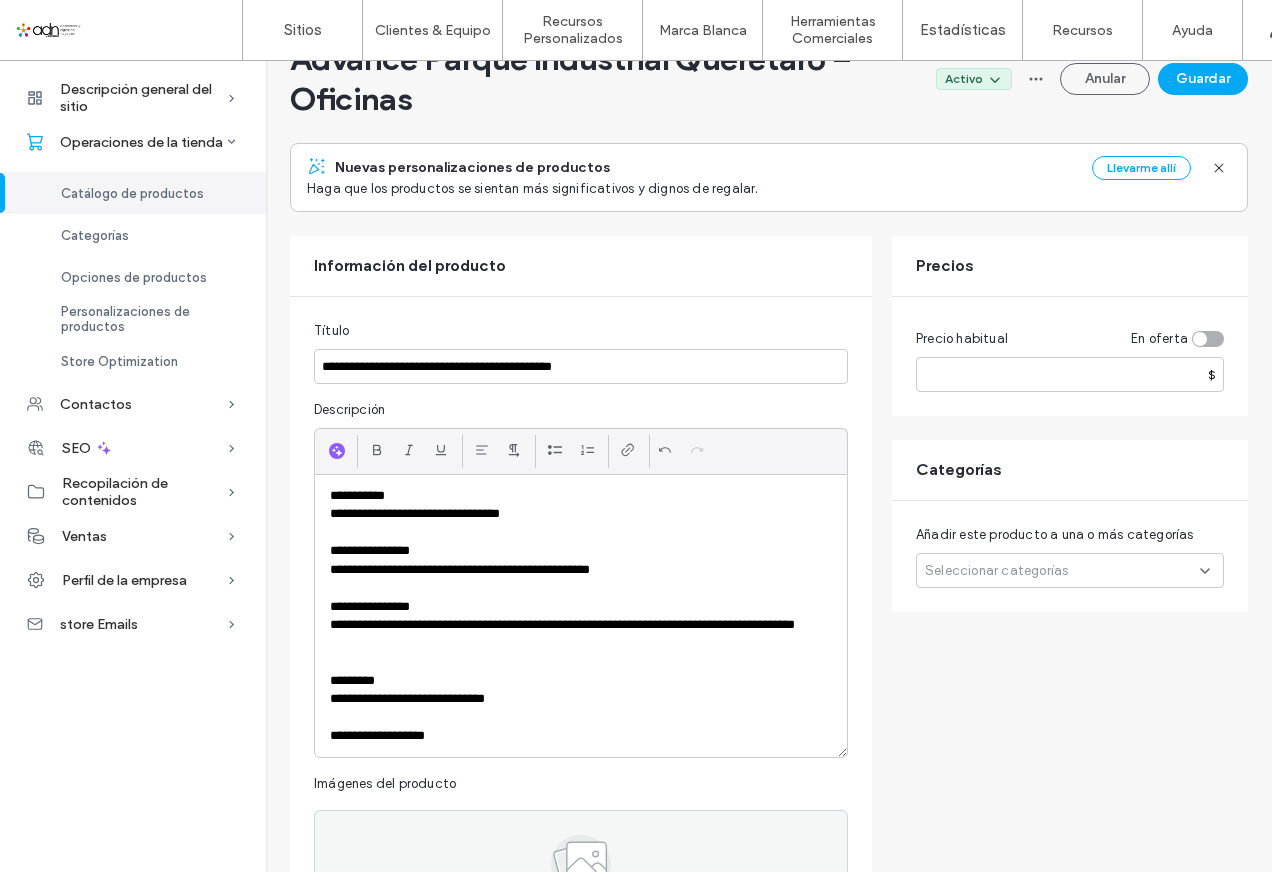scroll, scrollTop: 400, scrollLeft: 0, axis: vertical 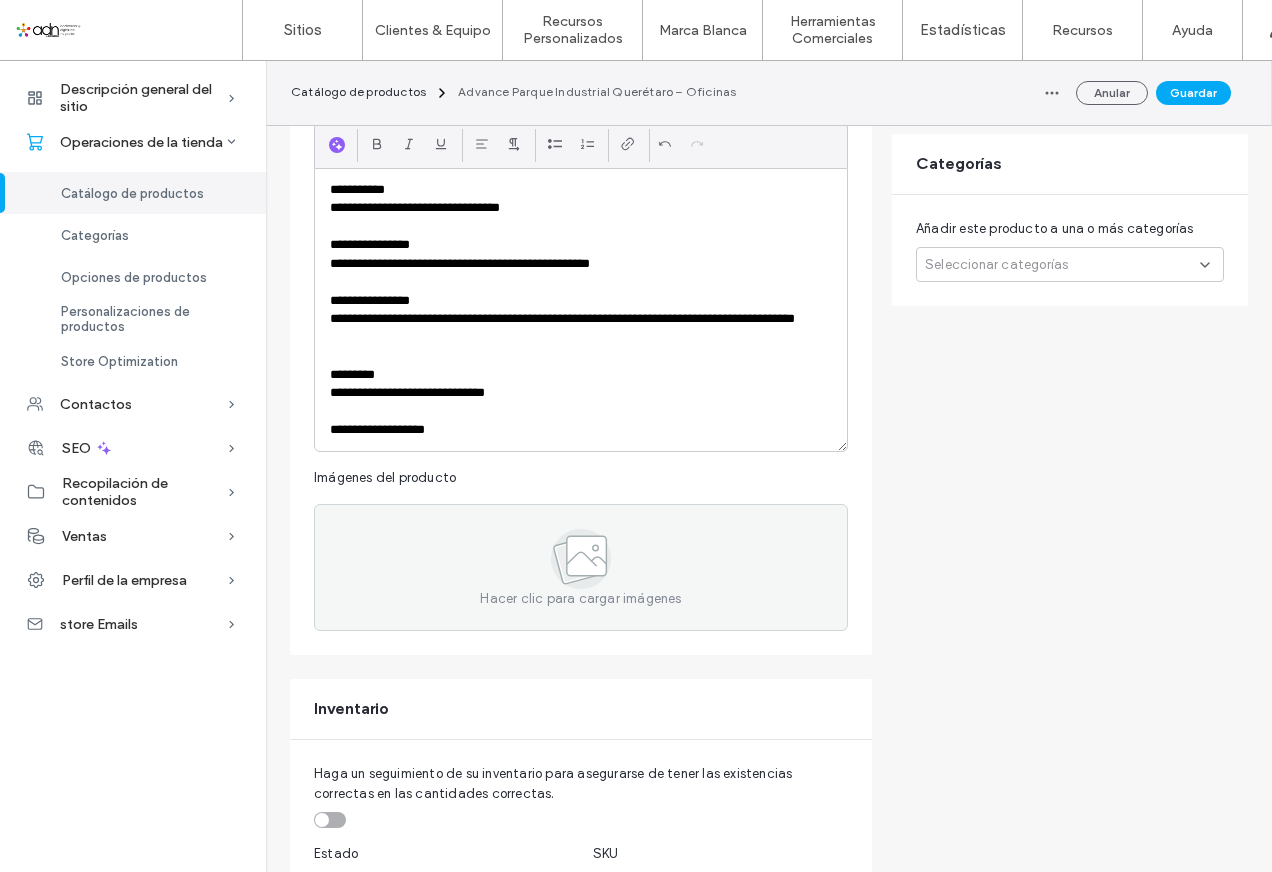 click on "Seleccionar categorías" at bounding box center (996, 265) 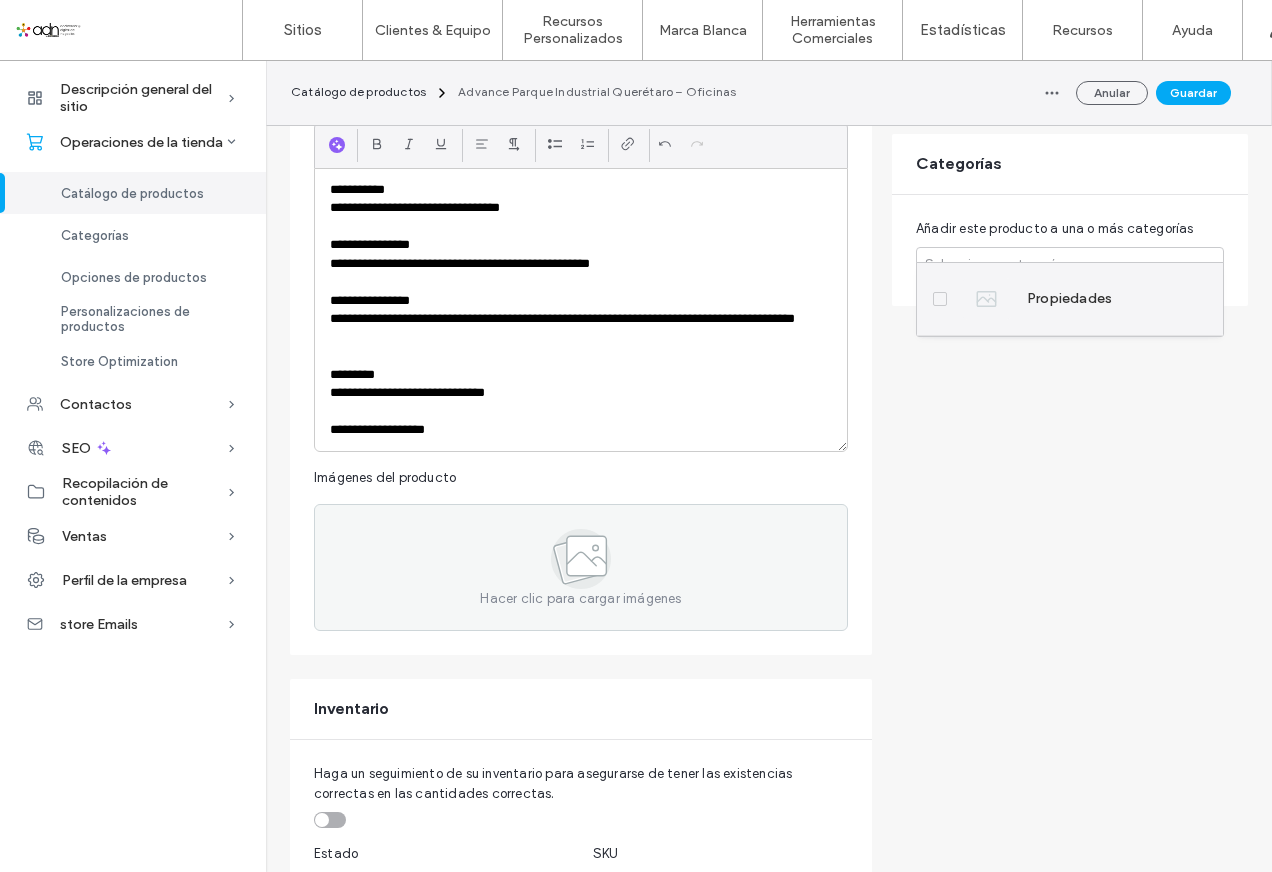 click on "Propiedades" at bounding box center [1037, 299] 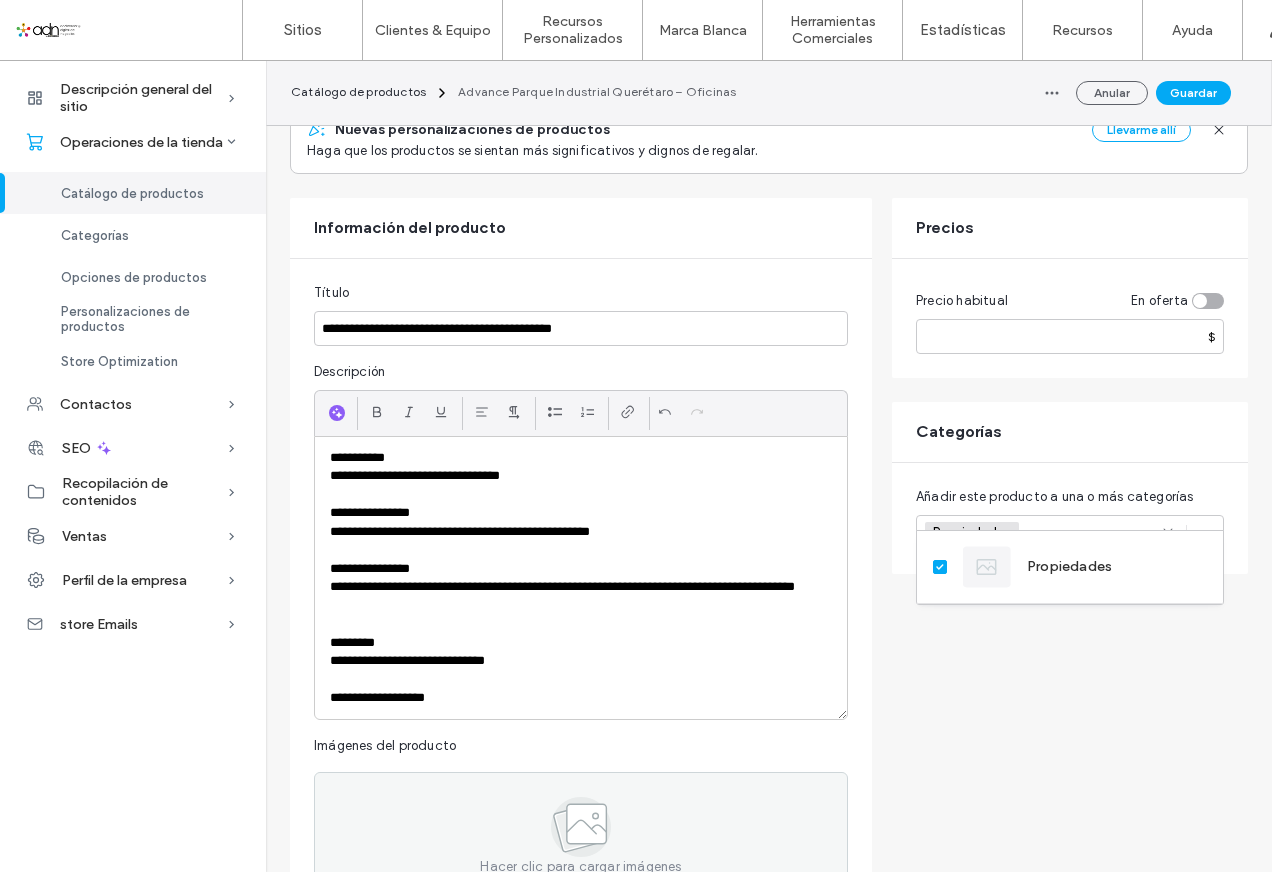 scroll, scrollTop: 0, scrollLeft: 0, axis: both 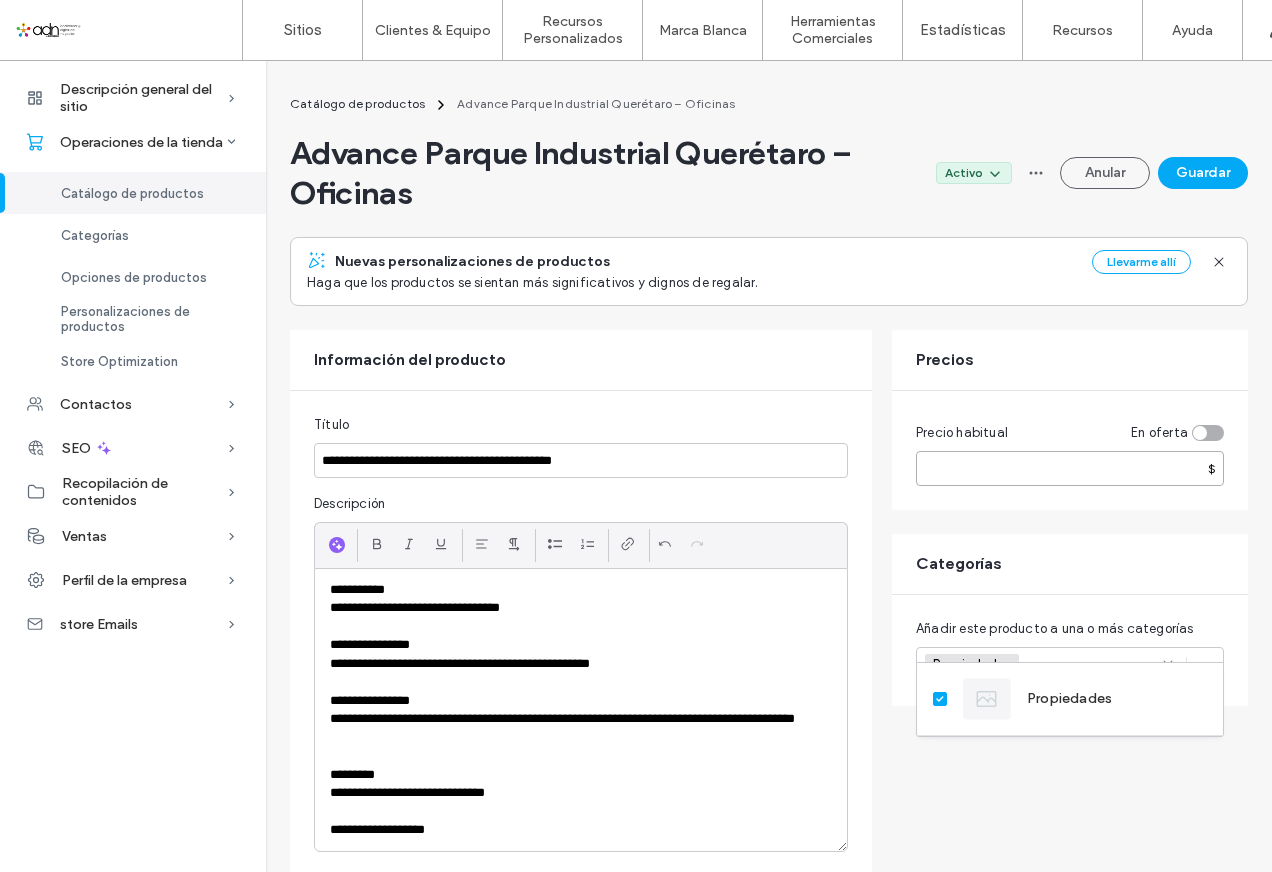 click at bounding box center [1070, 468] 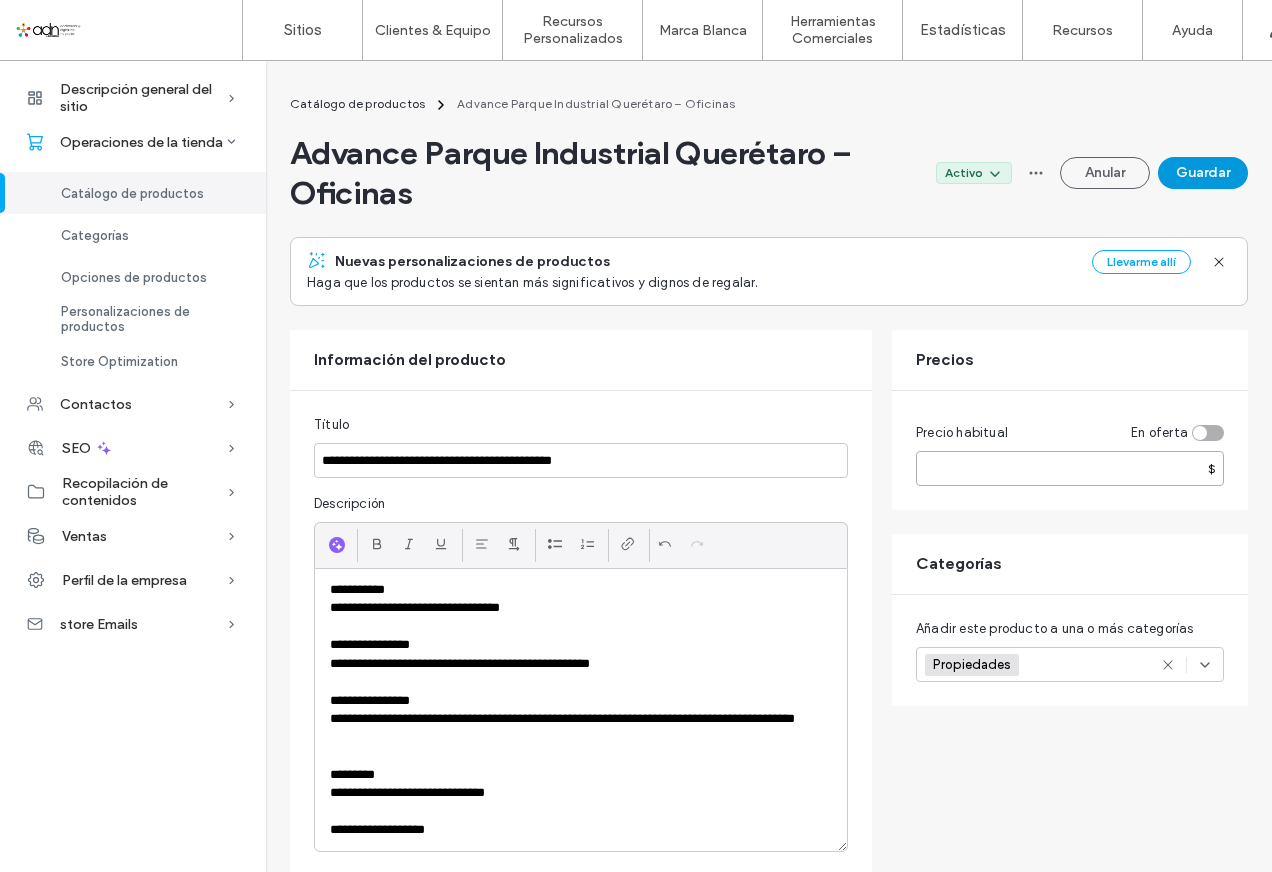 type on "*" 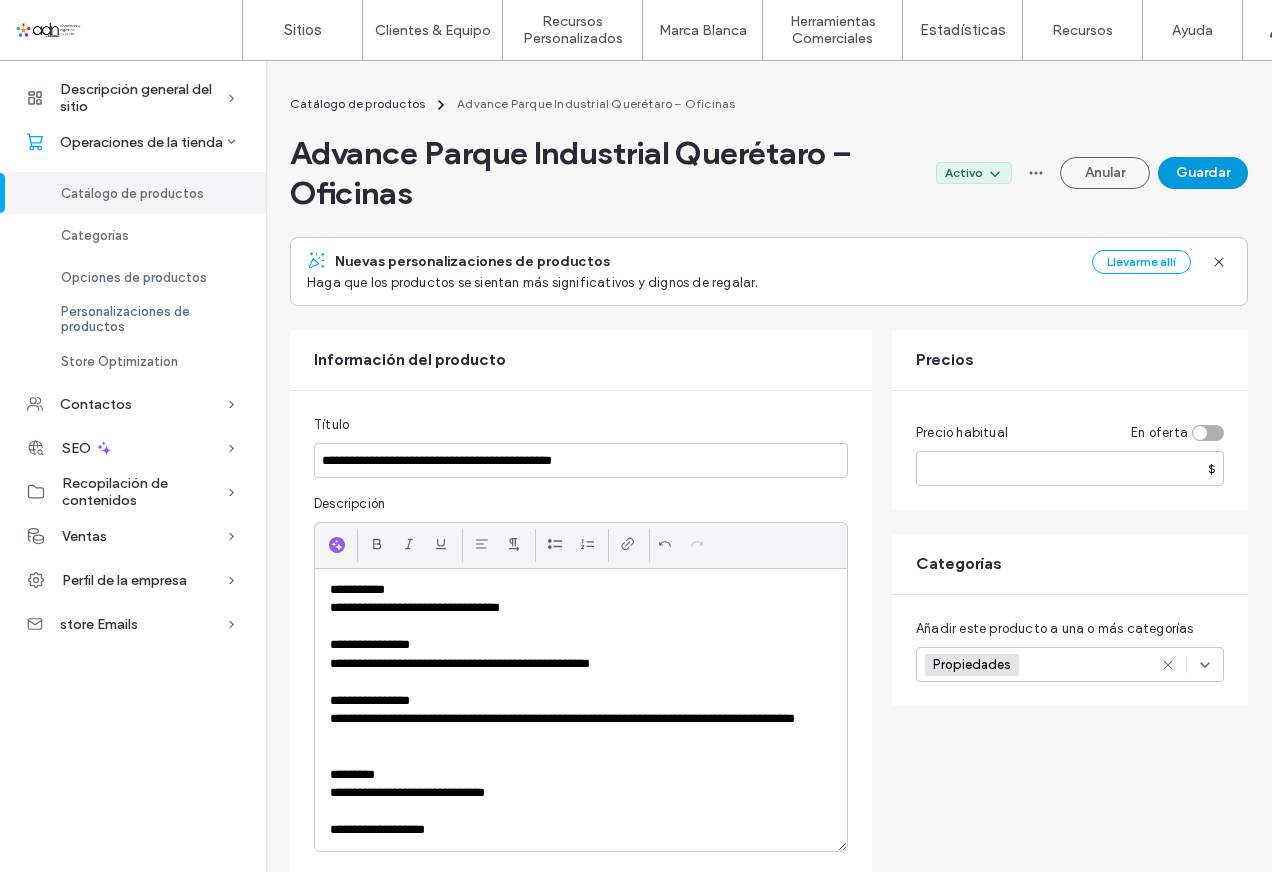 click on "Guardar" at bounding box center (1203, 173) 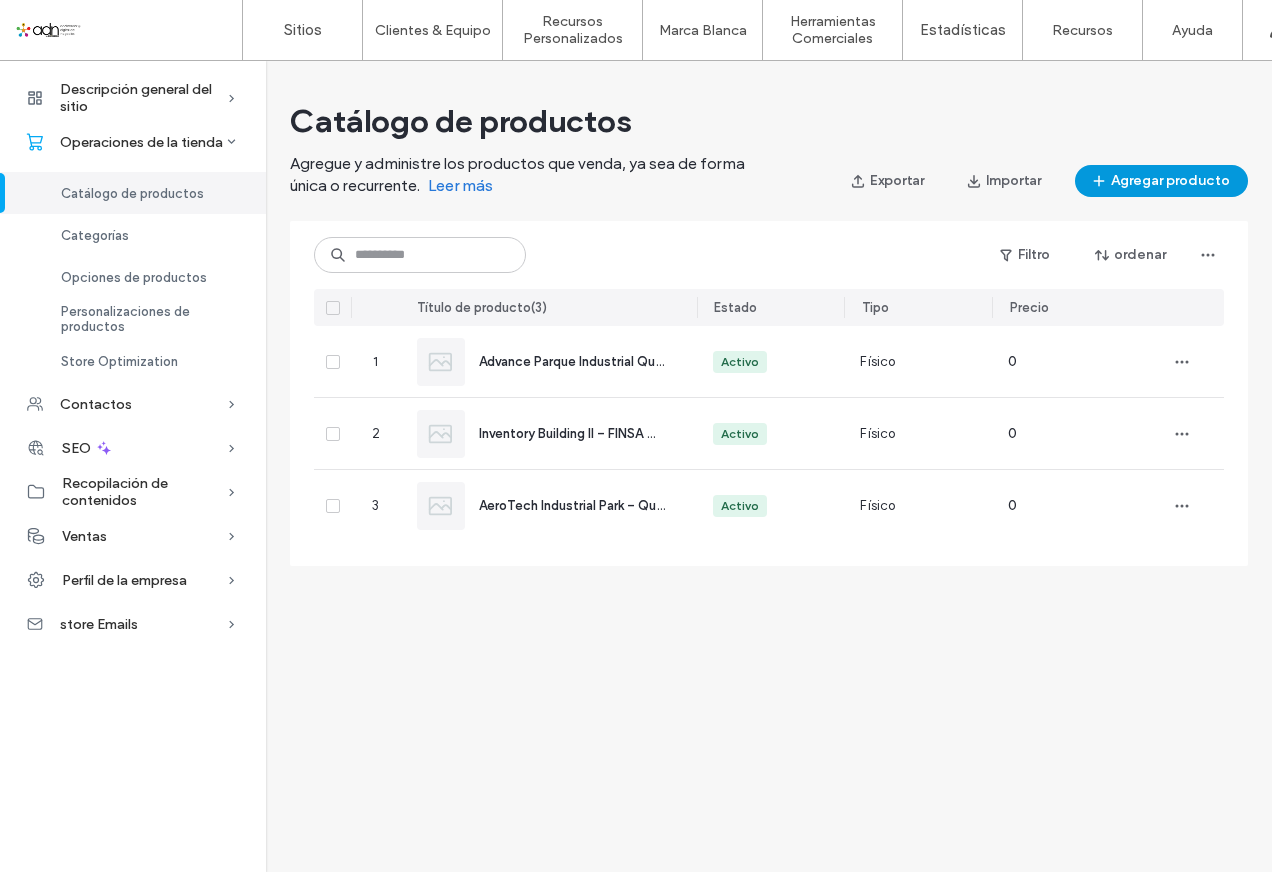 click on "Agregar producto" at bounding box center [1161, 181] 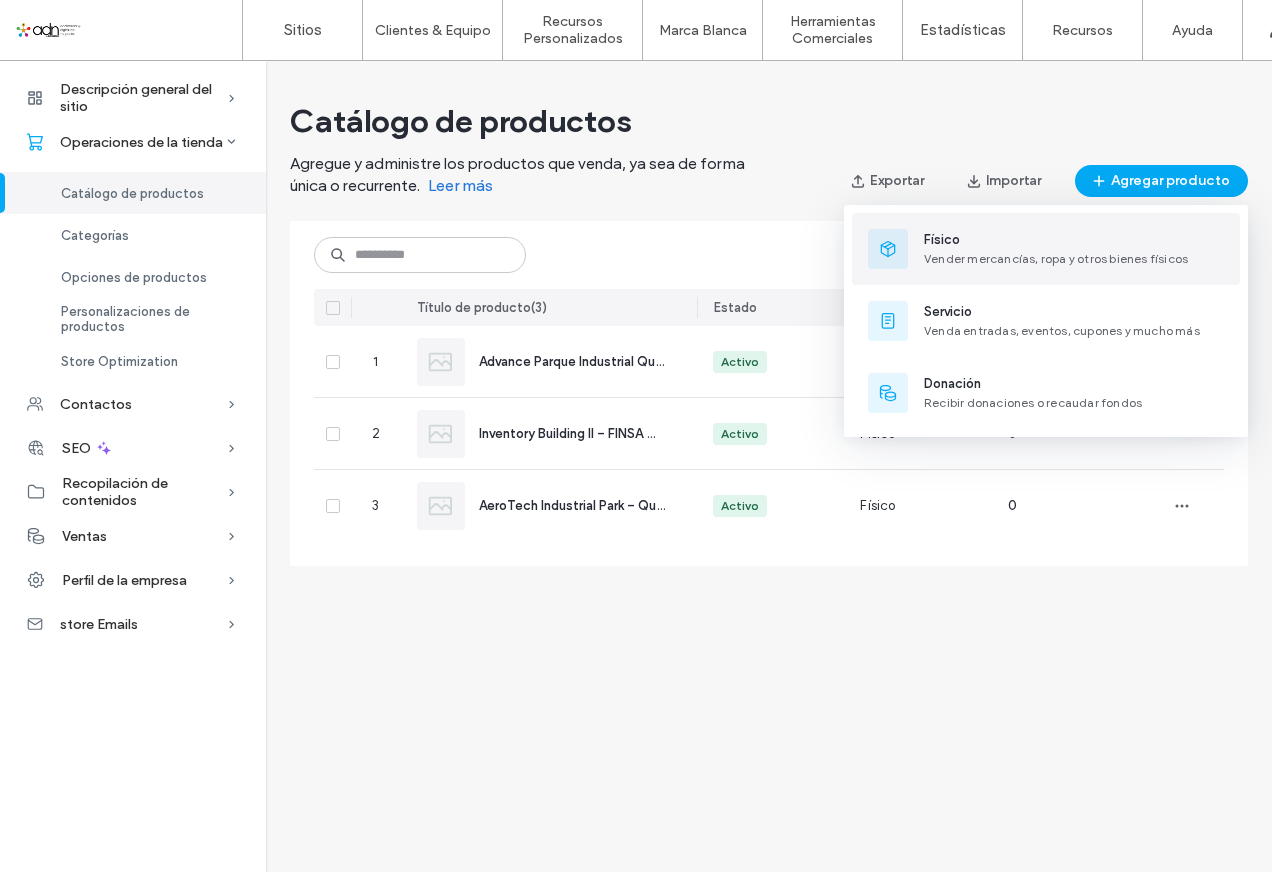 click on "Vender mercancías, ropa y otros bienes físicos" at bounding box center (1056, 258) 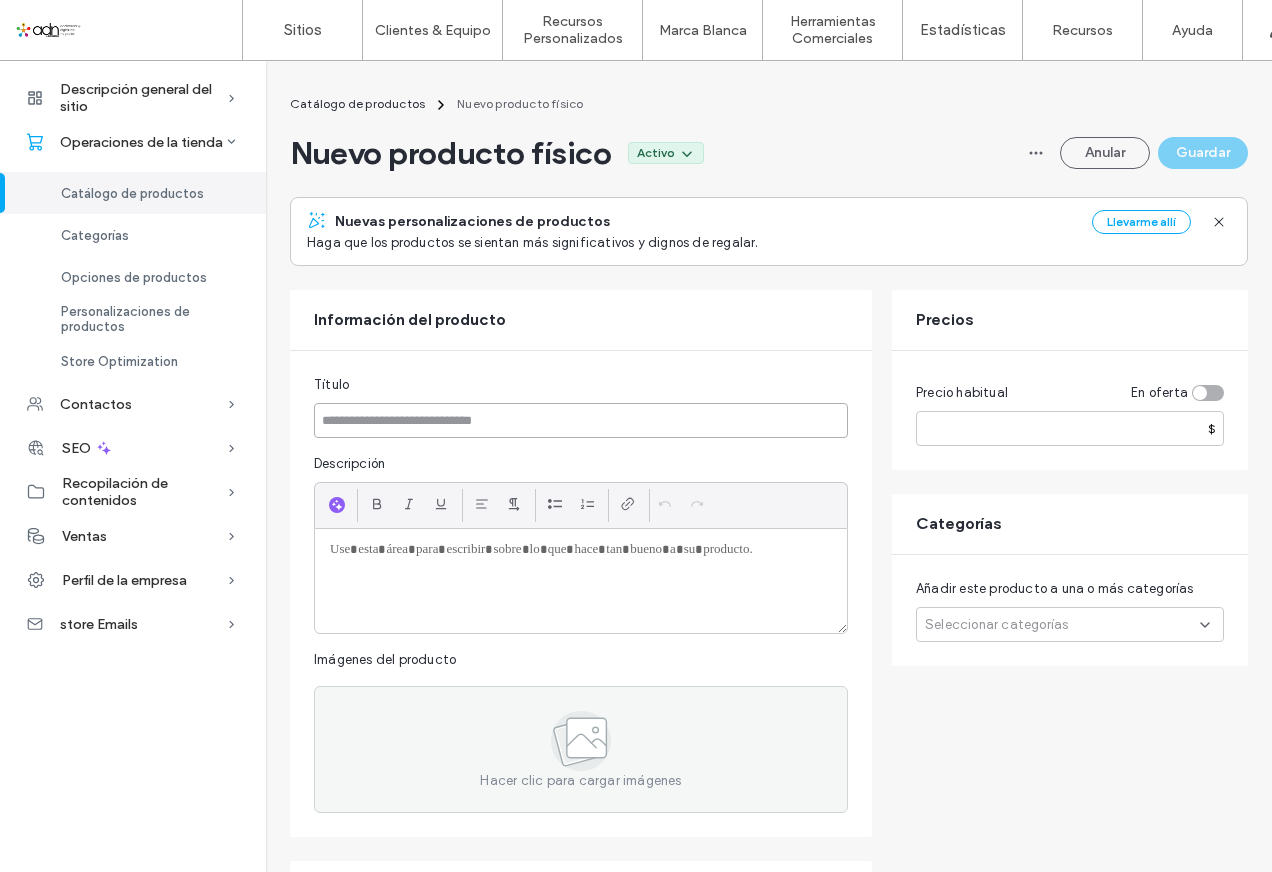 click at bounding box center (581, 420) 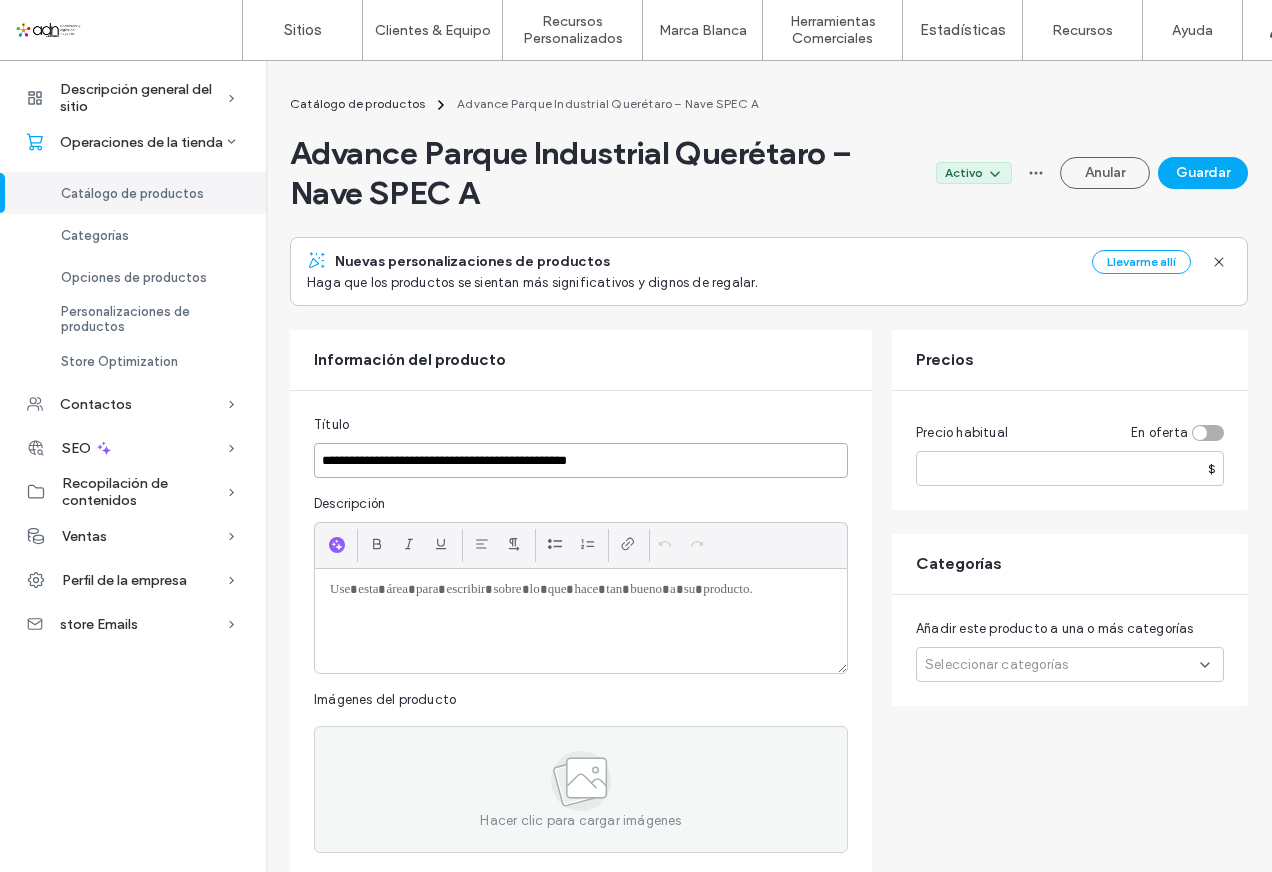 type on "**********" 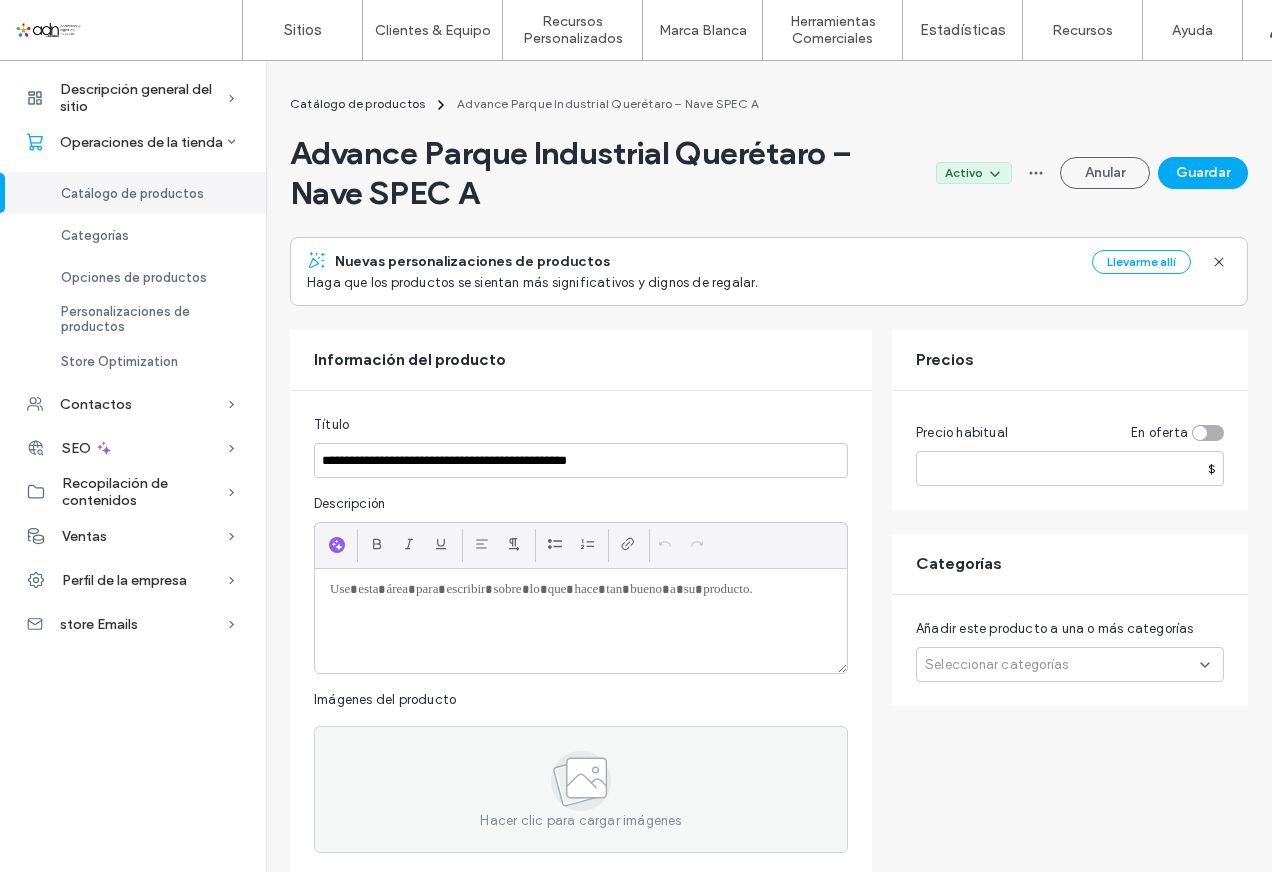 click at bounding box center (581, 621) 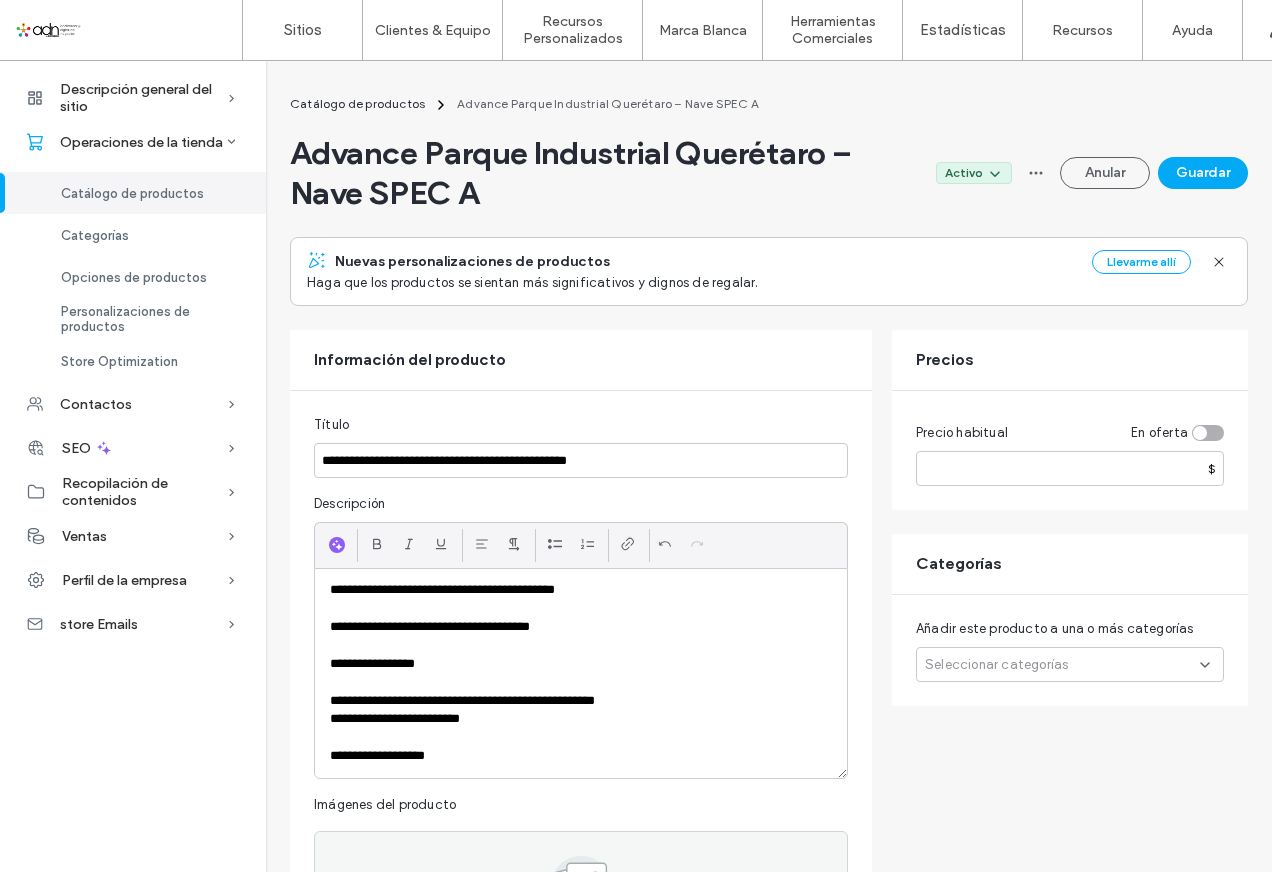 drag, startPoint x: 396, startPoint y: 569, endPoint x: 415, endPoint y: 570, distance: 19.026299 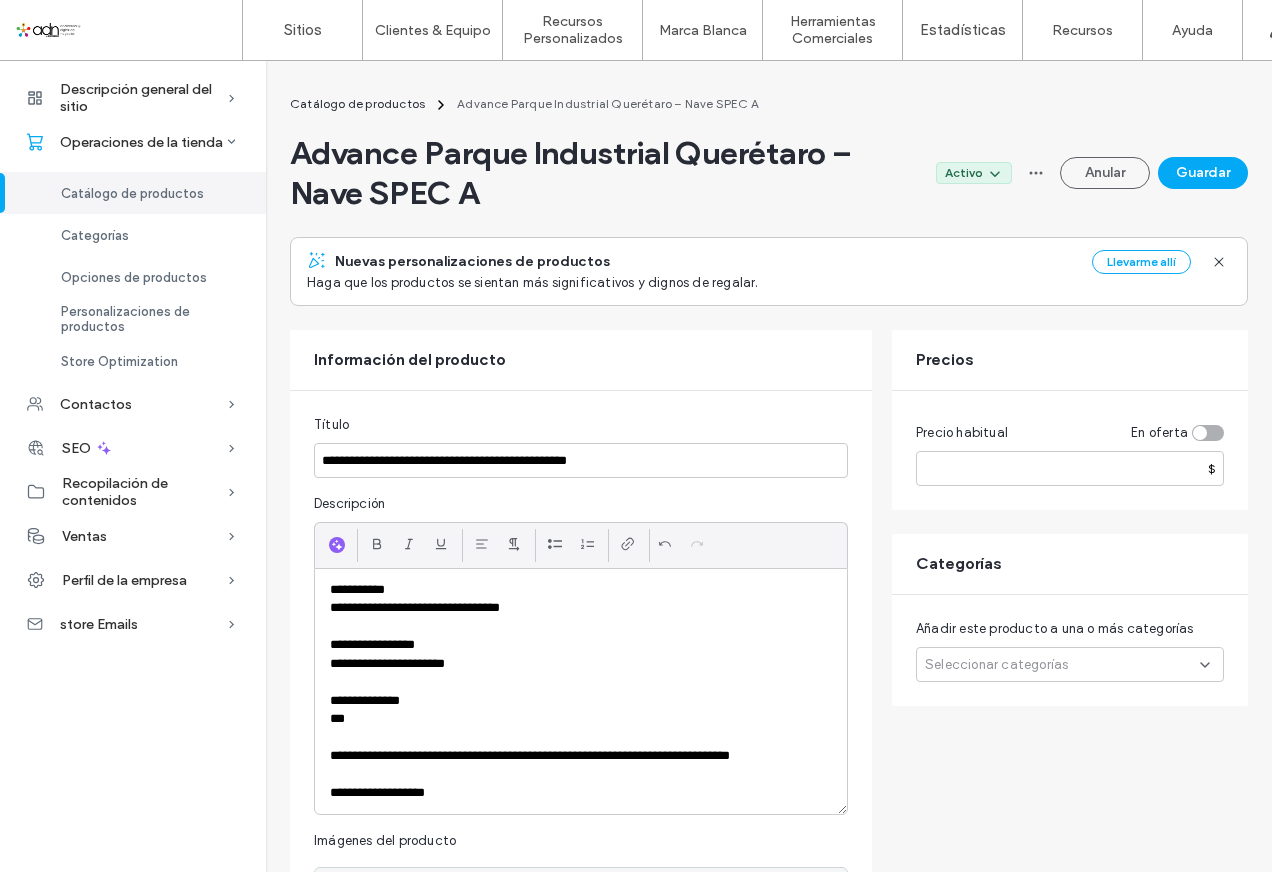type 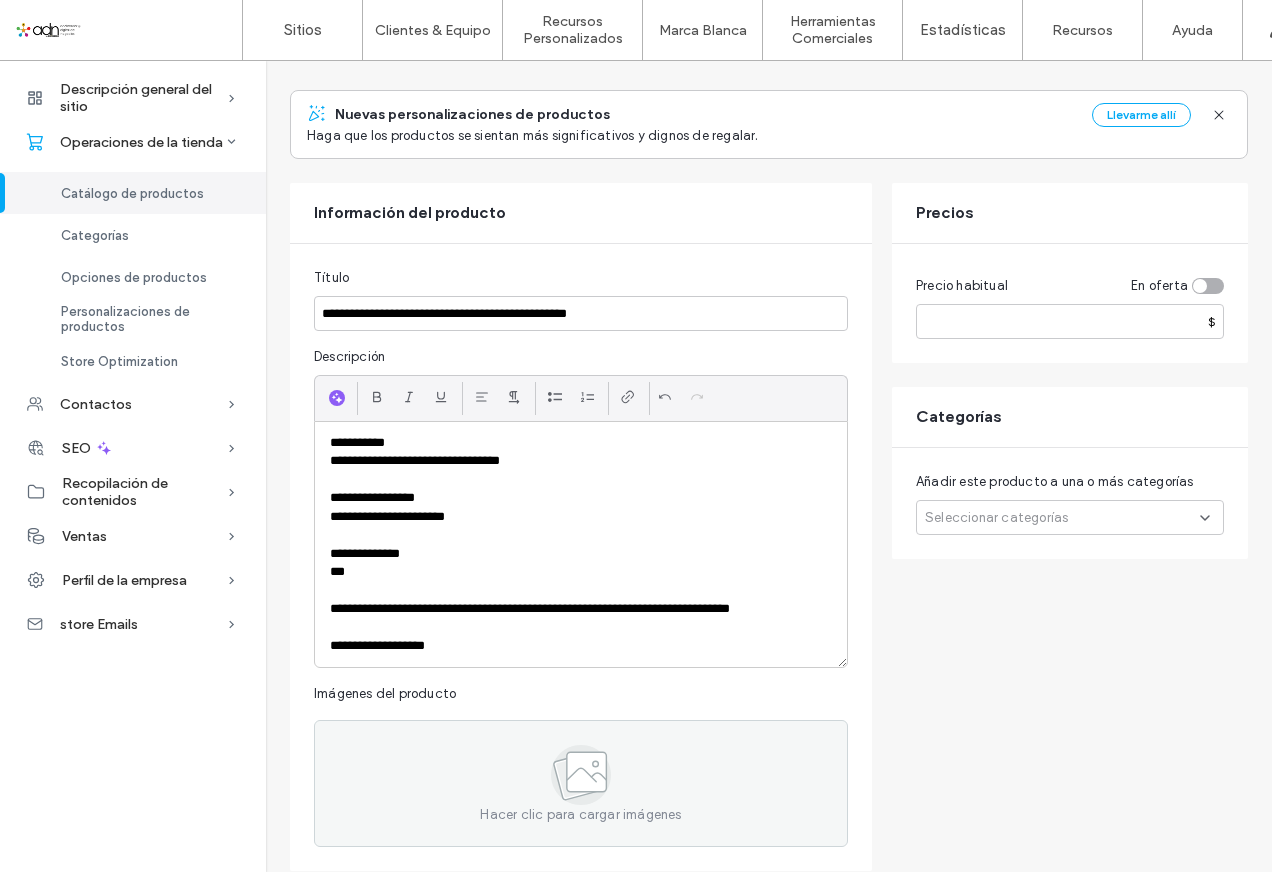 scroll, scrollTop: 200, scrollLeft: 0, axis: vertical 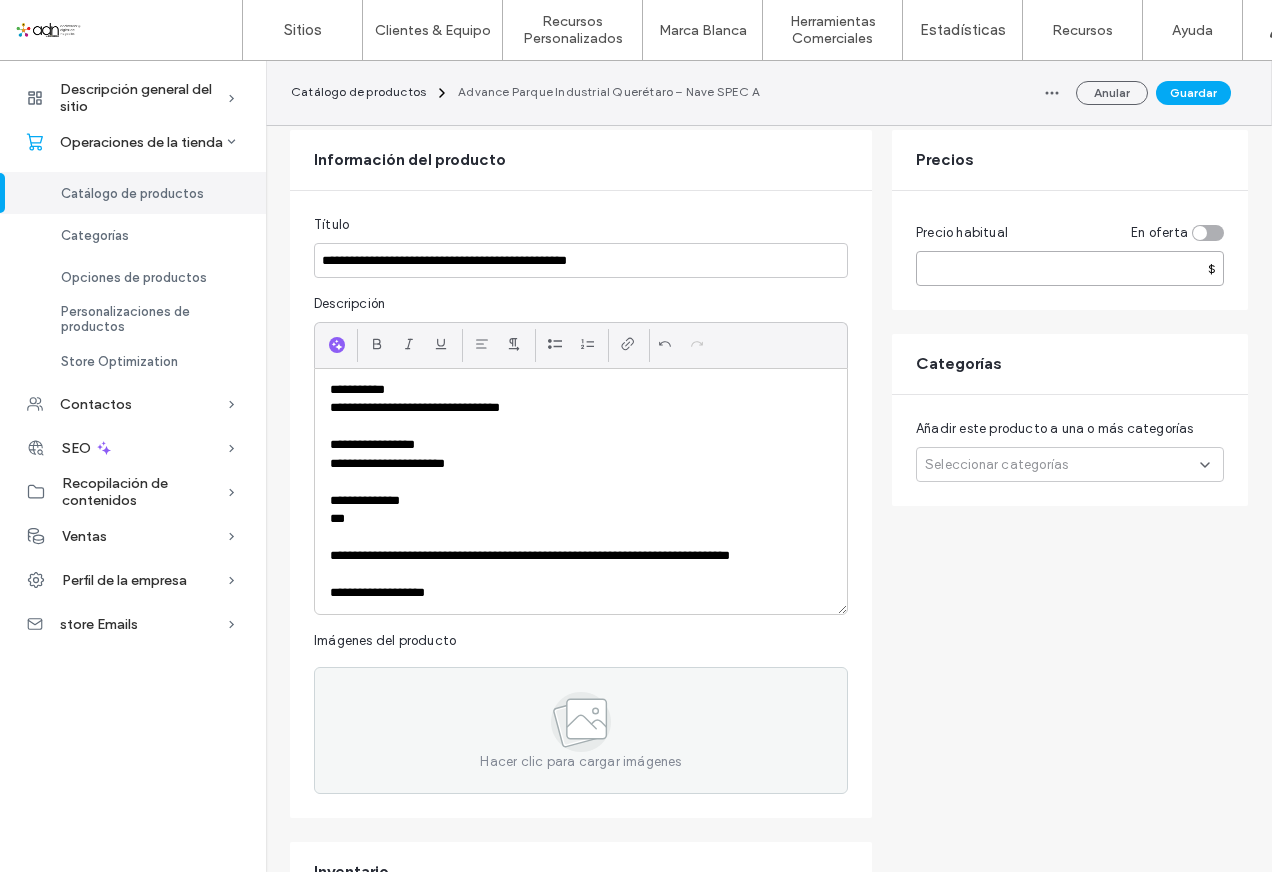 click at bounding box center [1070, 268] 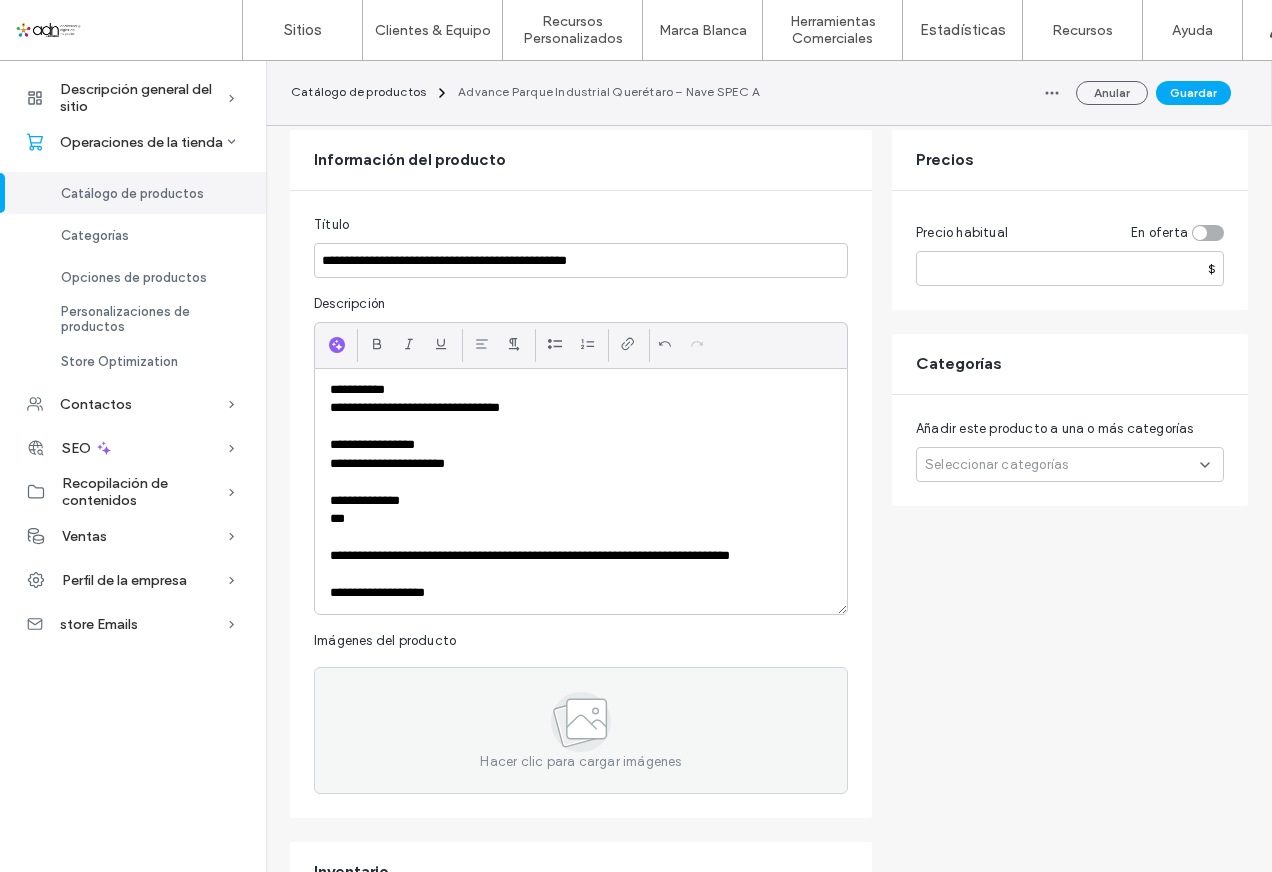 click on "Seleccionar categorías" at bounding box center (996, 465) 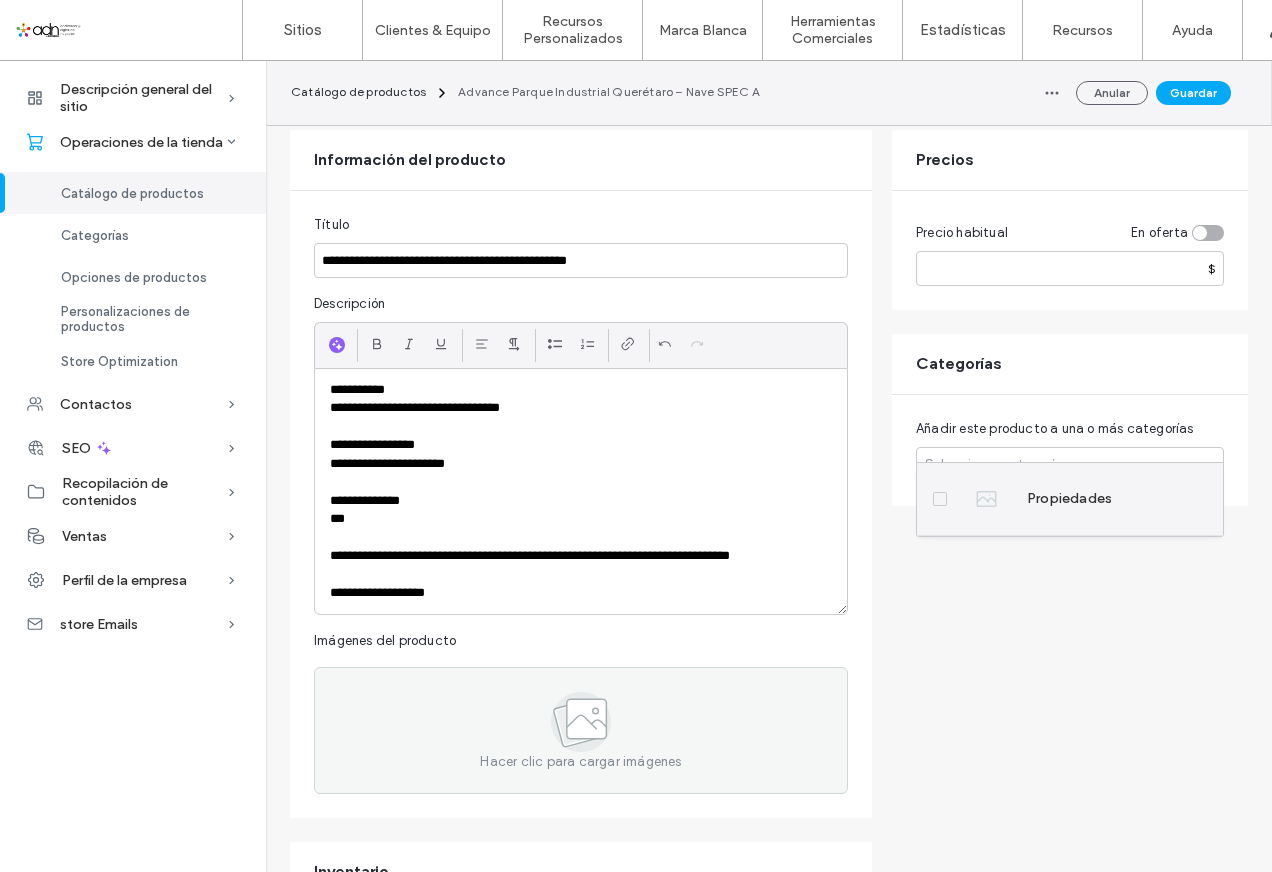 click on "Propiedades" at bounding box center (1069, 499) 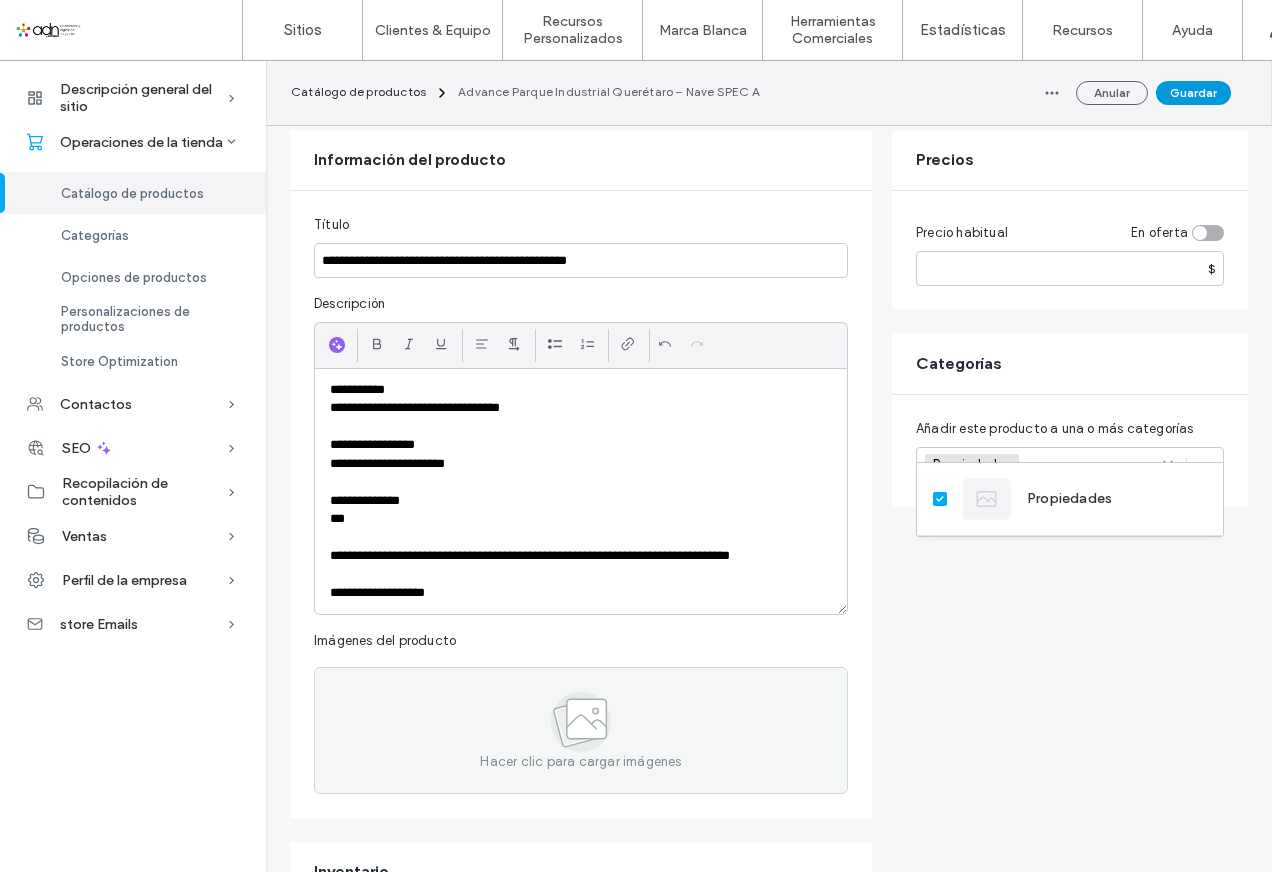 click on "Guardar" at bounding box center (1193, 93) 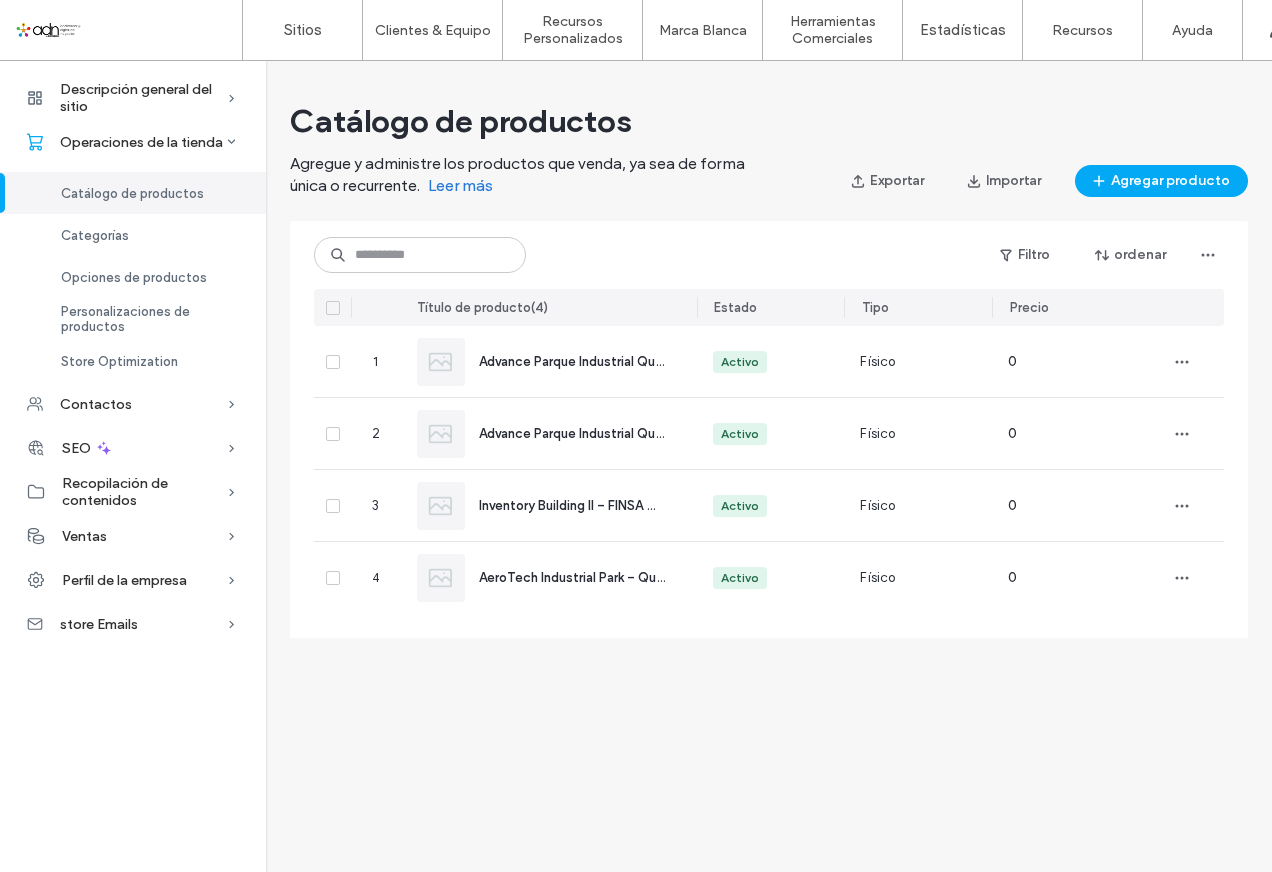 scroll, scrollTop: 0, scrollLeft: 0, axis: both 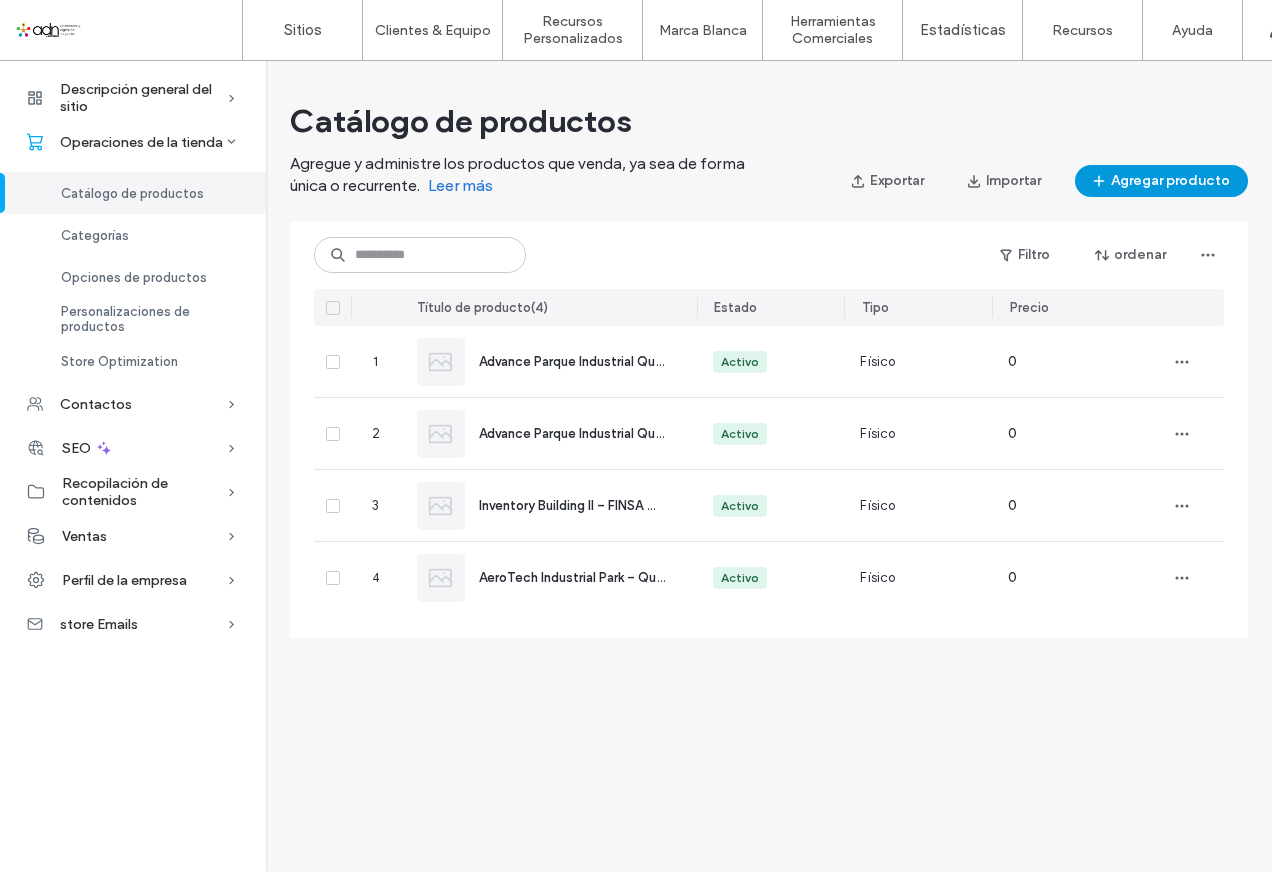 click 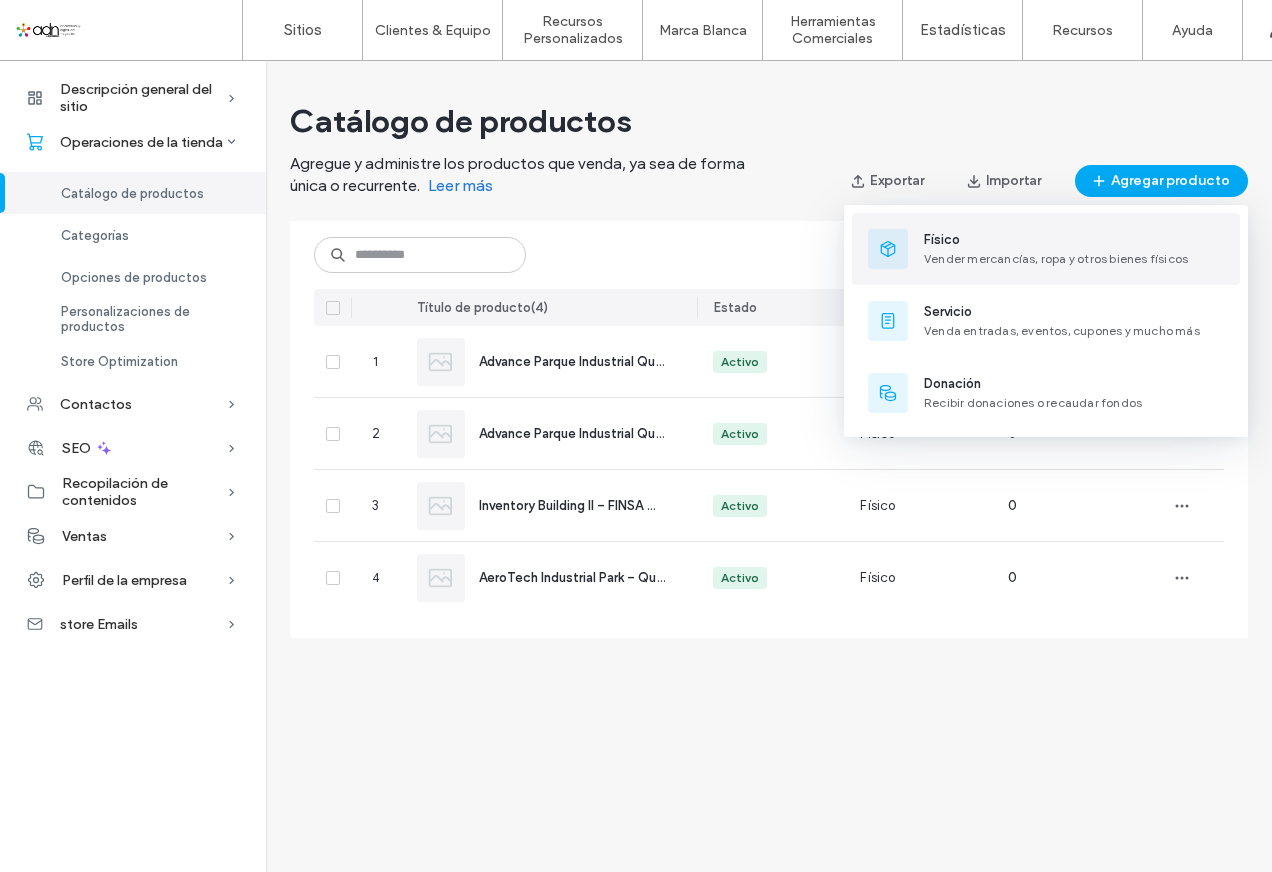 click on "Físico" at bounding box center (1056, 240) 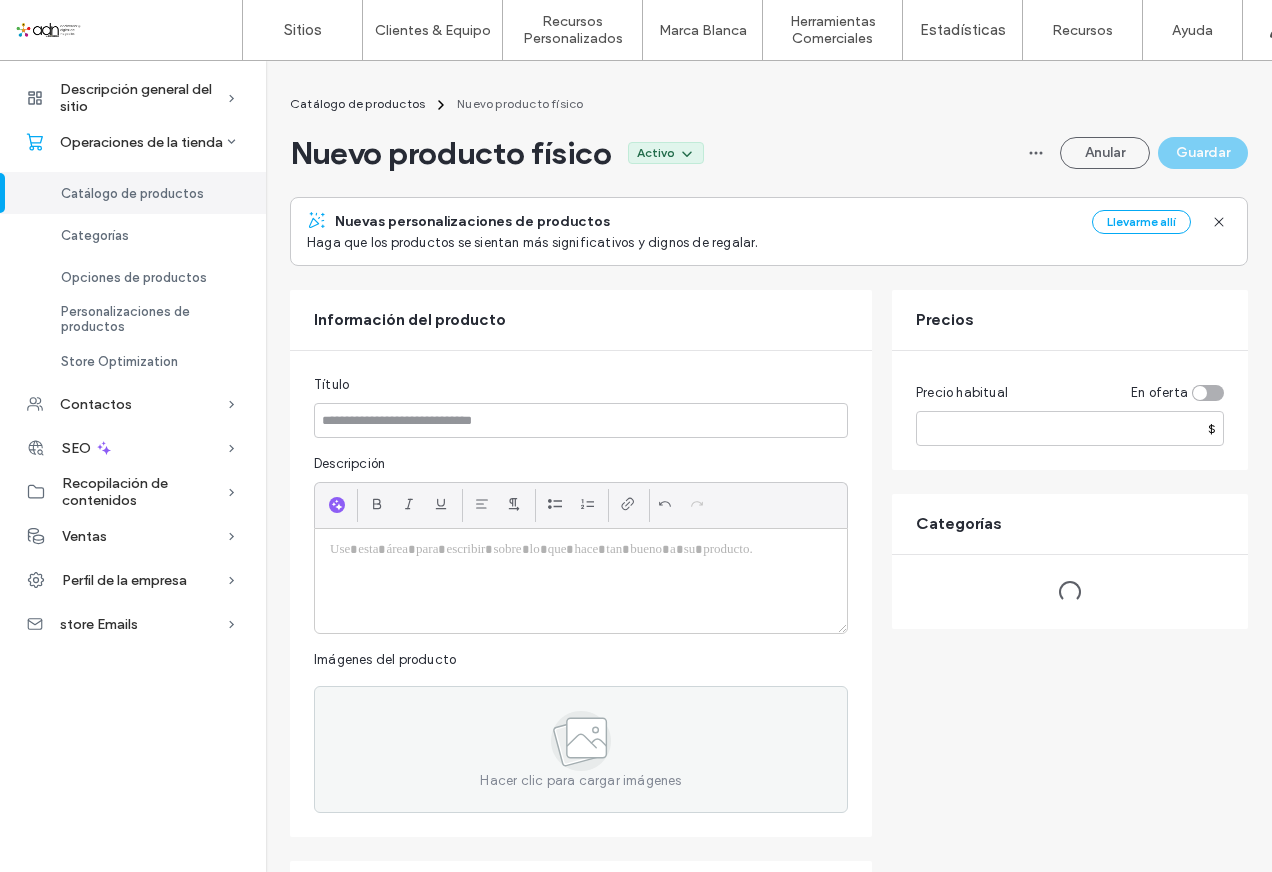 click at bounding box center [581, 420] 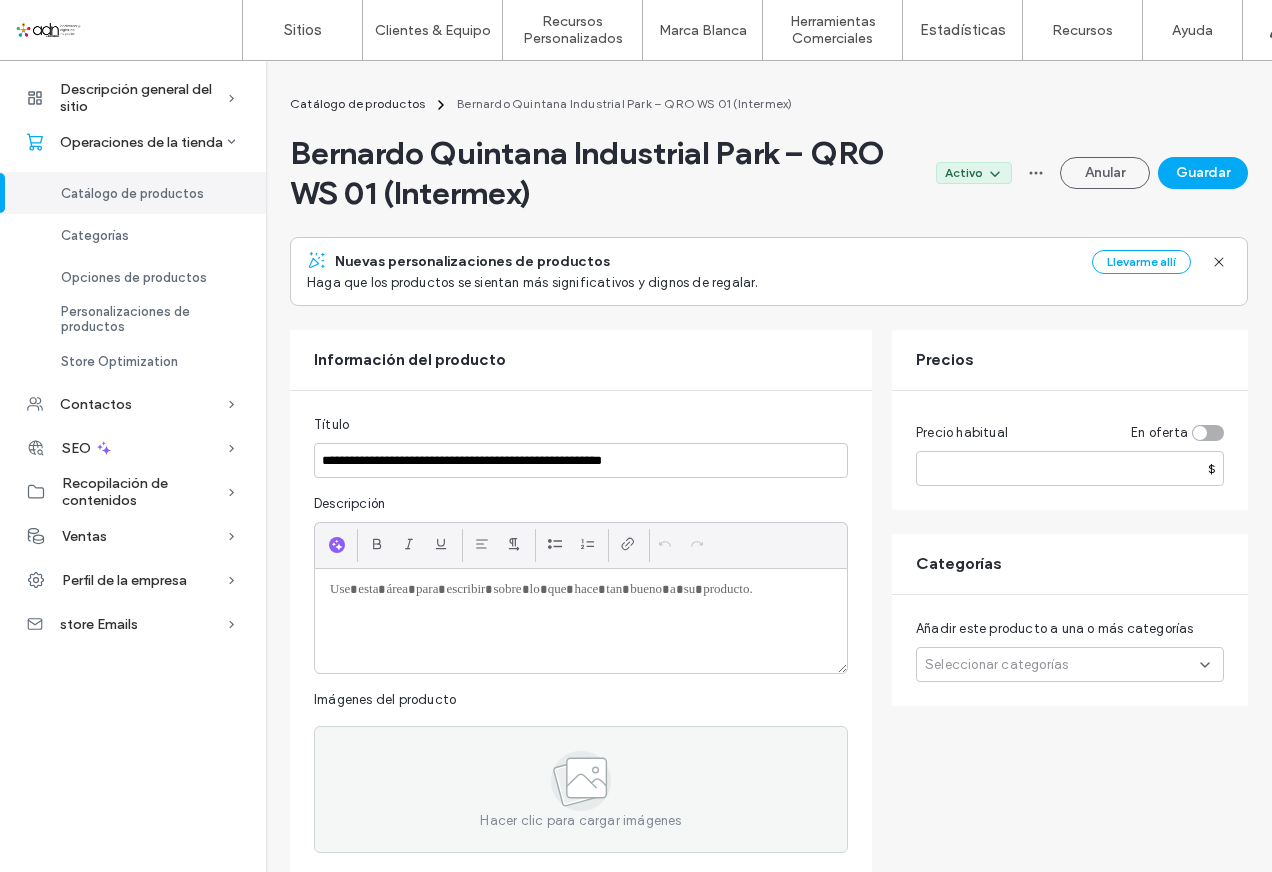 type on "**********" 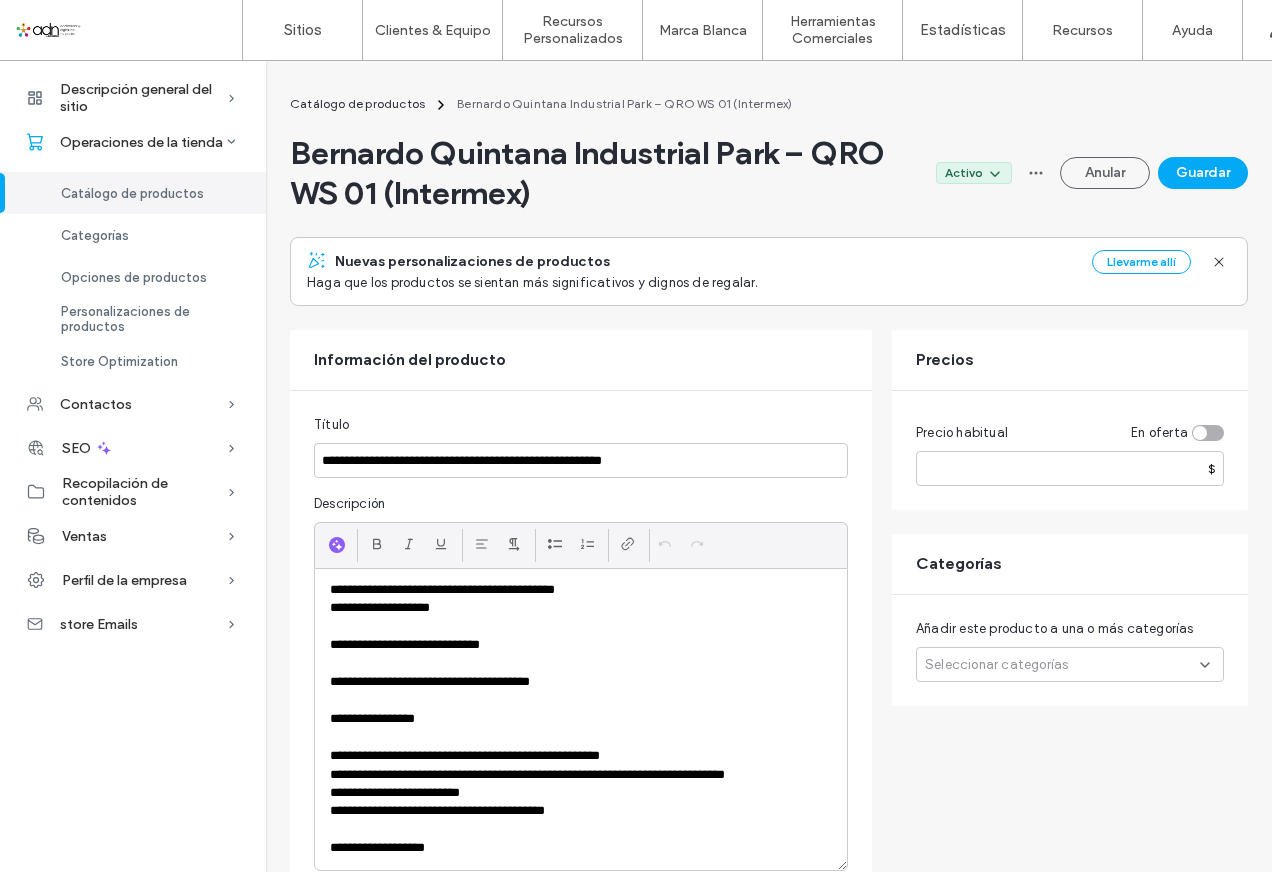scroll, scrollTop: 0, scrollLeft: 0, axis: both 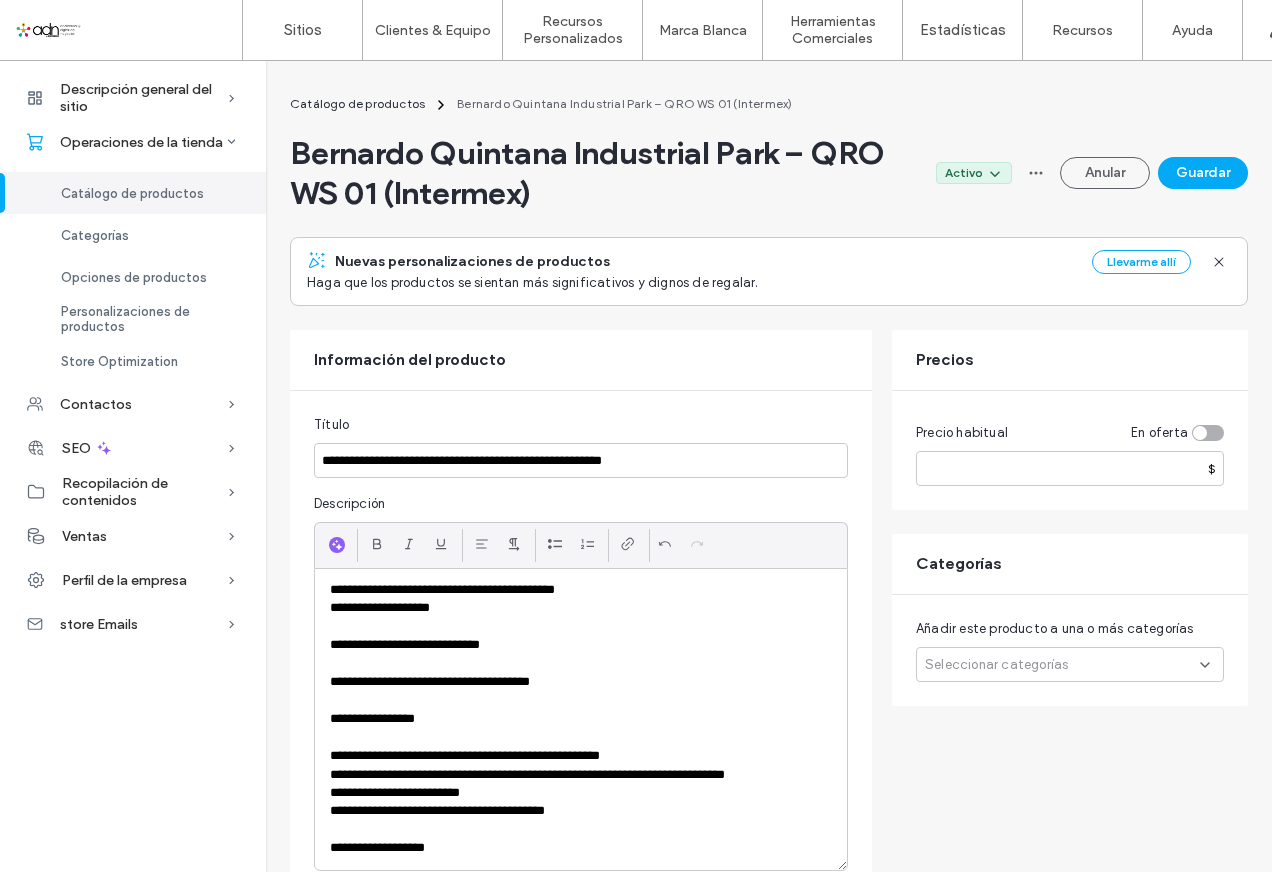 click on "**********" at bounding box center [581, 719] 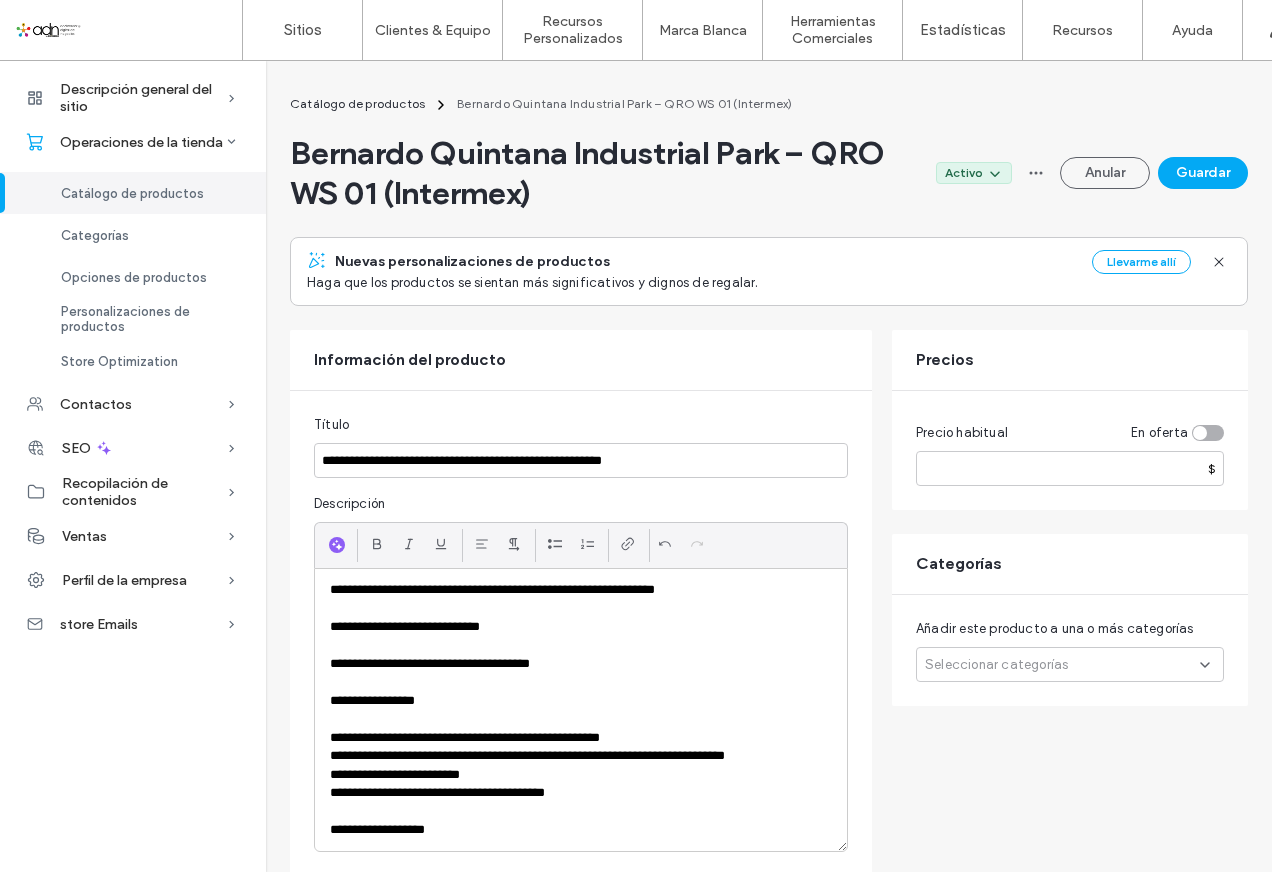 type 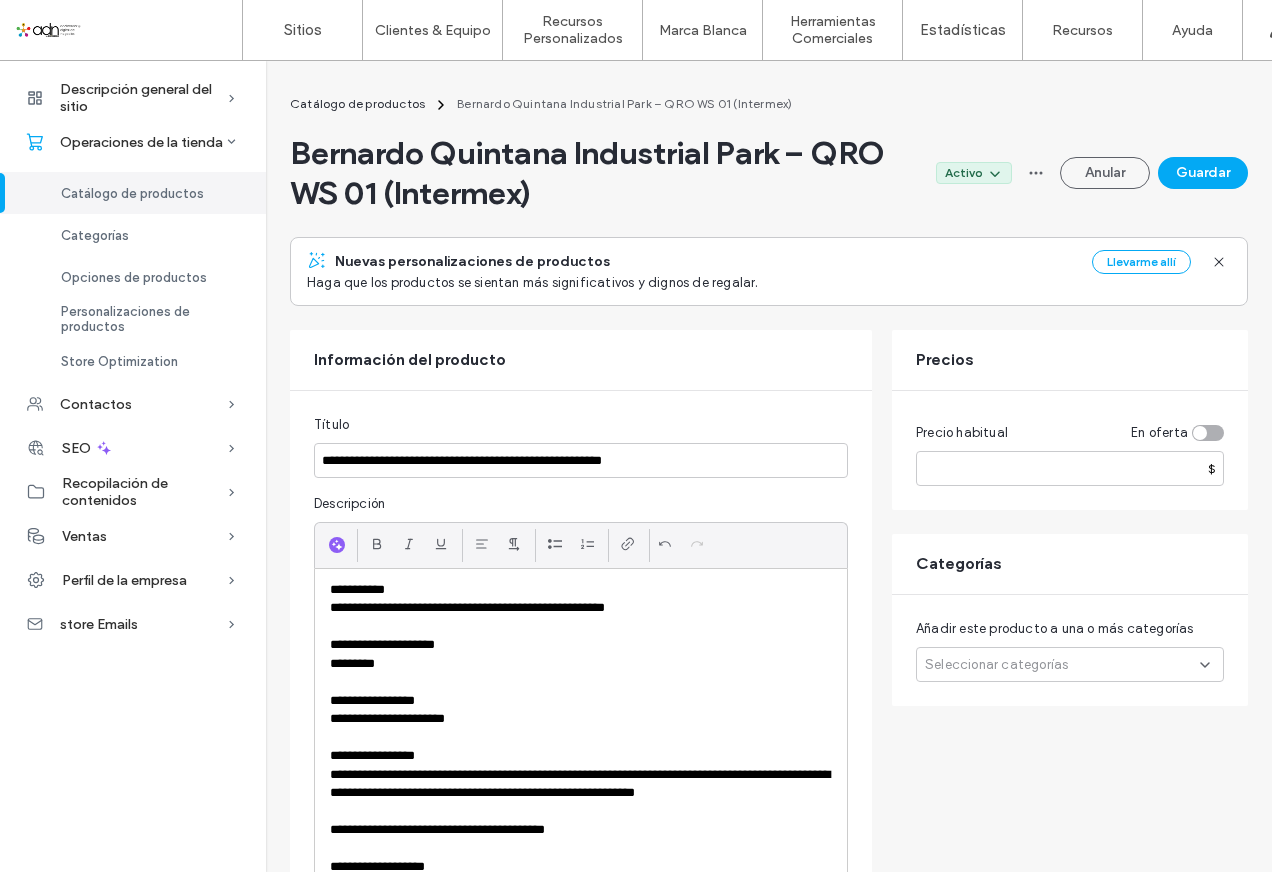 scroll, scrollTop: 1, scrollLeft: 0, axis: vertical 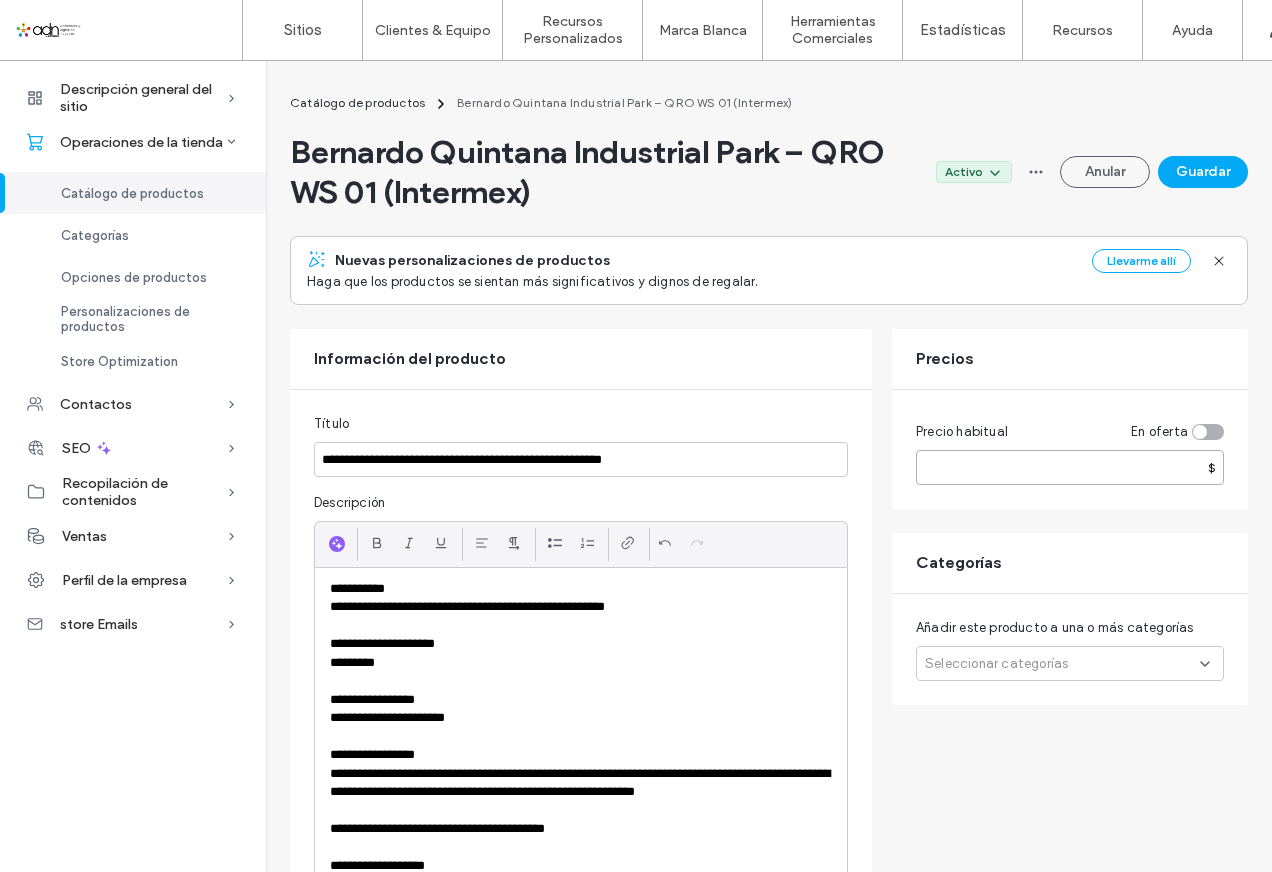 click at bounding box center [1070, 467] 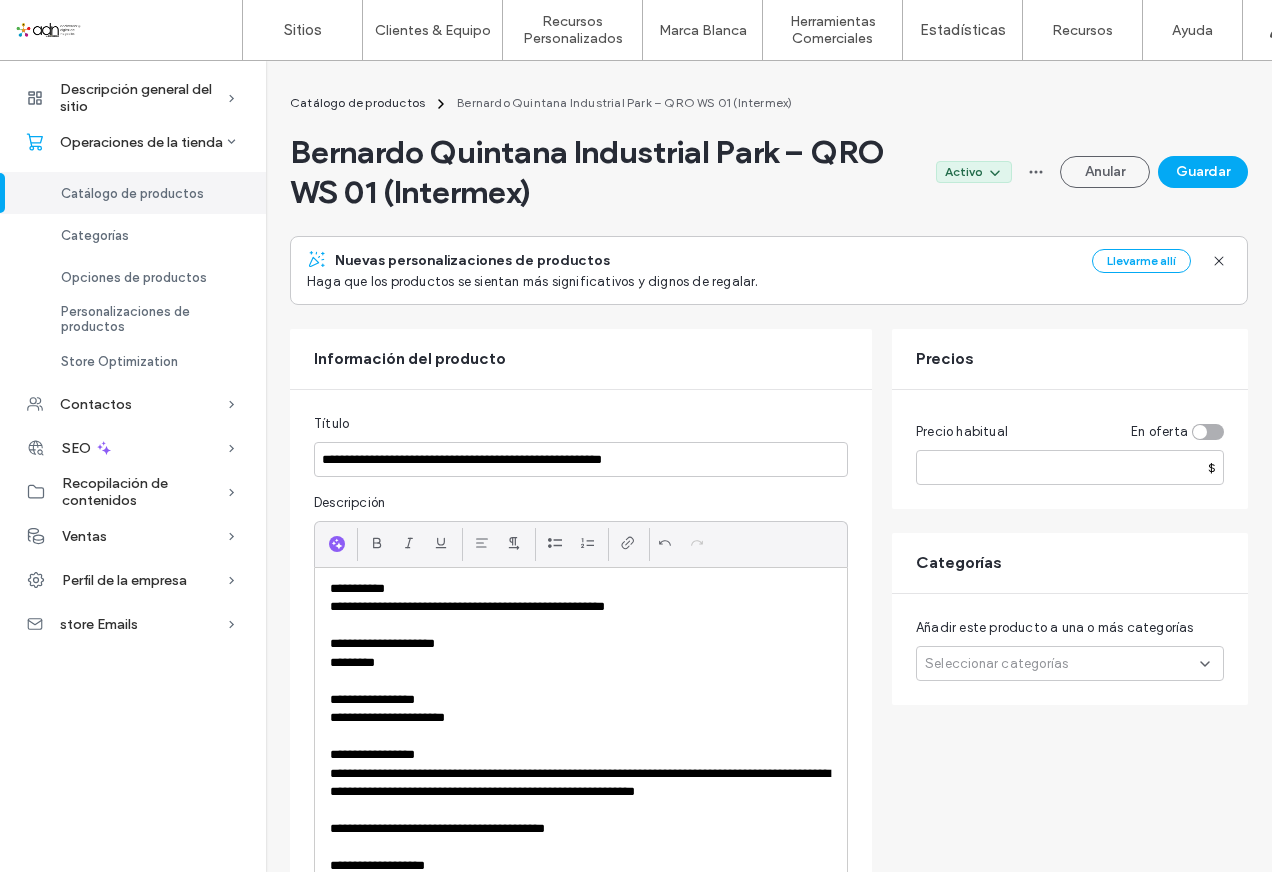drag, startPoint x: 986, startPoint y: 666, endPoint x: 996, endPoint y: 653, distance: 16.40122 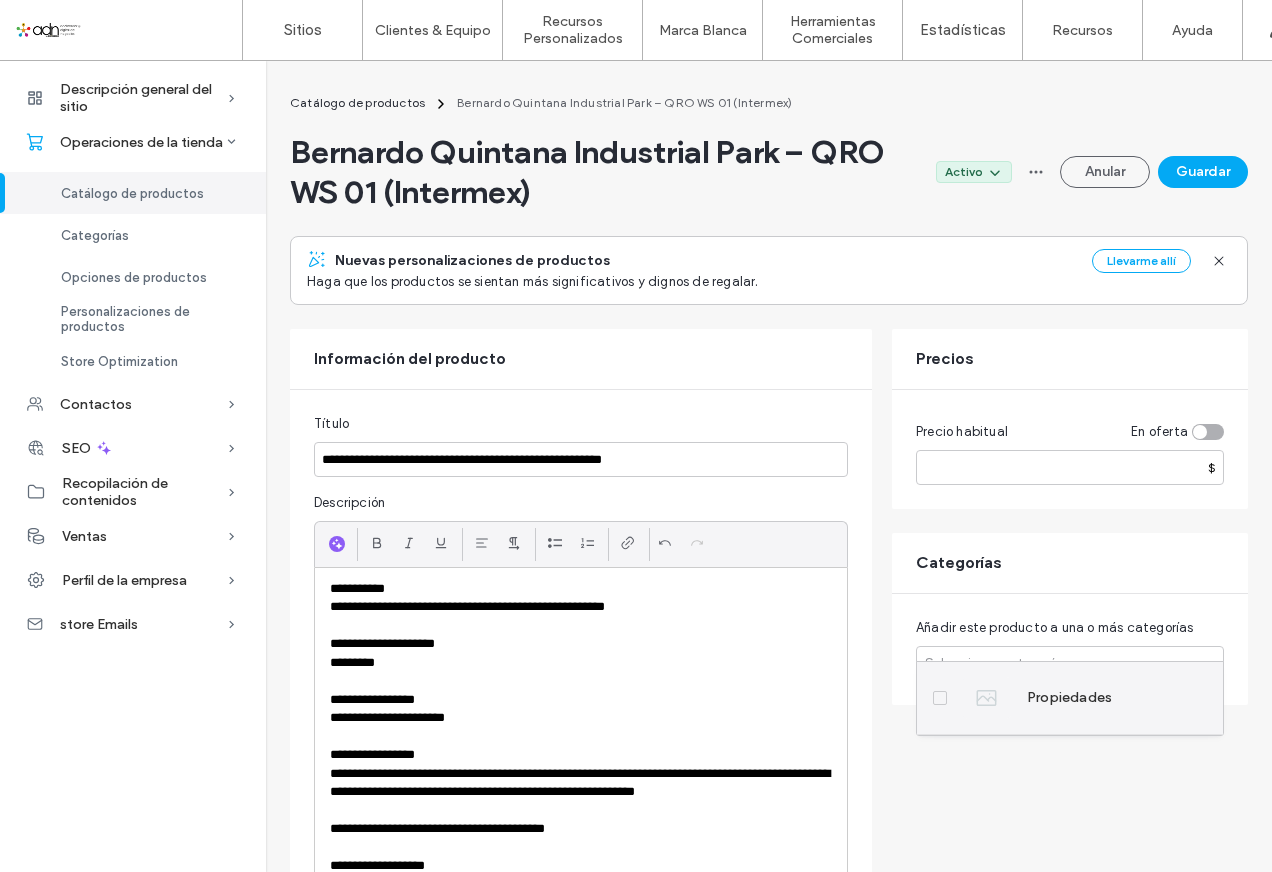 click at bounding box center (987, 698) 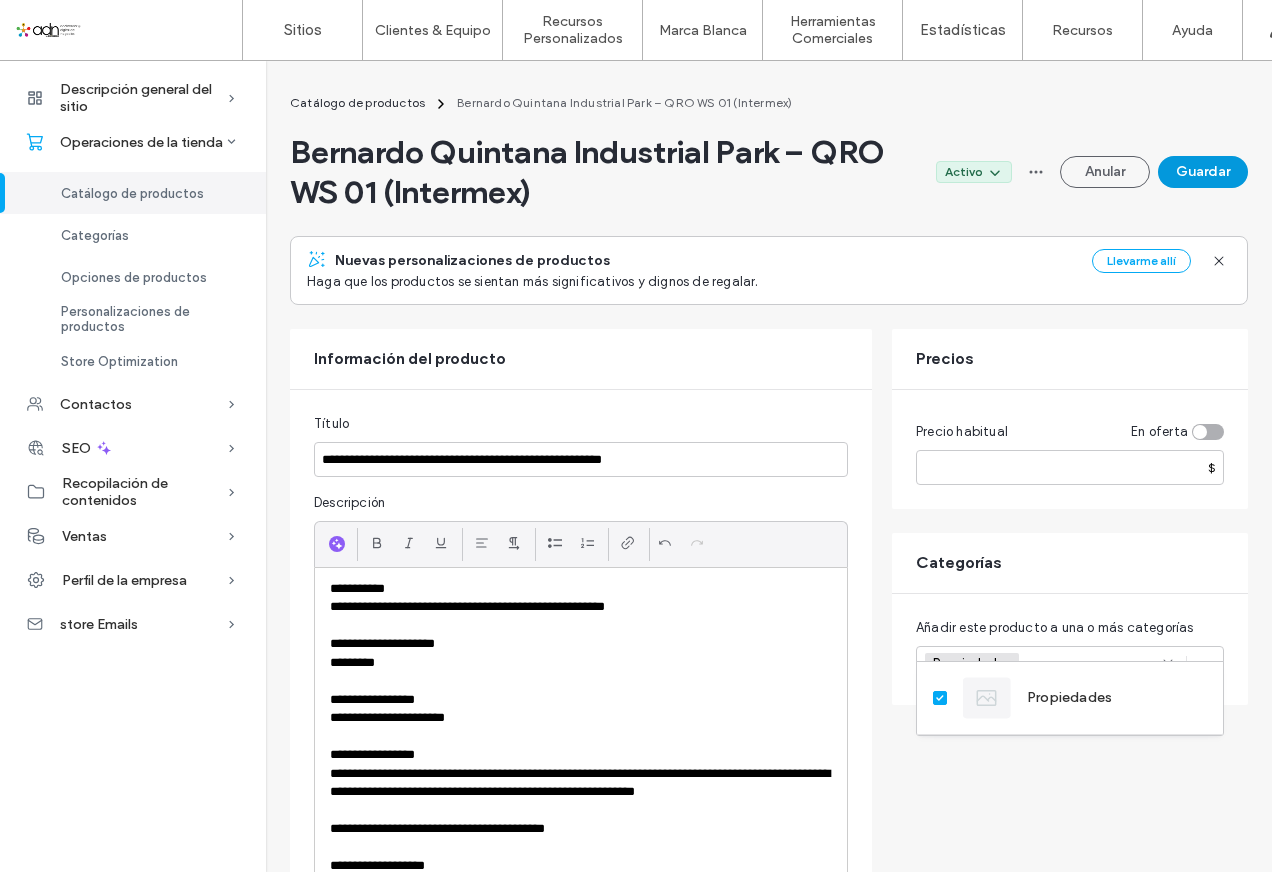 click on "Guardar" at bounding box center [1203, 172] 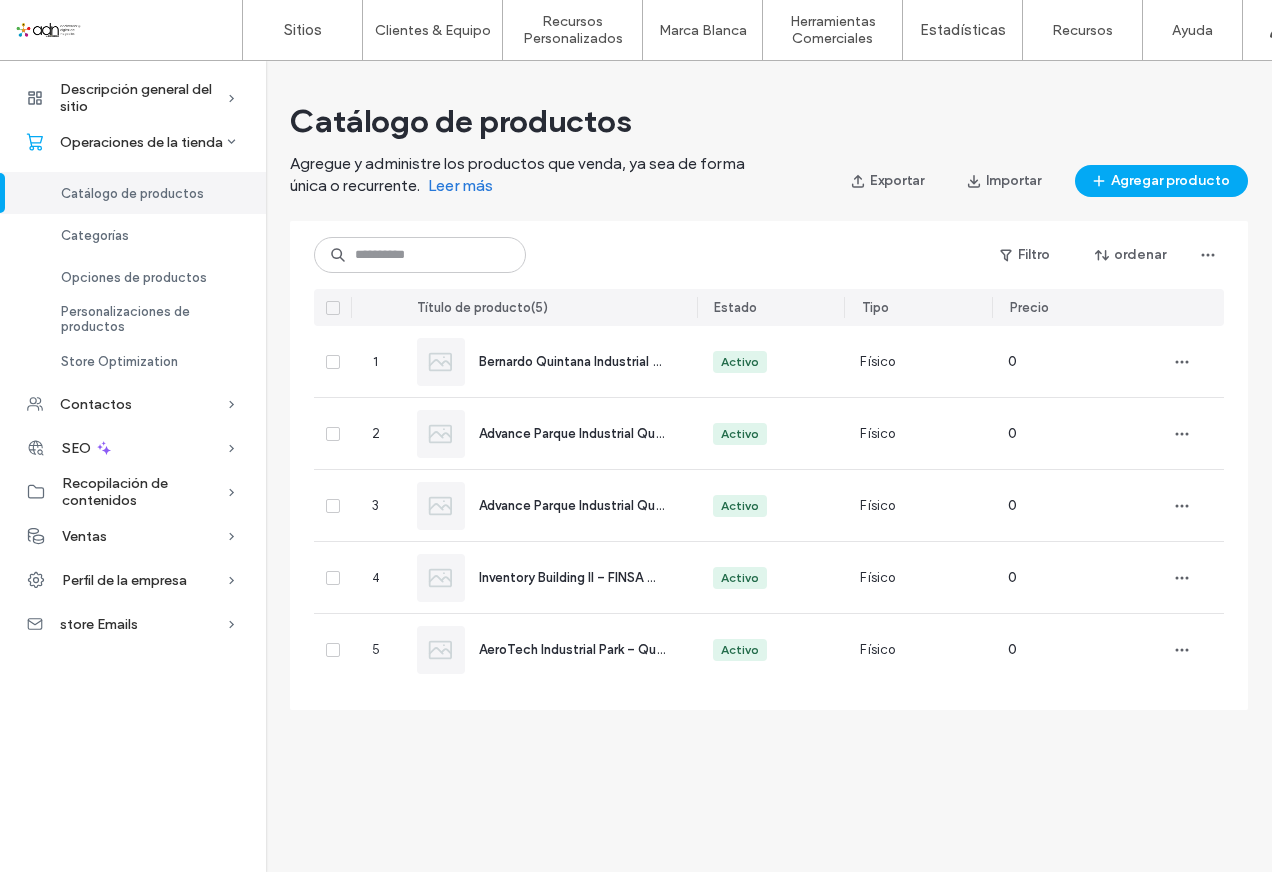 scroll, scrollTop: 0, scrollLeft: 0, axis: both 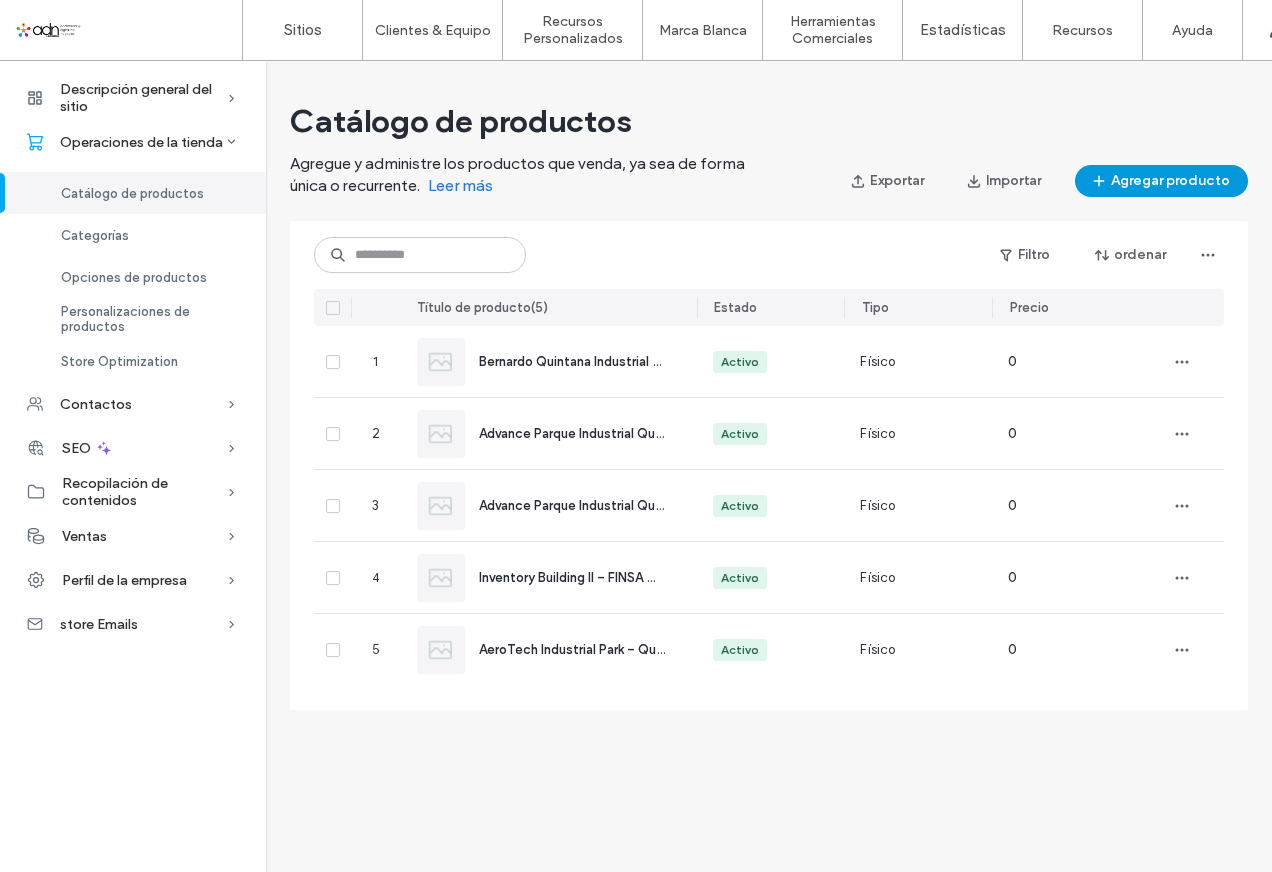 click at bounding box center (1101, 181) 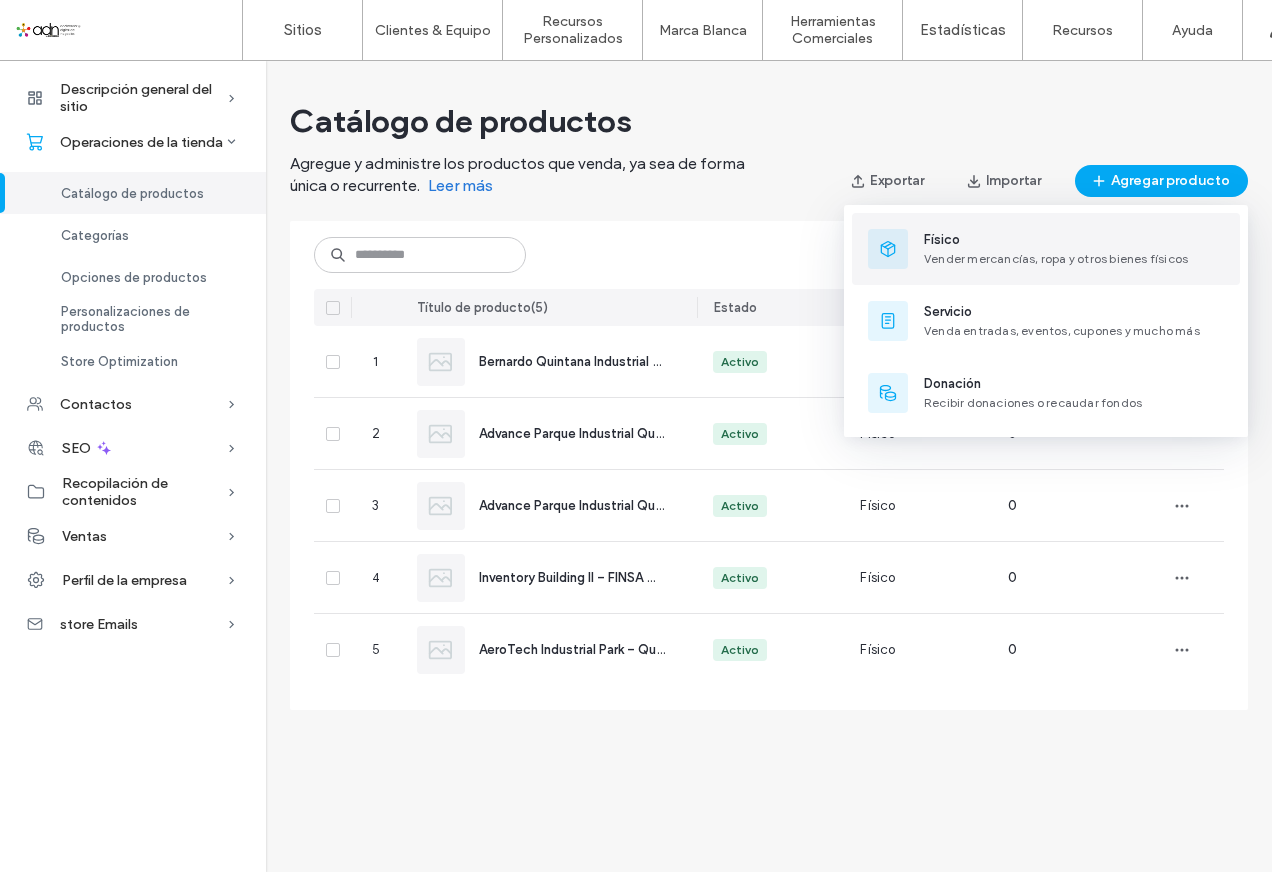 click on "Físico" at bounding box center (1056, 240) 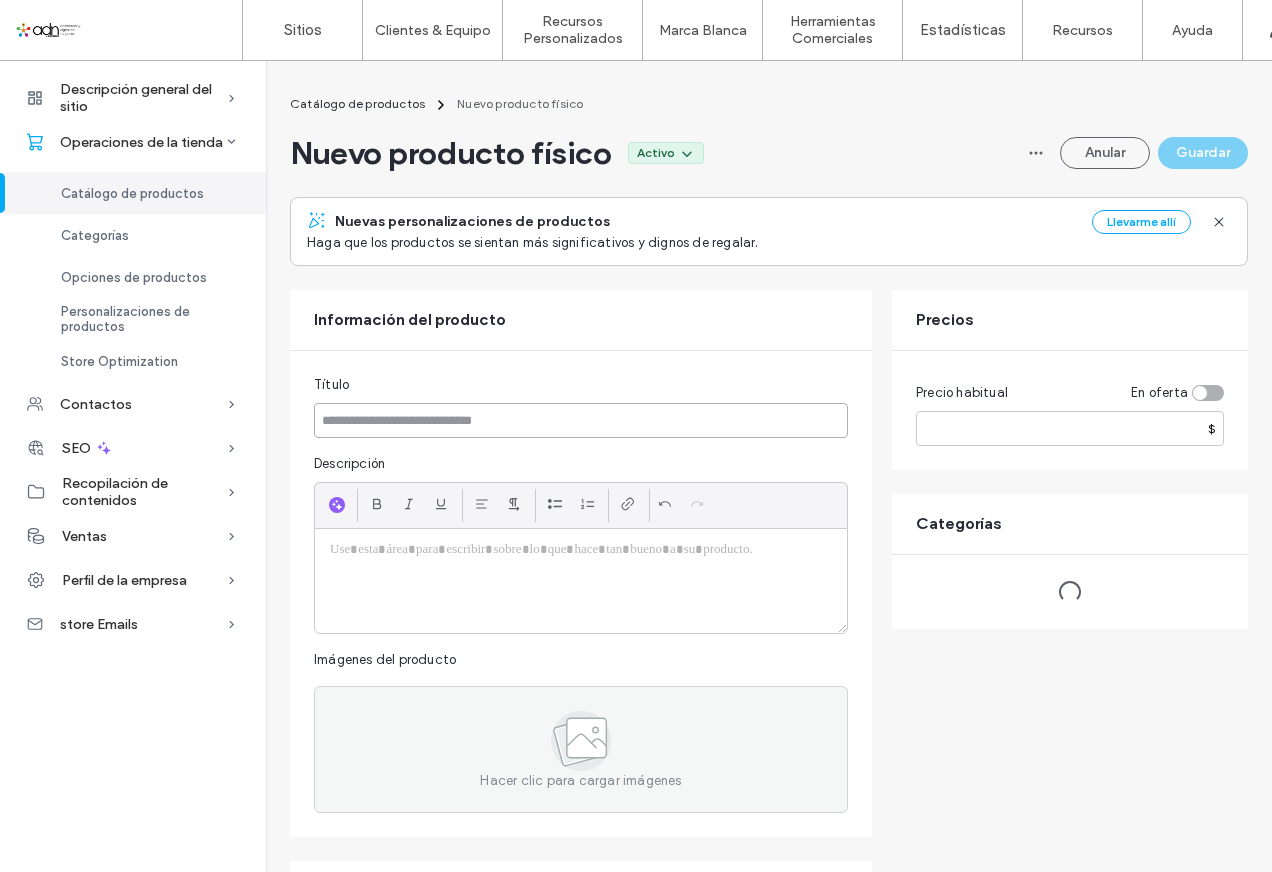 click at bounding box center [581, 420] 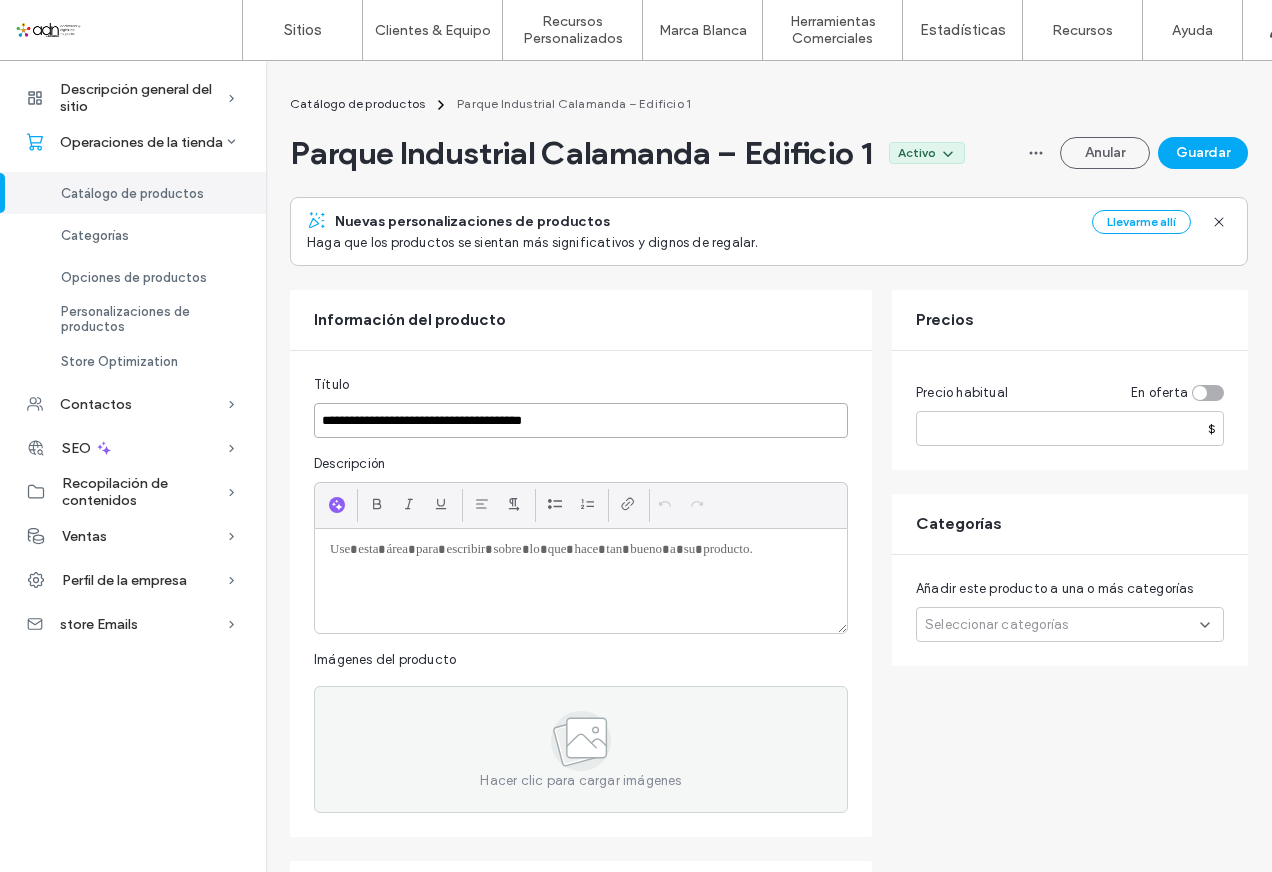 type on "**********" 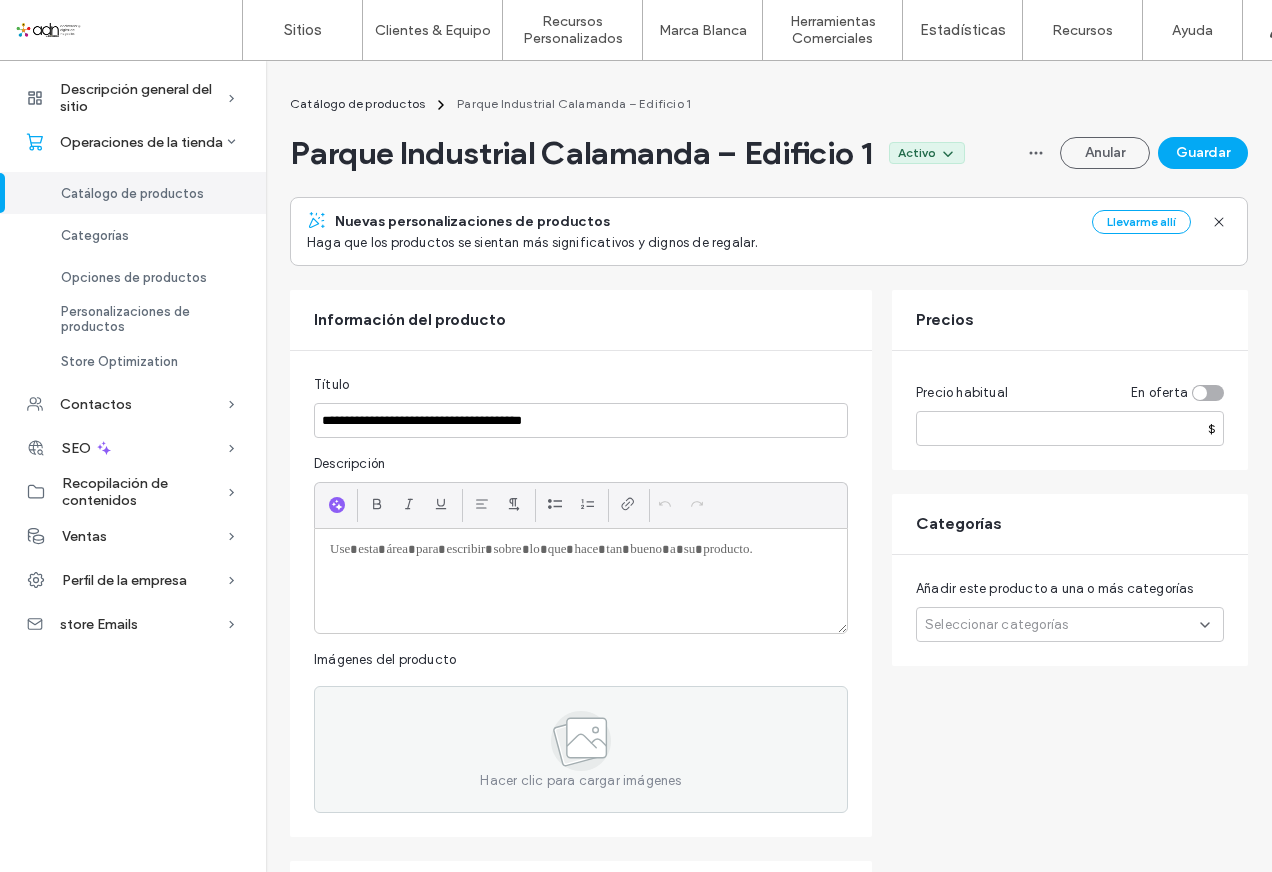 click at bounding box center [581, 581] 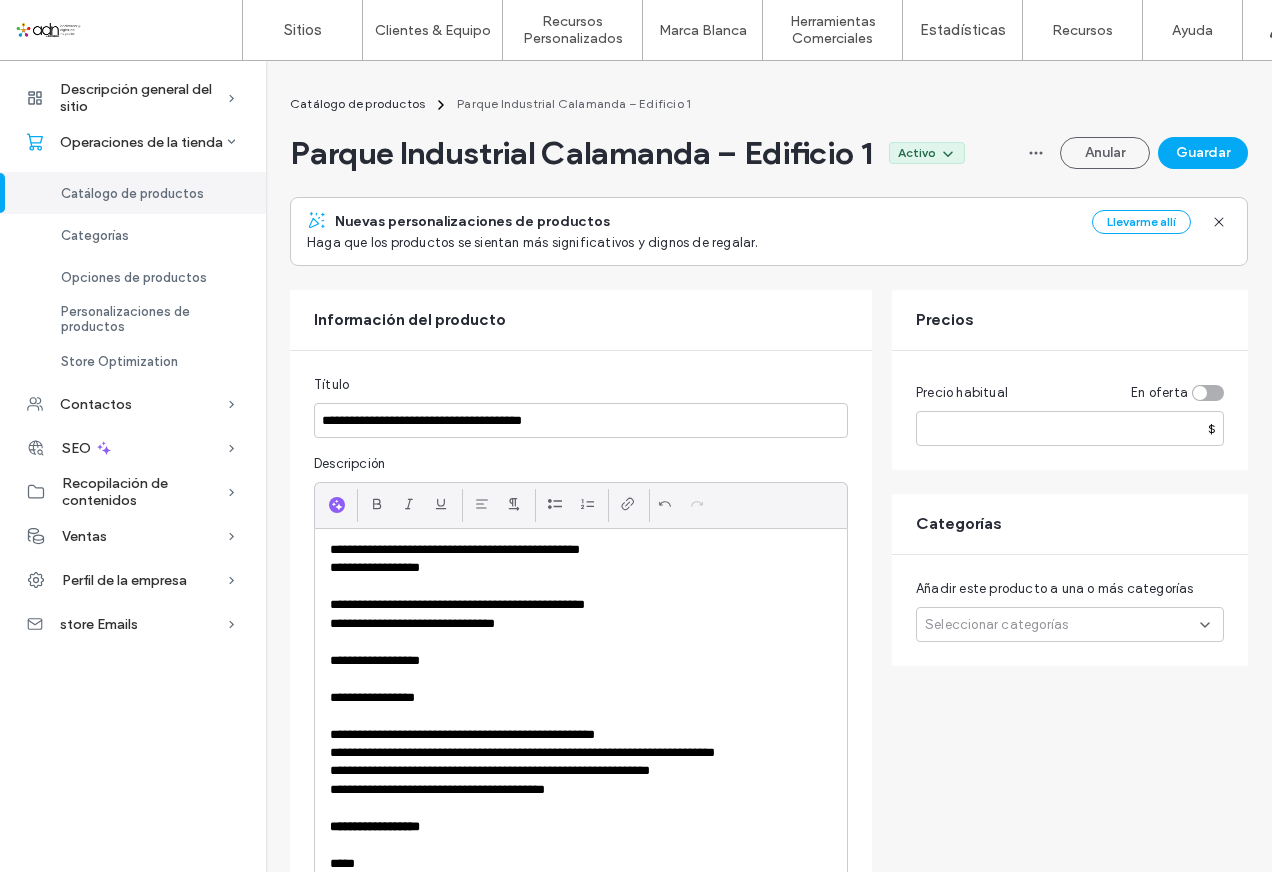 scroll, scrollTop: 0, scrollLeft: 0, axis: both 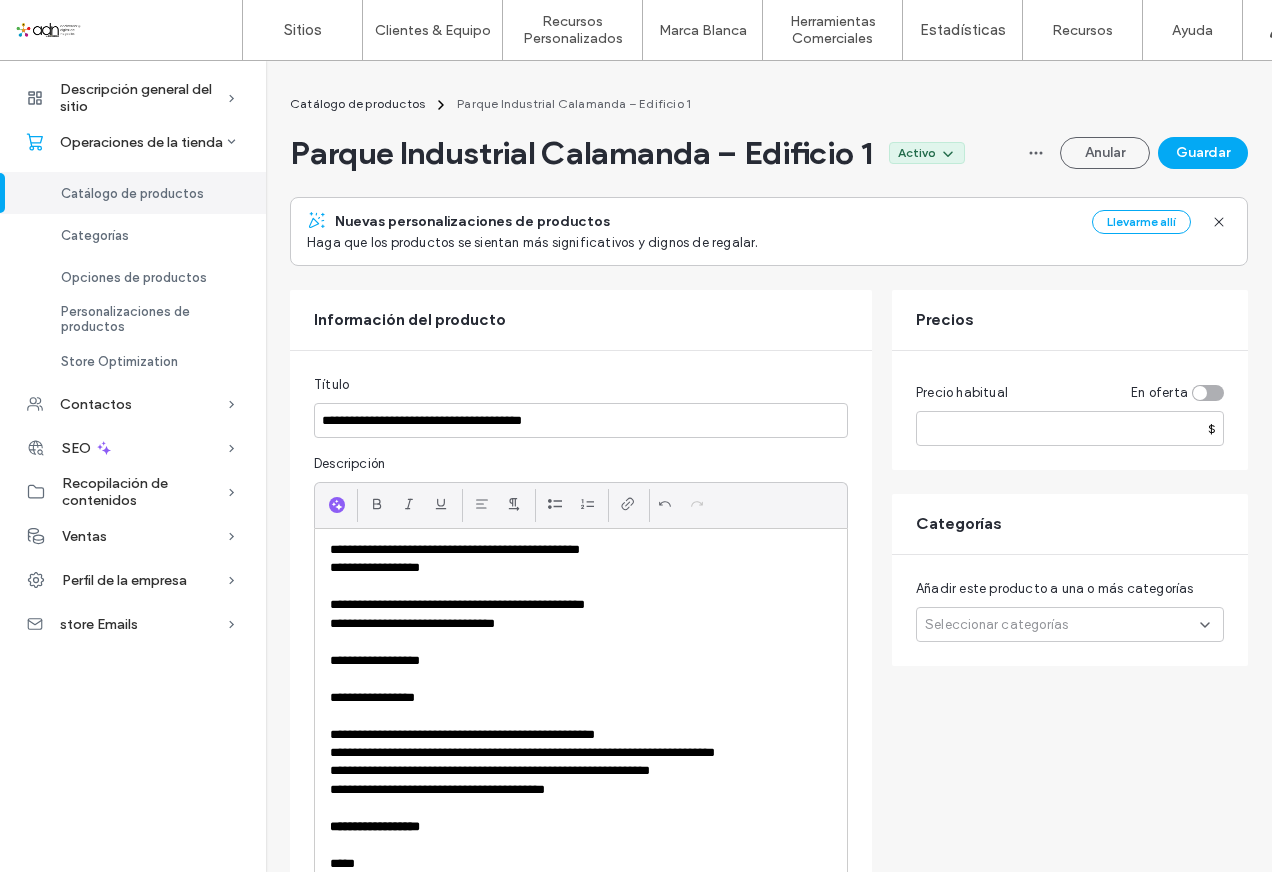drag, startPoint x: 322, startPoint y: 551, endPoint x: 502, endPoint y: 591, distance: 184.39088 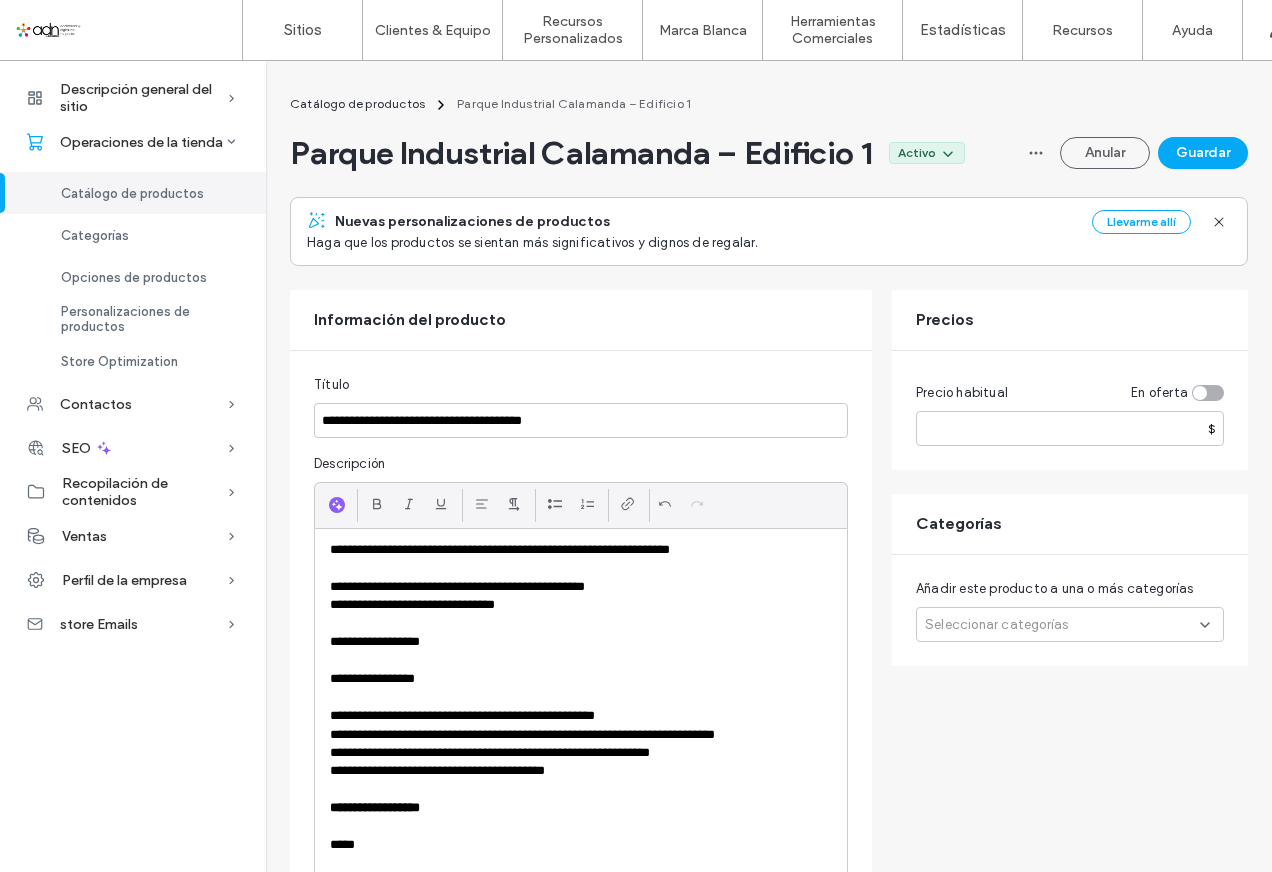 type 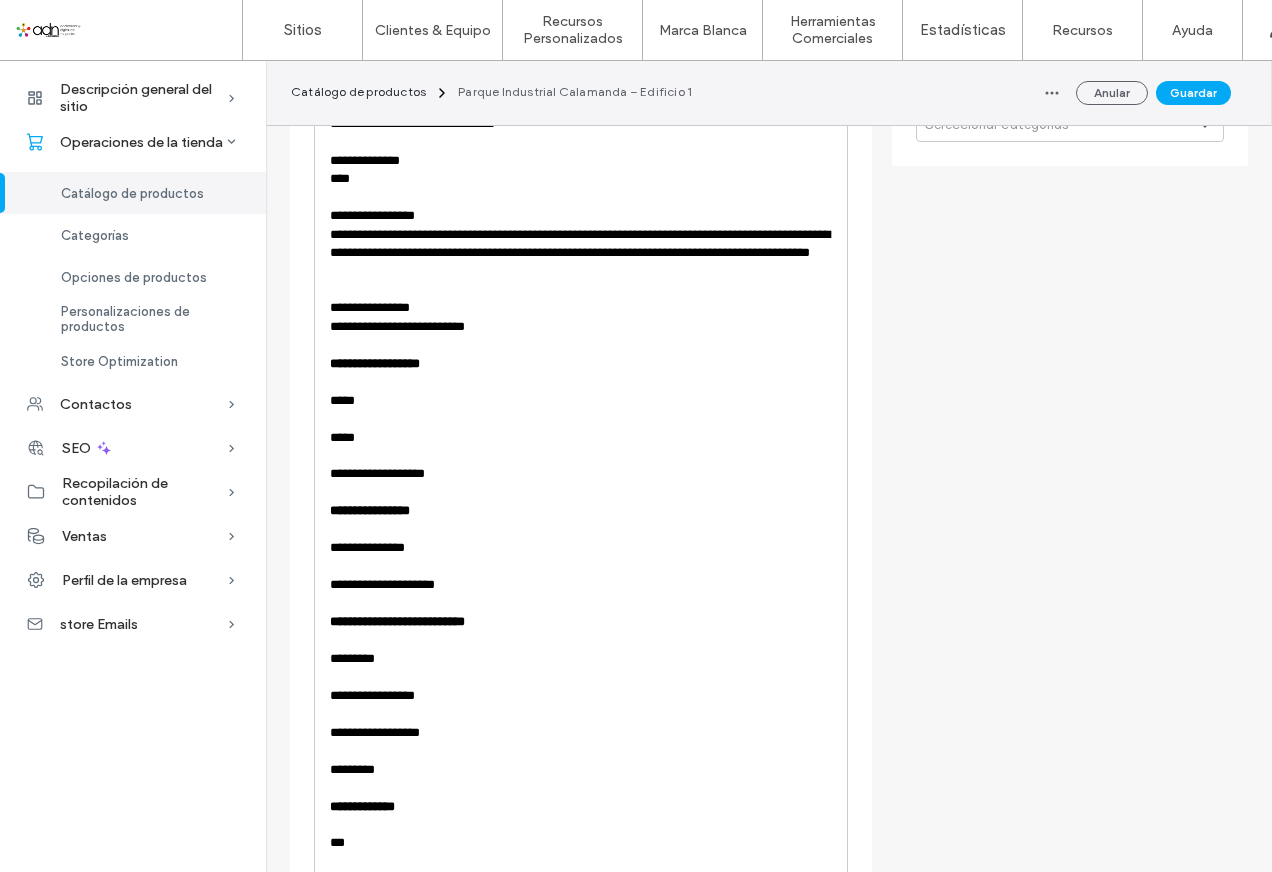 scroll, scrollTop: 0, scrollLeft: 0, axis: both 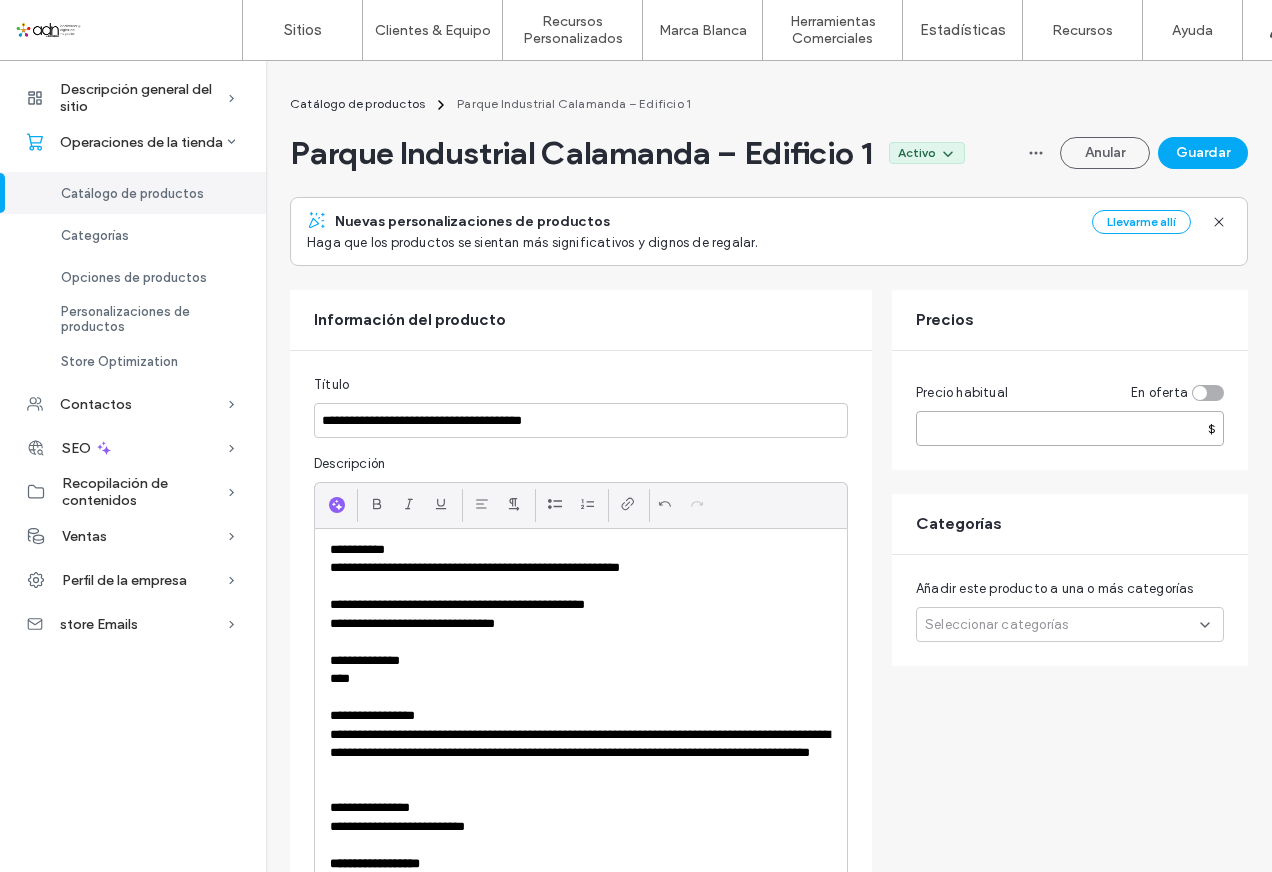 click at bounding box center (1070, 428) 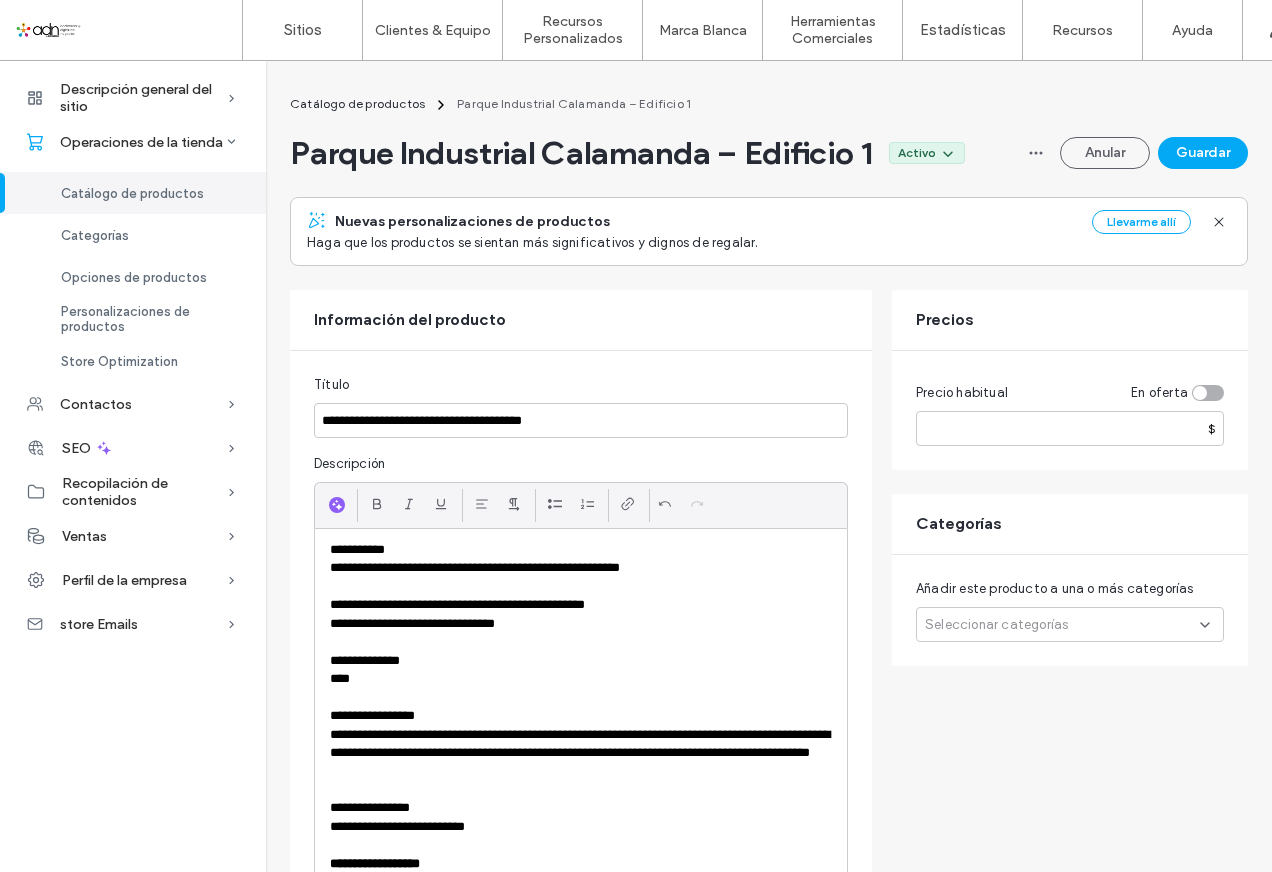click on "Seleccionar categorías" at bounding box center (1070, 624) 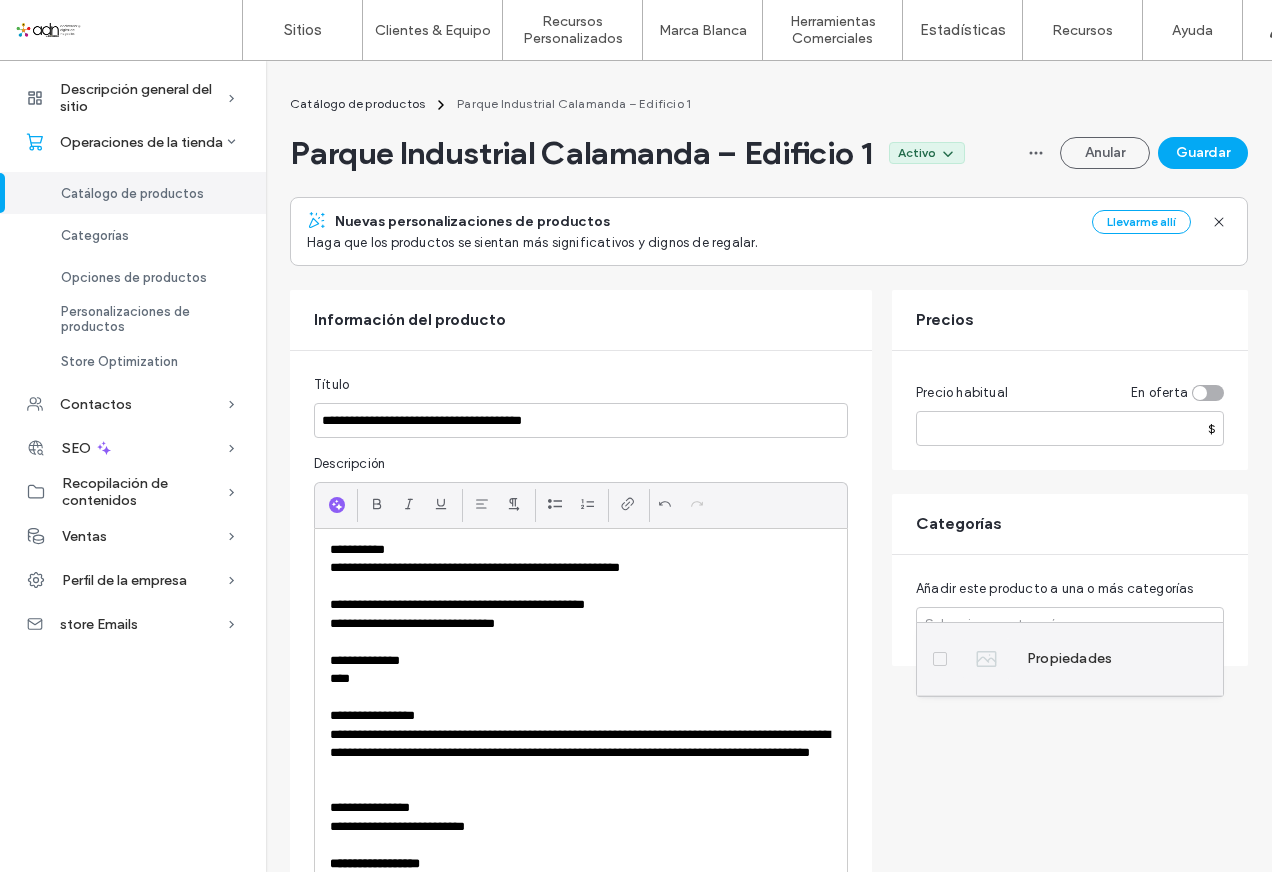 click at bounding box center (987, 659) 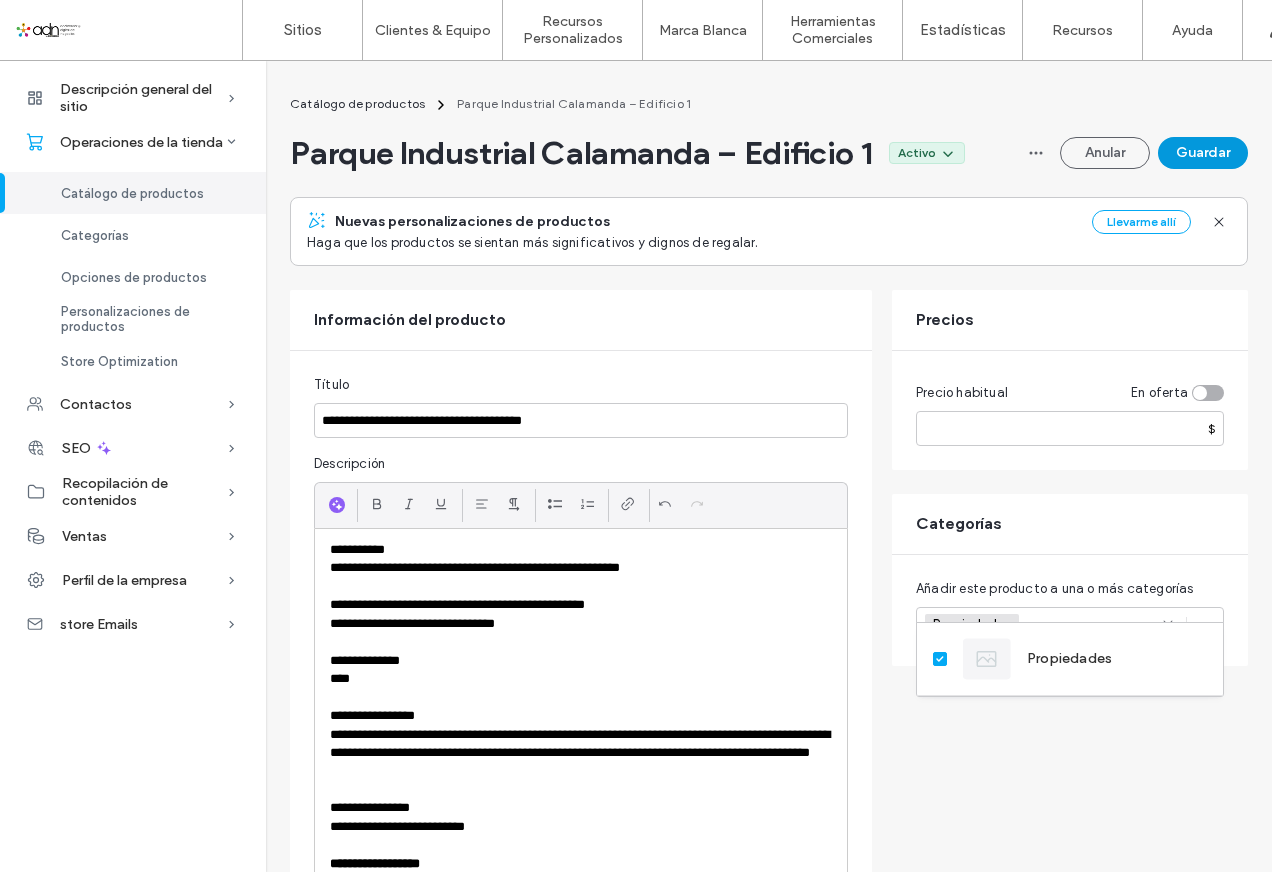 click on "Guardar" at bounding box center (1203, 153) 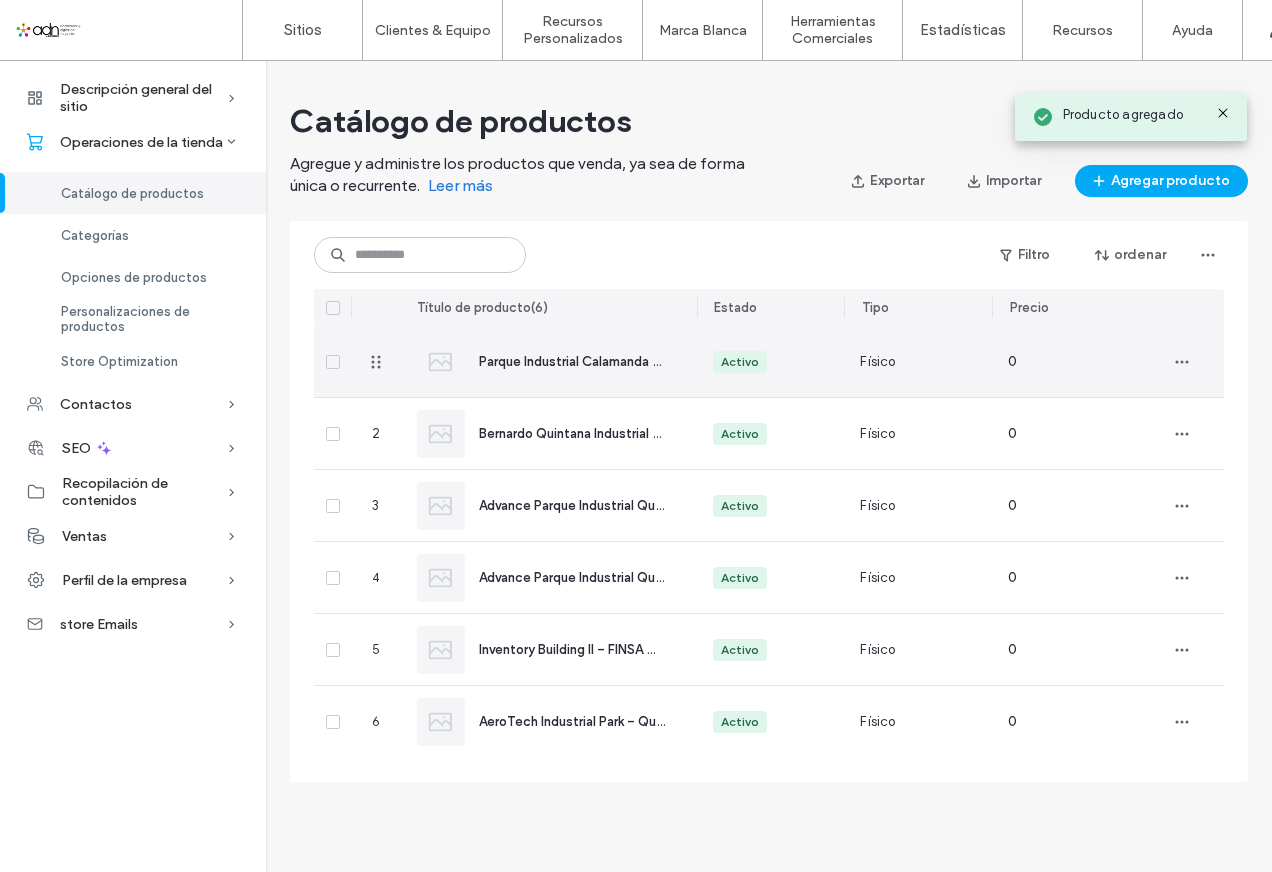 drag, startPoint x: 538, startPoint y: 365, endPoint x: 756, endPoint y: 457, distance: 236.61783 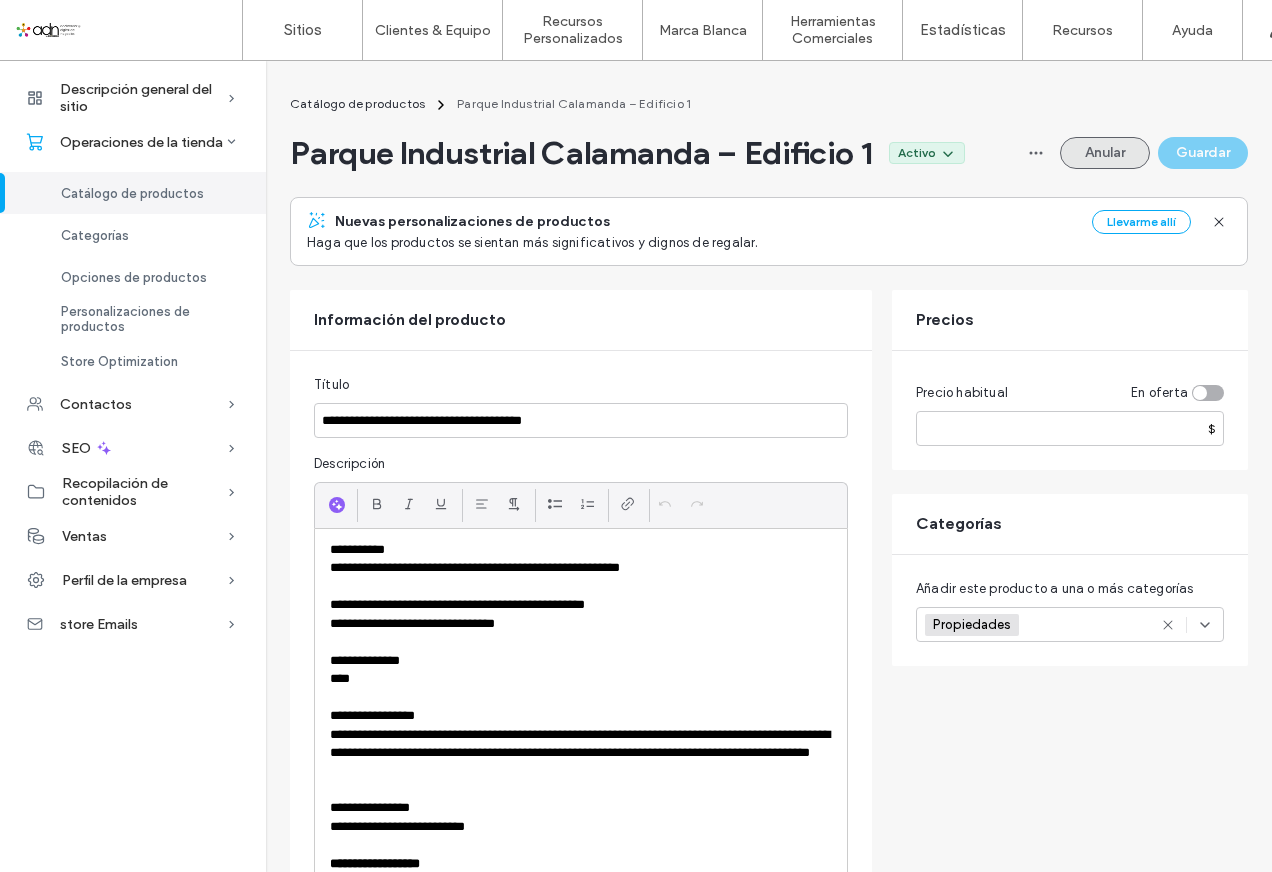 click on "Anular" at bounding box center [1105, 153] 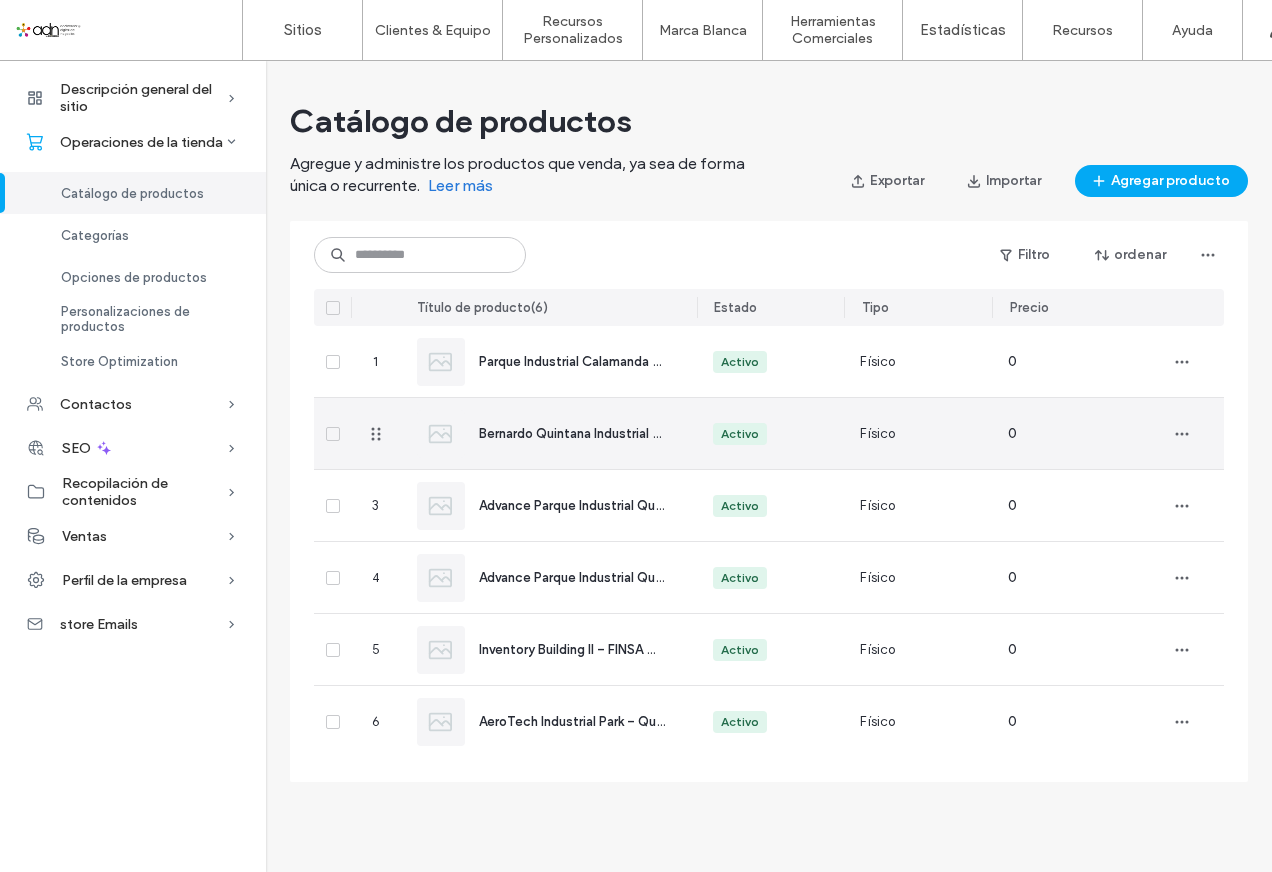 click on "Bernardo Quintana Industrial Park – QRO WS 01 (Intermex)" at bounding box center [549, 433] 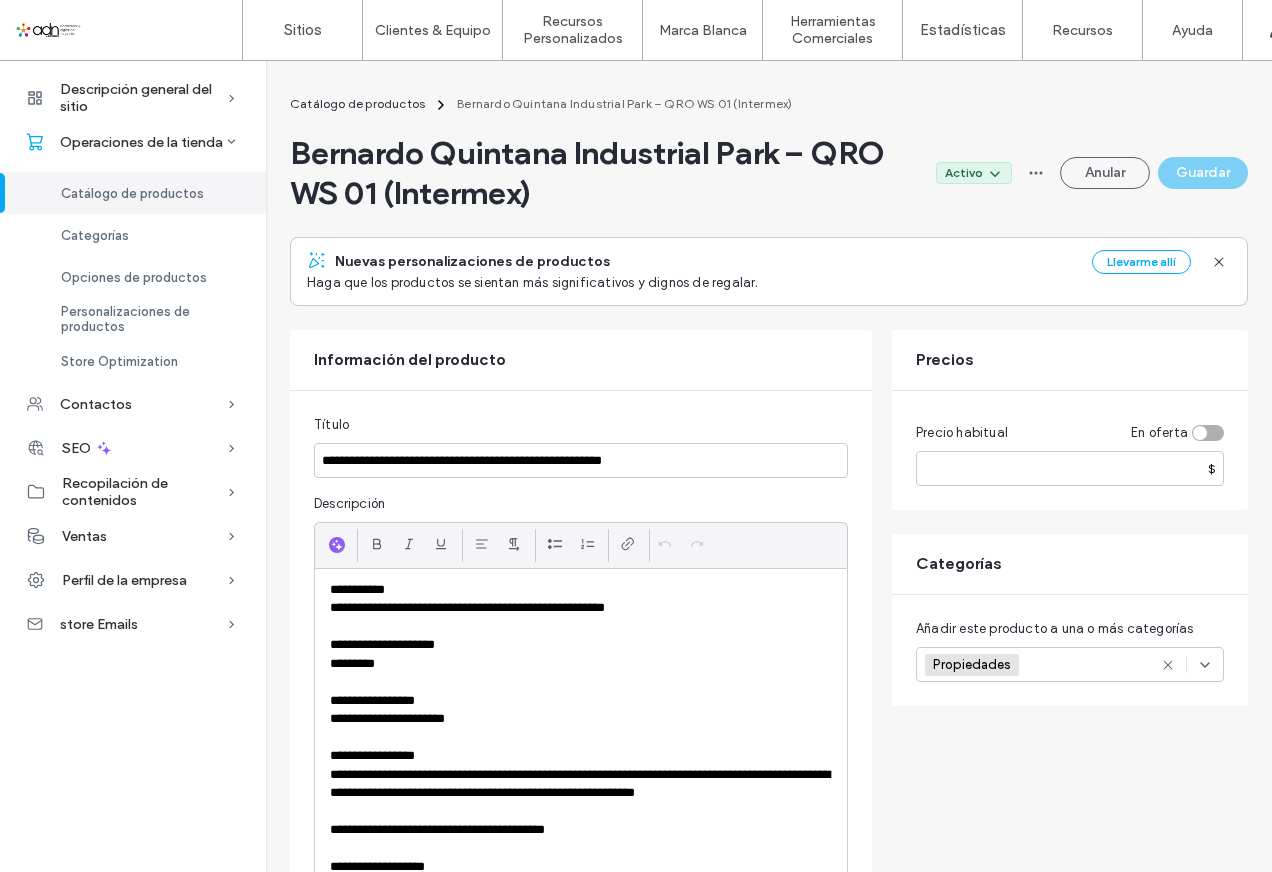 click on "Bernardo Quintana Industrial Park – QRO WS 01 (Intermex) Activo Anular Guardar" at bounding box center (769, 173) 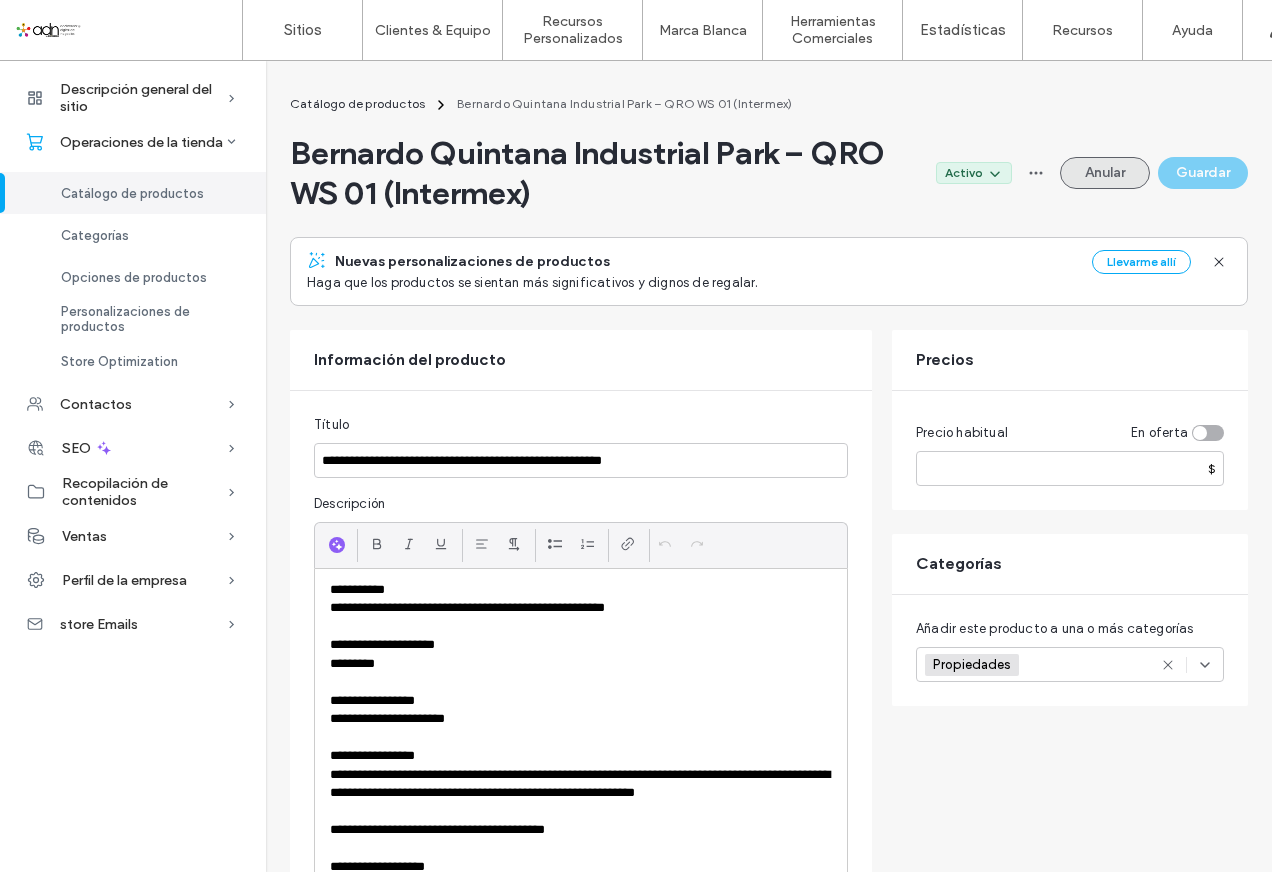 click on "Anular" at bounding box center [1105, 173] 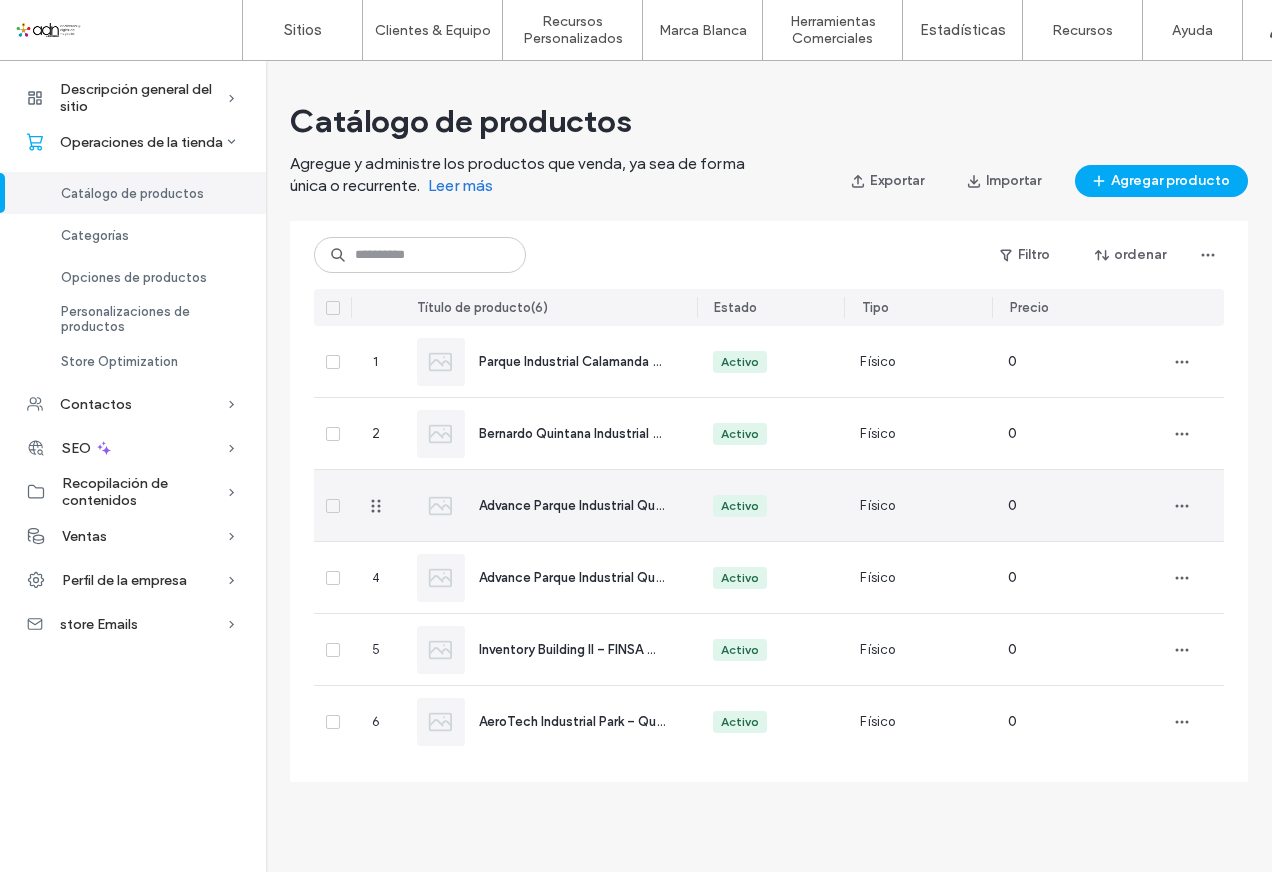 click on "Advance Parque Industrial Querétaro – Nave SPEC A" at bounding box center (549, 505) 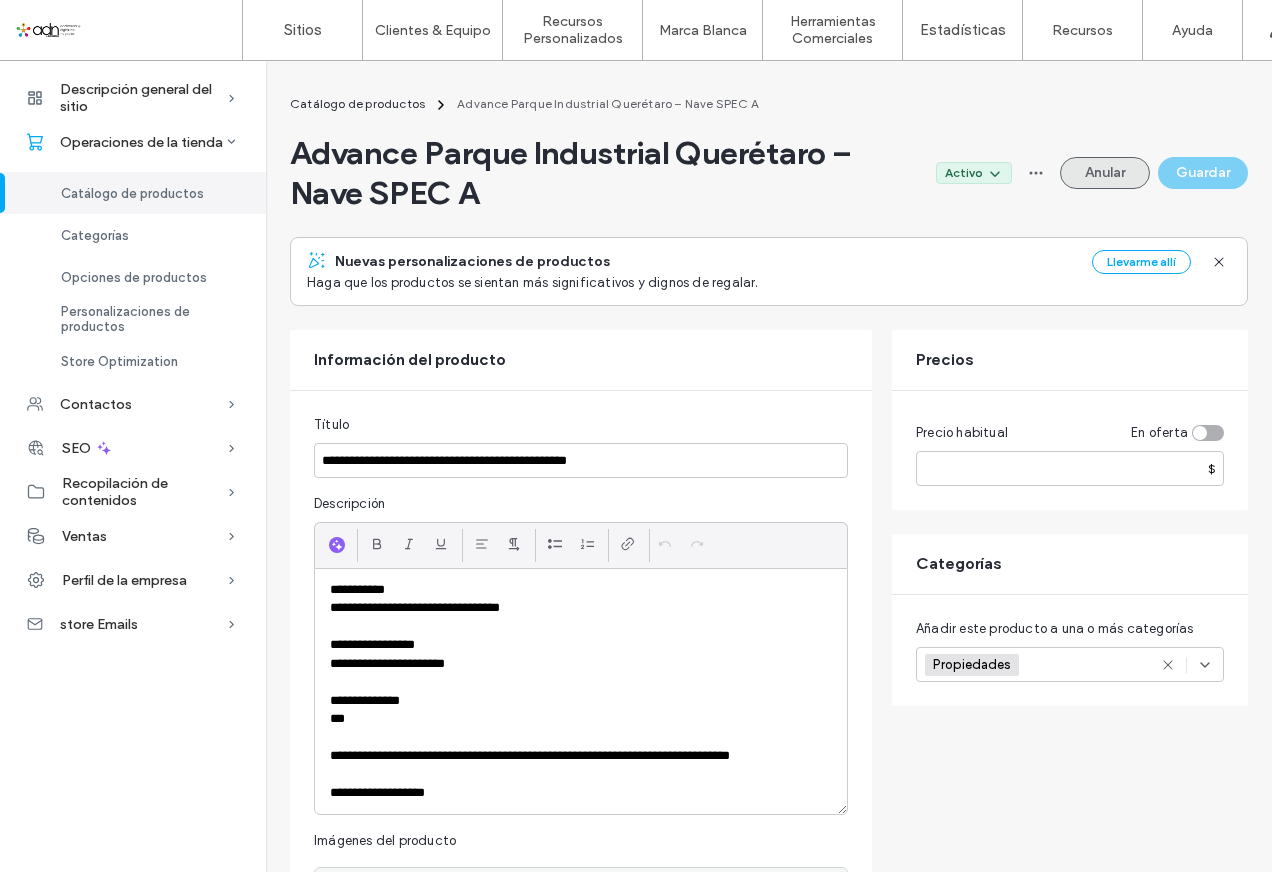click on "Anular" at bounding box center [1105, 173] 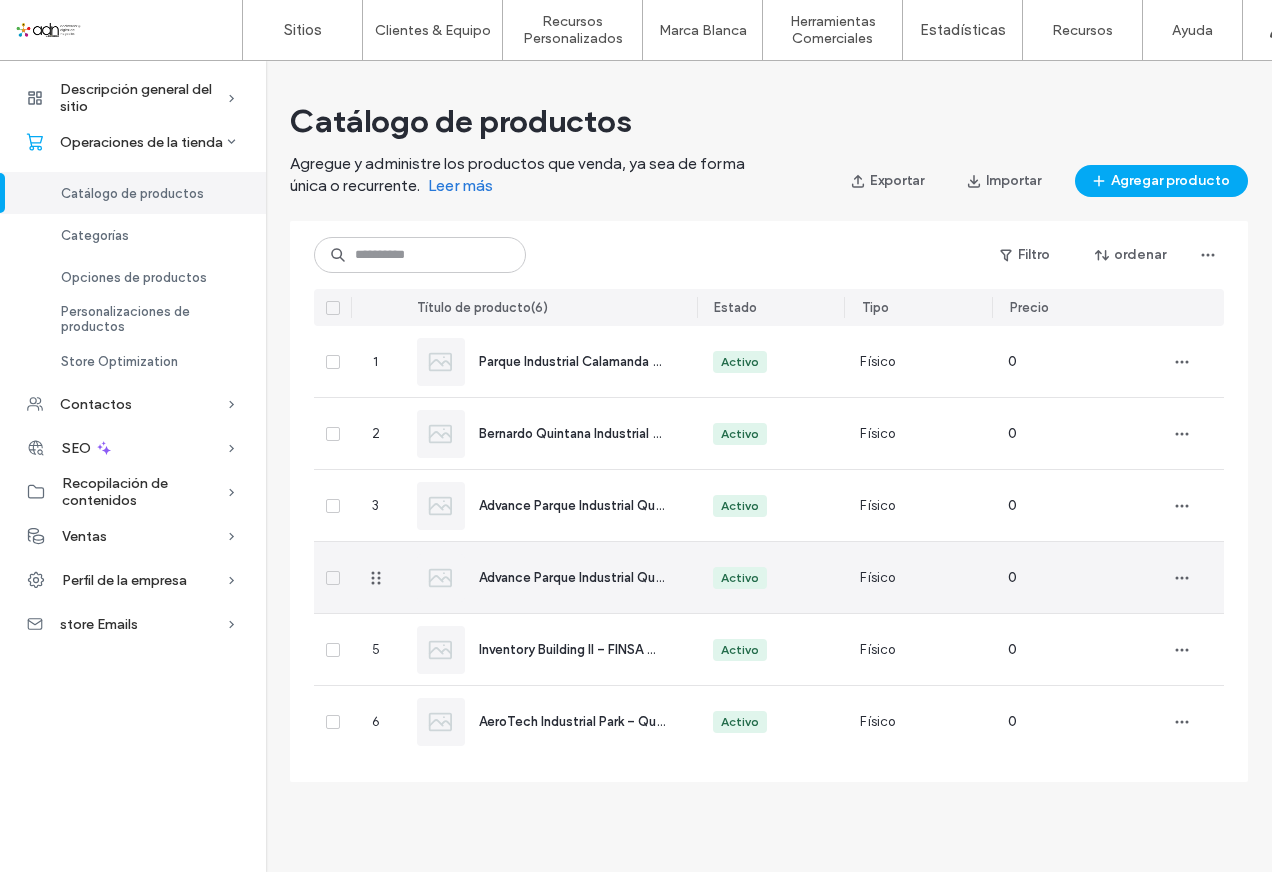 click on "Advance Parque Industrial Querétaro – Oficinas" at bounding box center (622, 577) 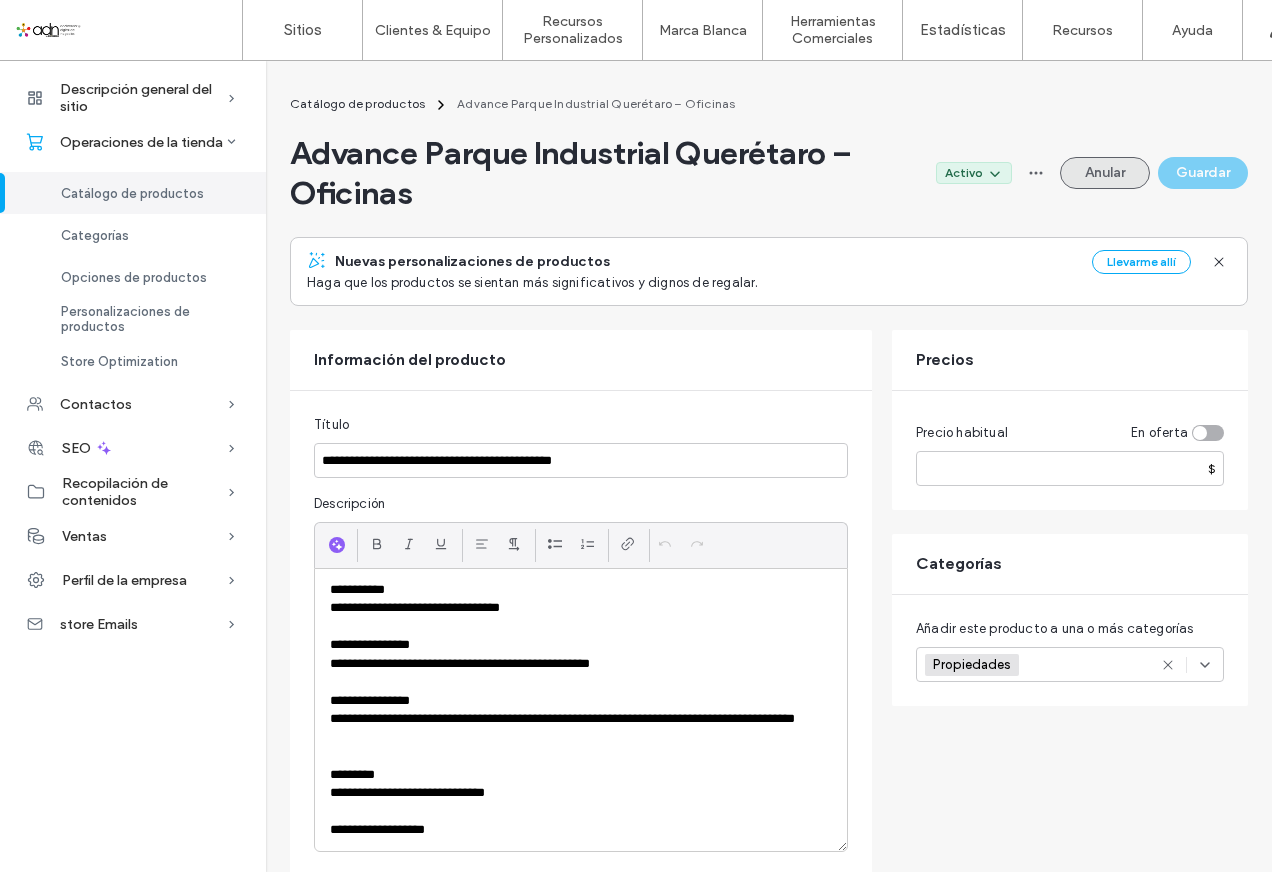 click on "Anular" at bounding box center (1105, 173) 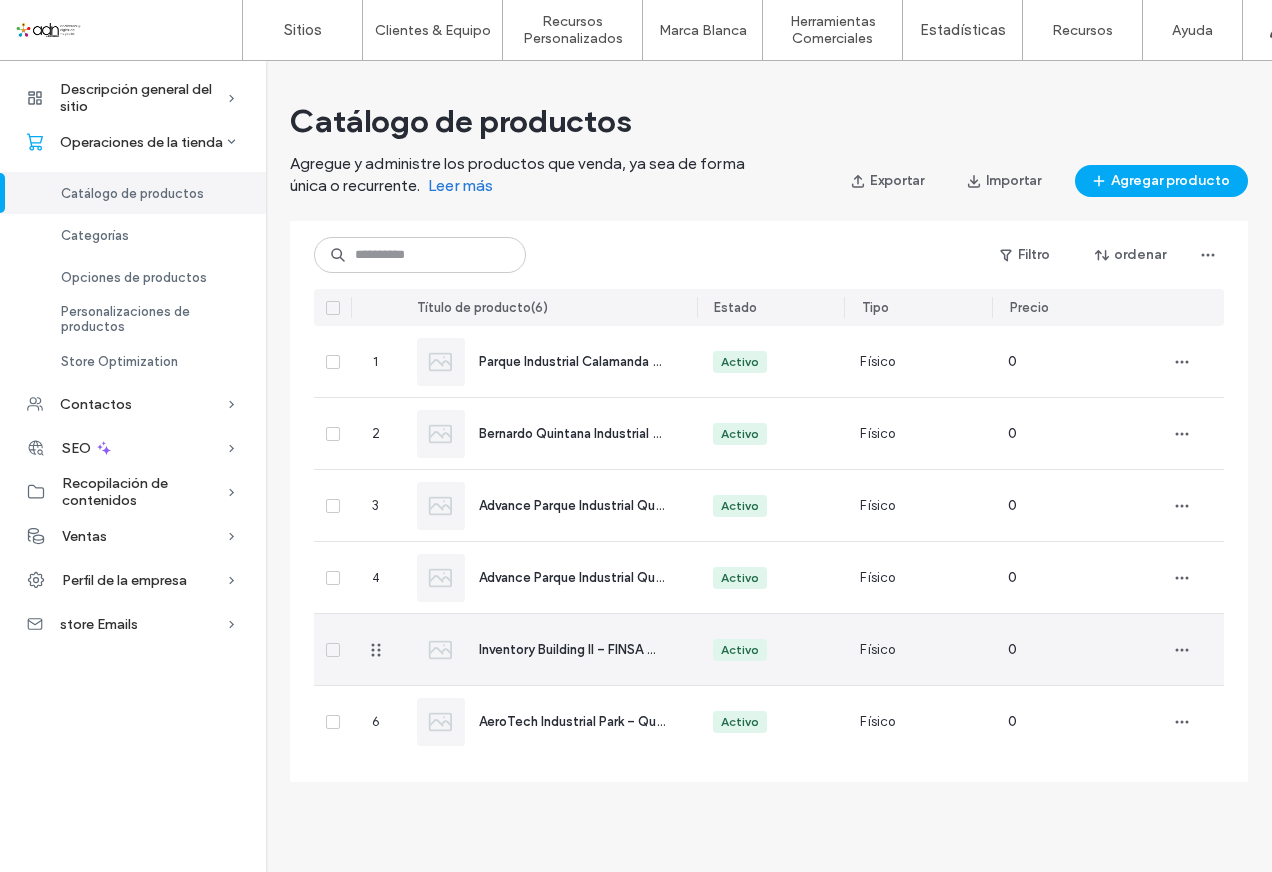 click on "Inventory Building II – FINSA Querétaro III" at bounding box center (549, 649) 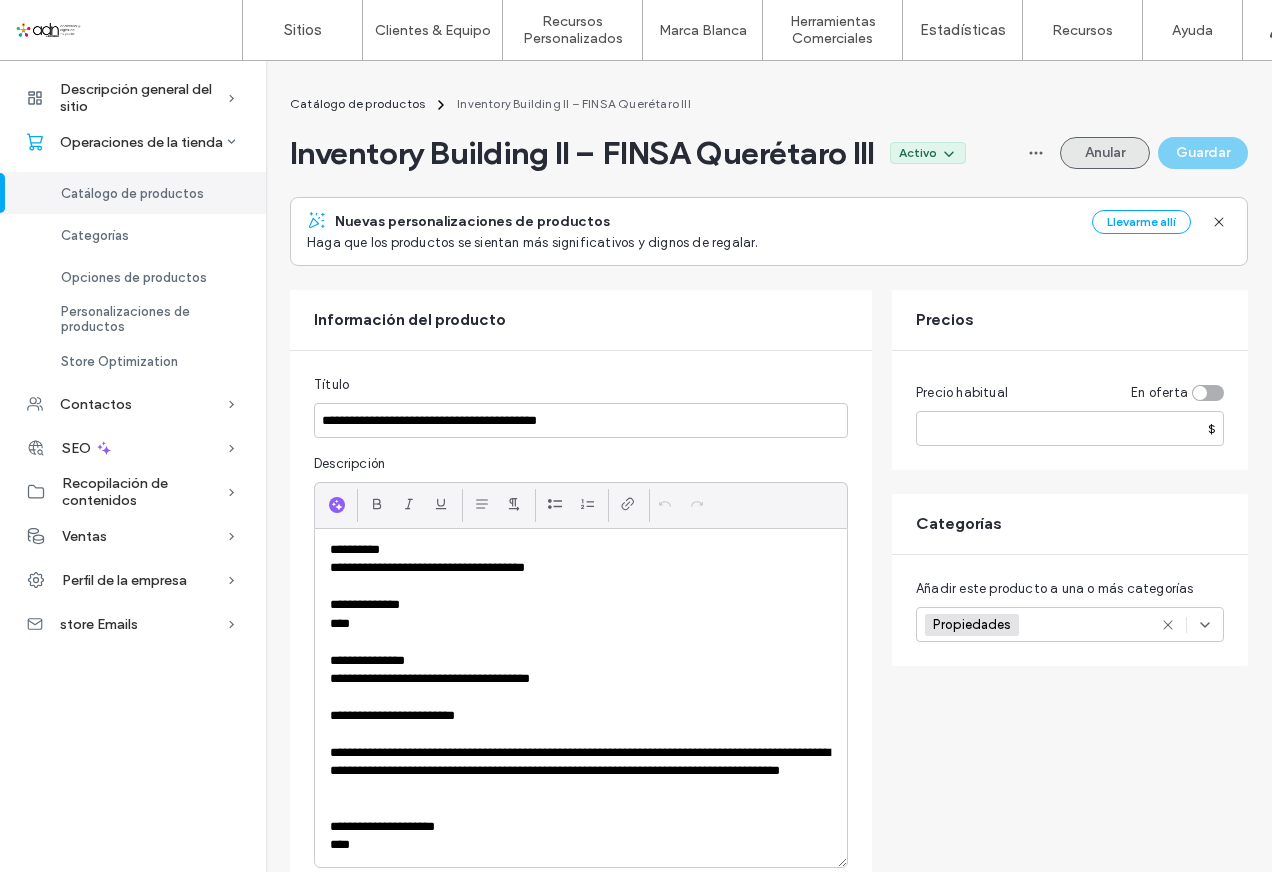 click on "Anular" at bounding box center [1105, 153] 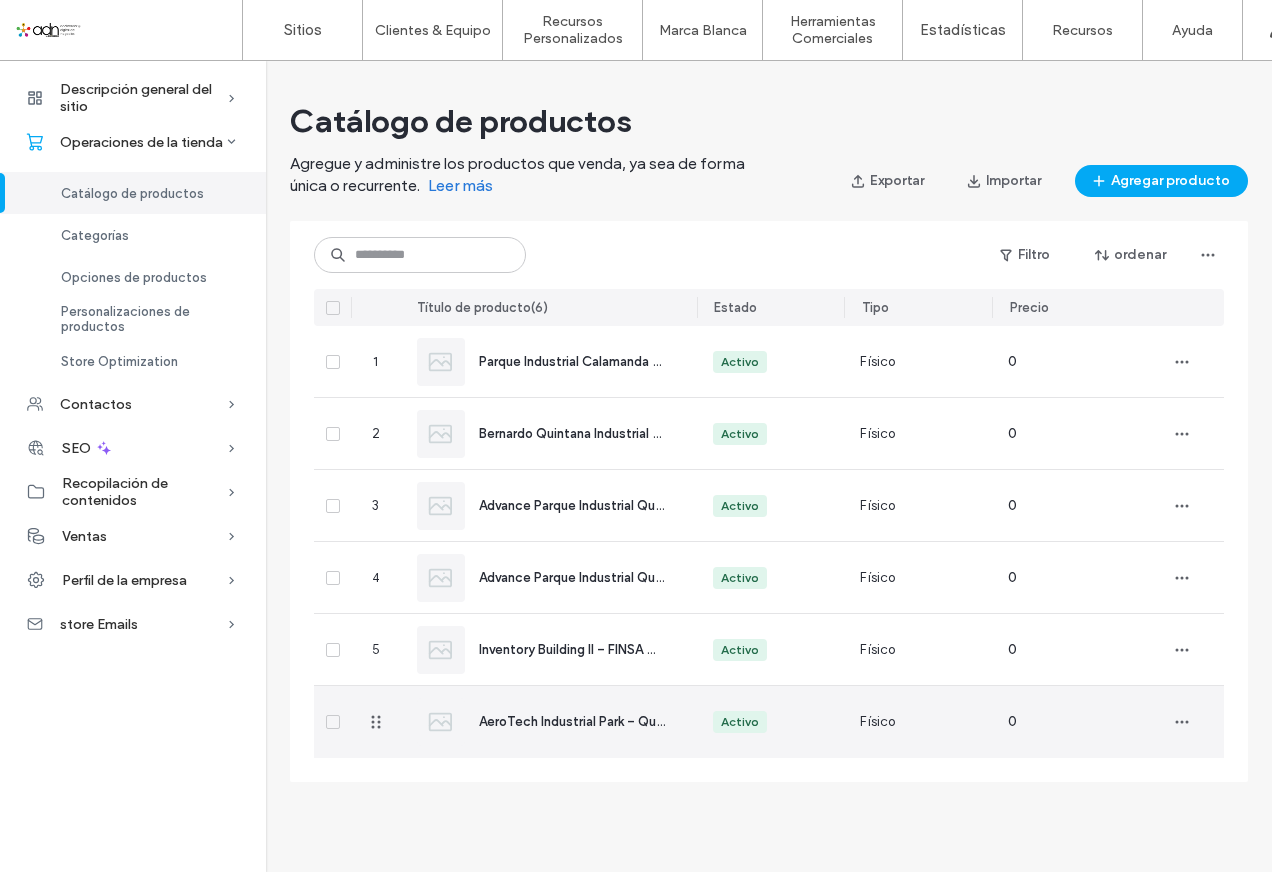 click on "AeroTech Industrial Park – Querétaro" at bounding box center (572, 722) 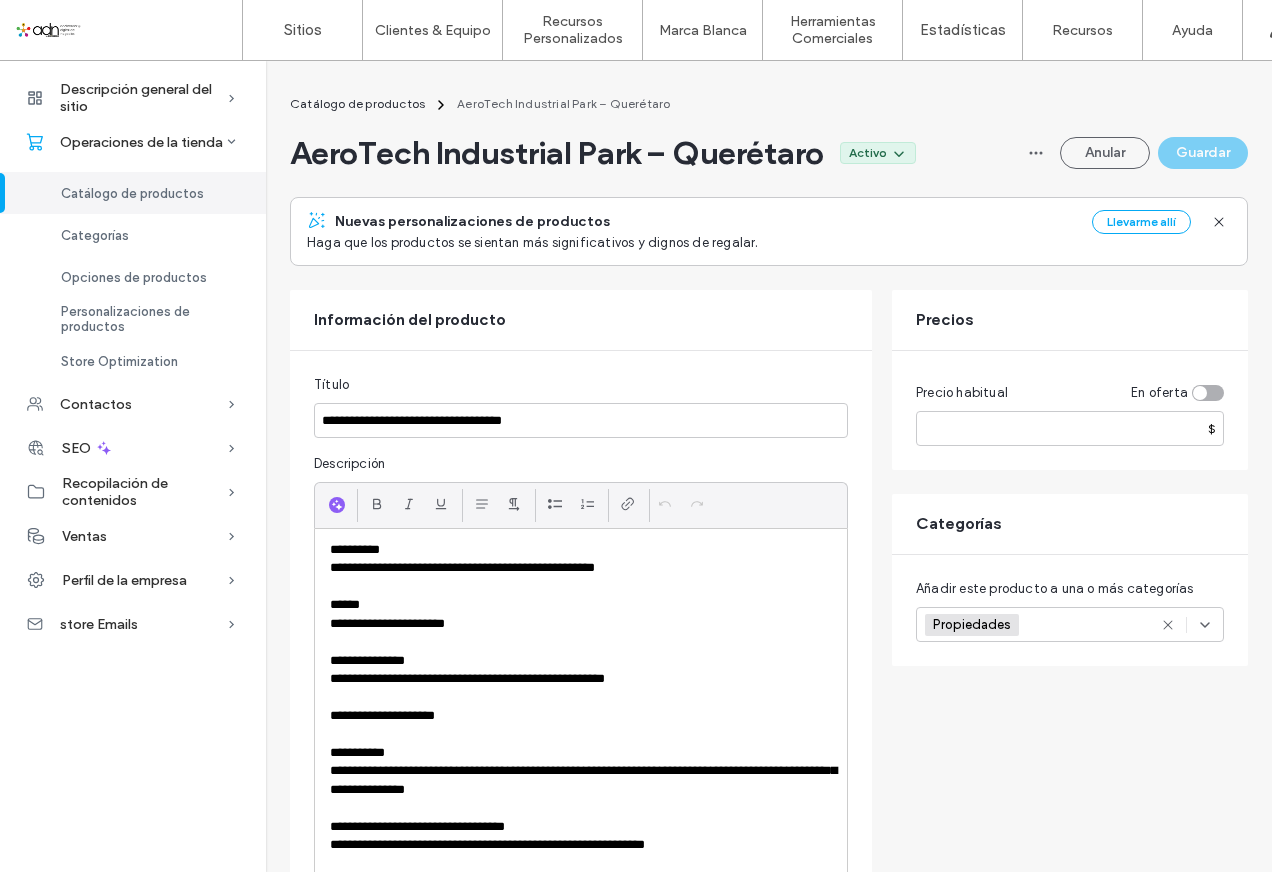 click on "Anular" at bounding box center [1105, 153] 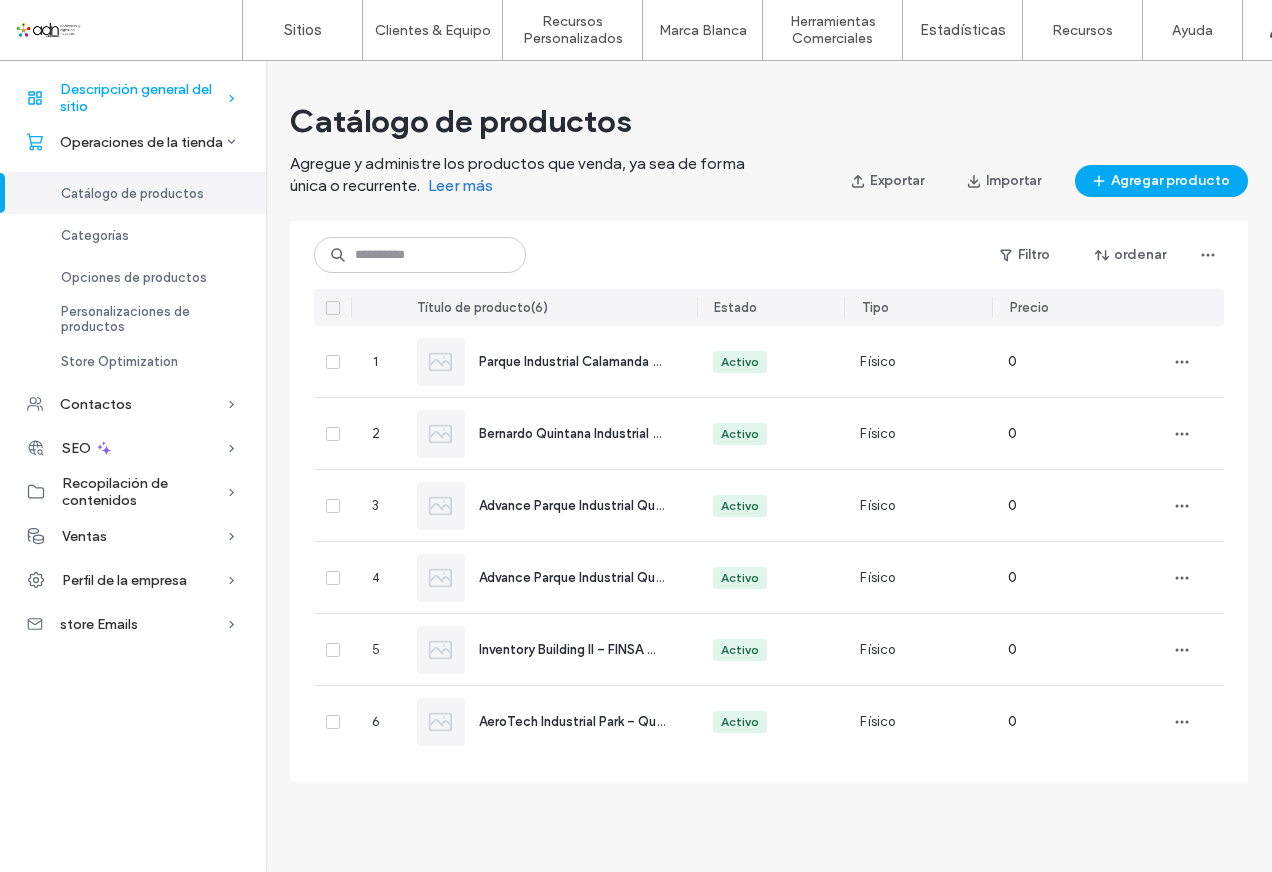 click on "Descripción general del sitio" at bounding box center [143, 98] 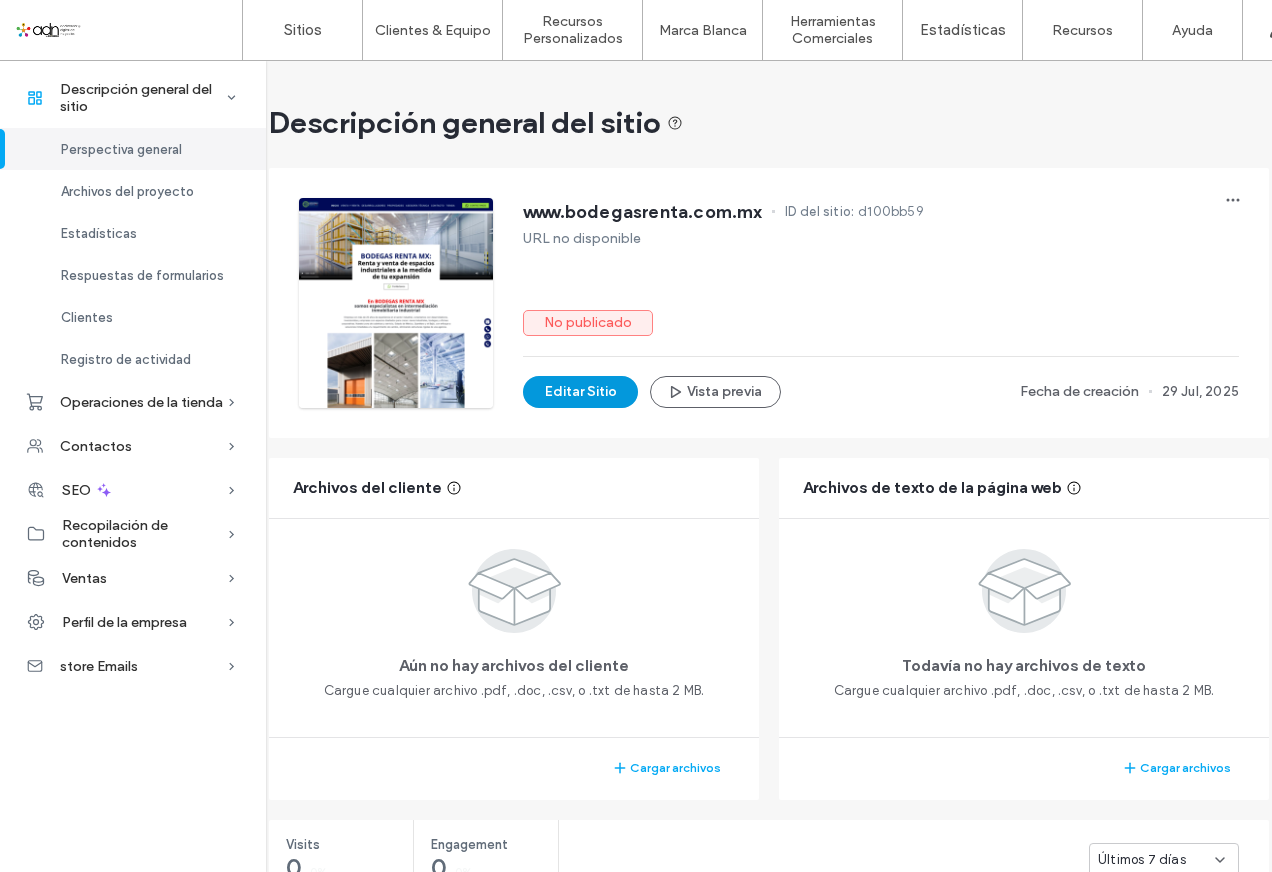 click on "Editar Sitio" at bounding box center [580, 392] 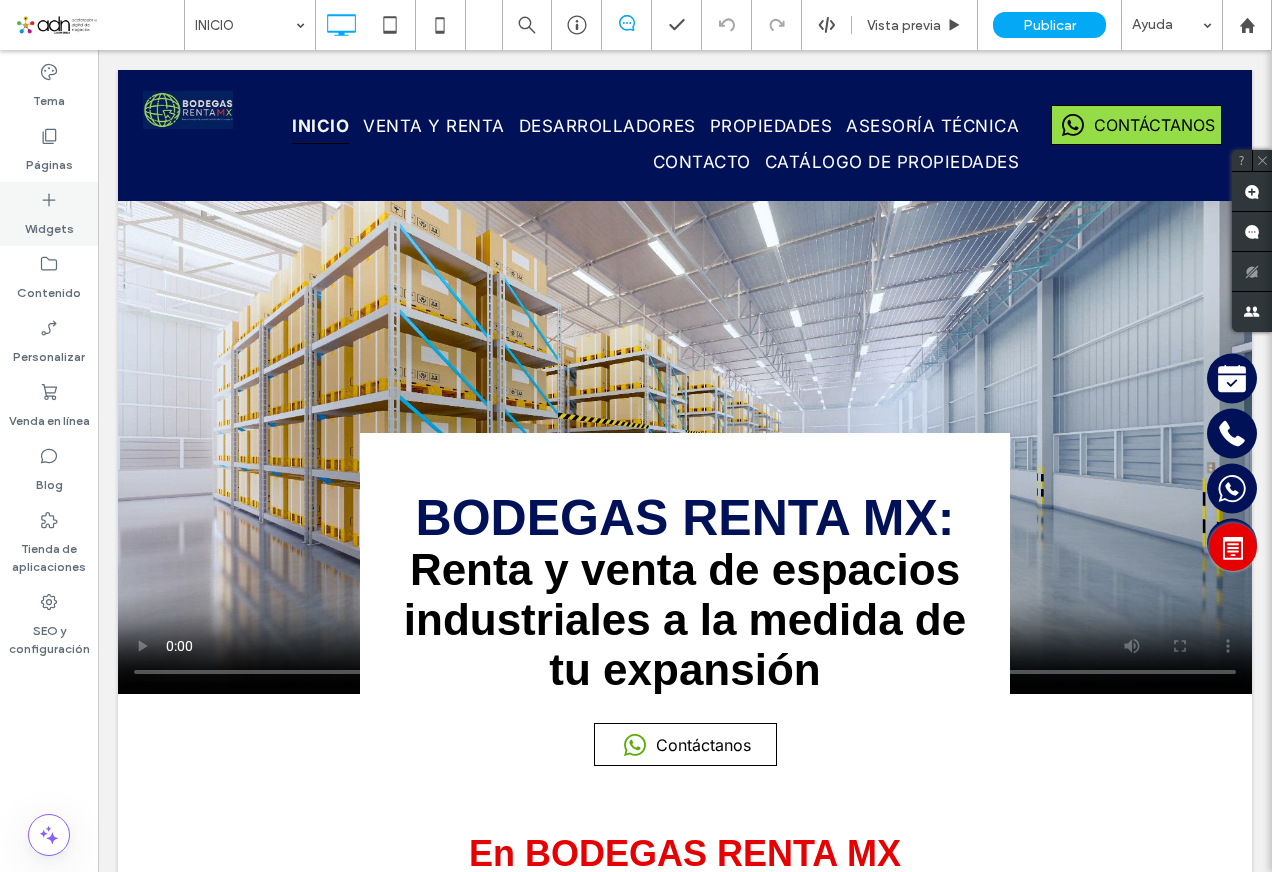 scroll, scrollTop: 218, scrollLeft: 0, axis: vertical 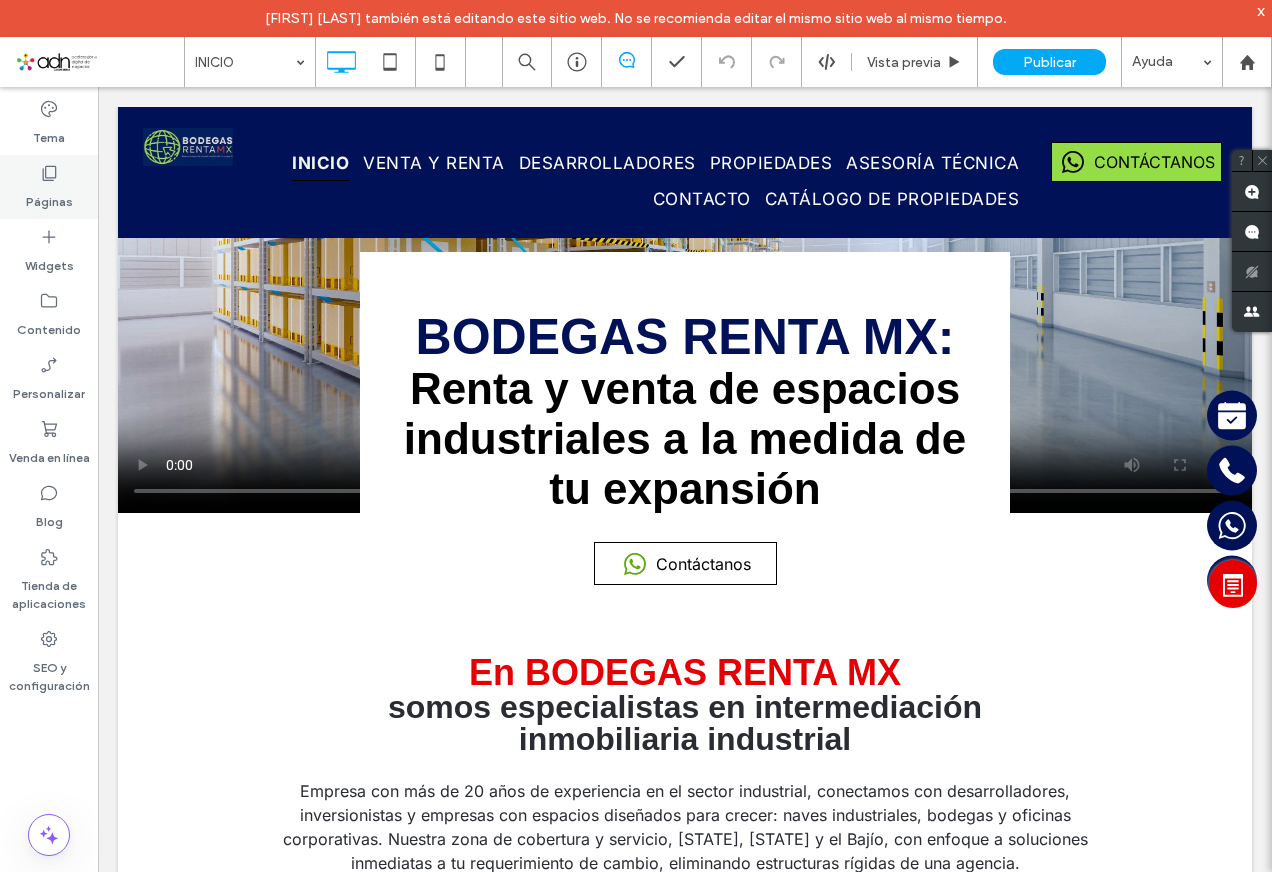 click 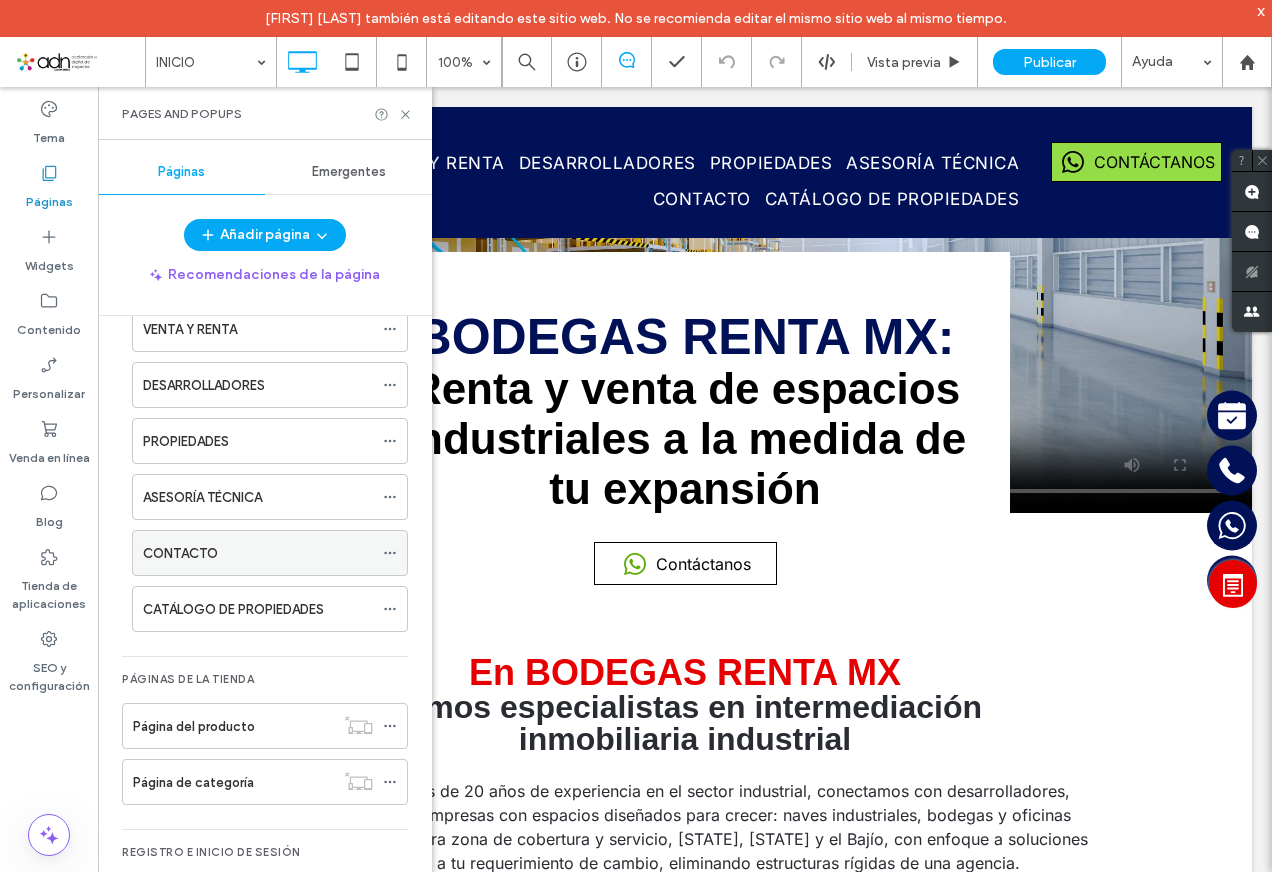 scroll, scrollTop: 149, scrollLeft: 0, axis: vertical 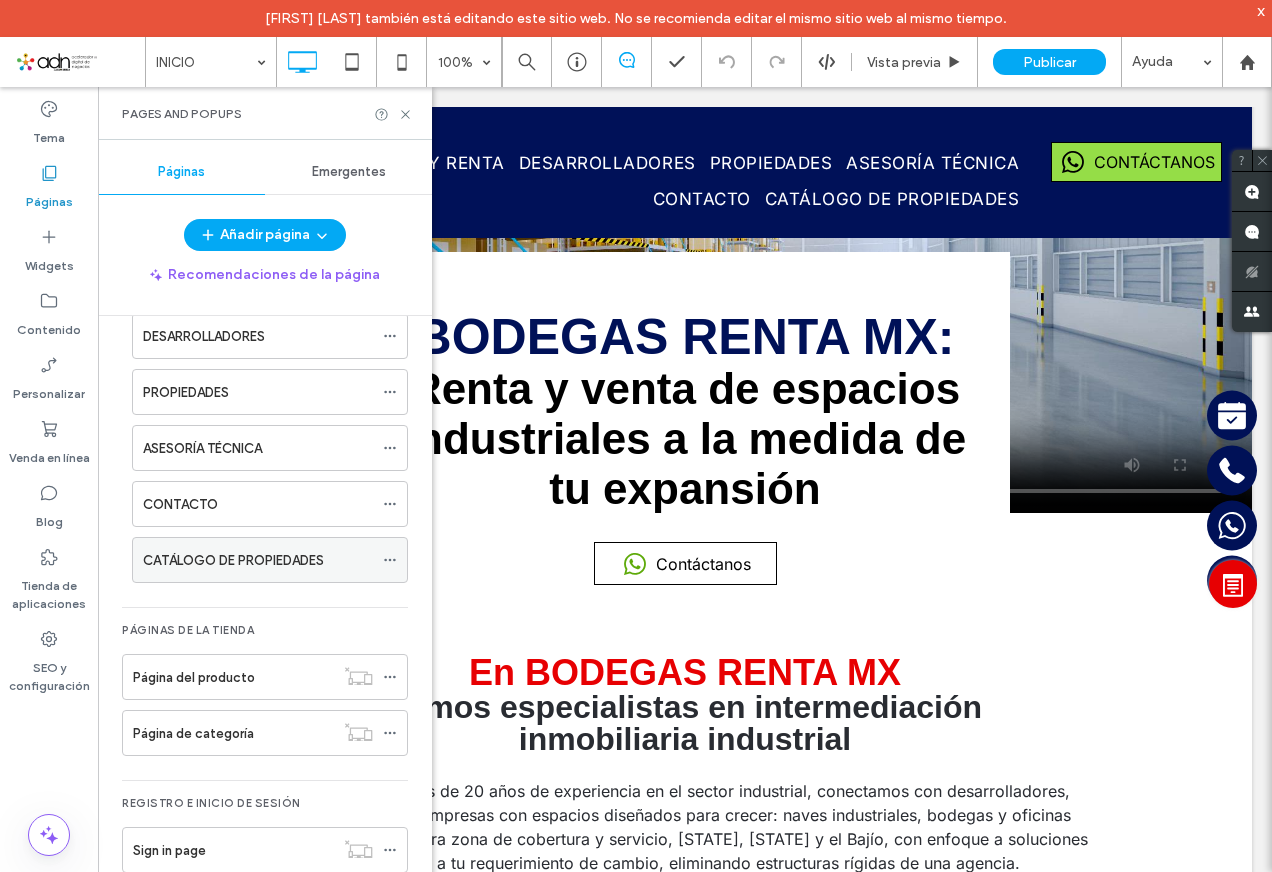 click 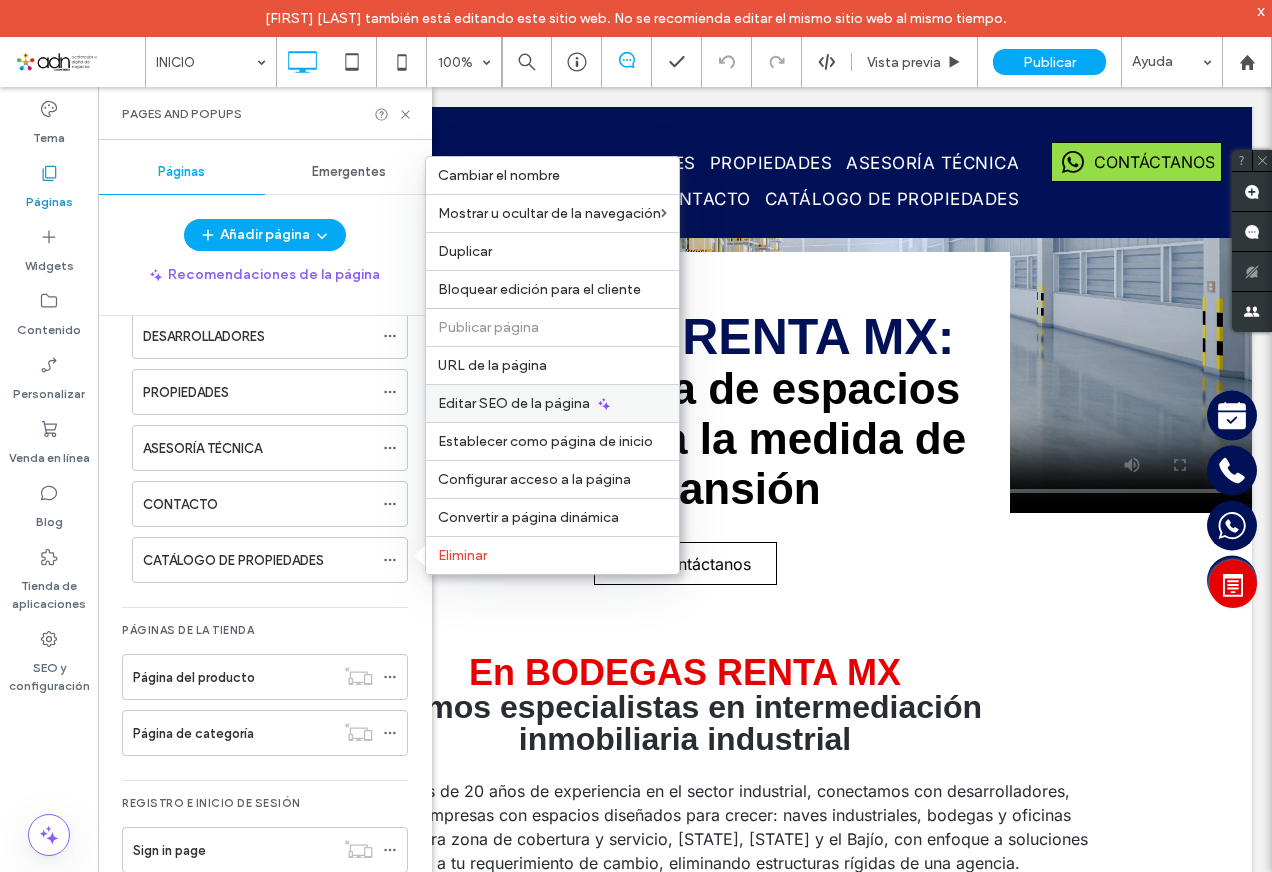 click on "Editar SEO de la página" at bounding box center [514, 403] 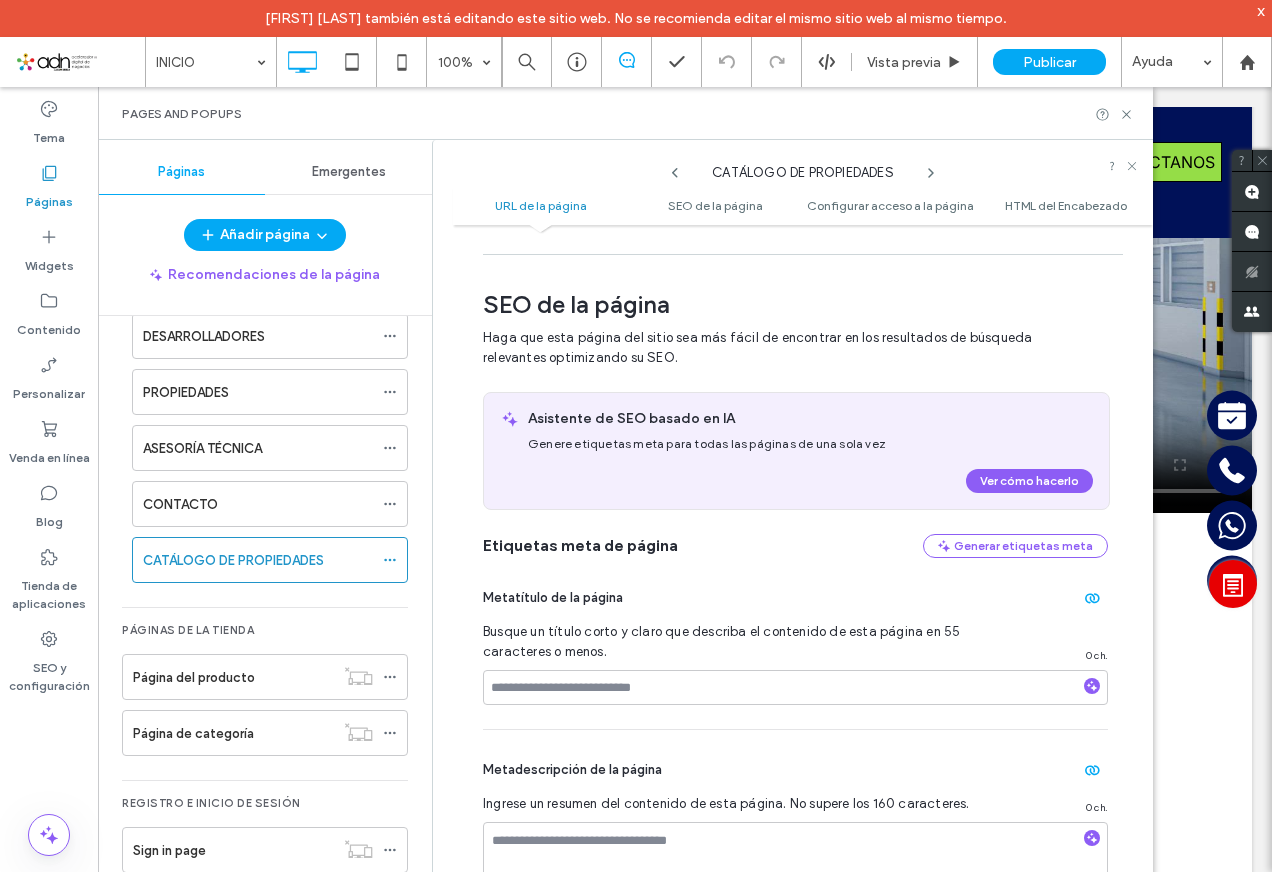 scroll, scrollTop: 291, scrollLeft: 0, axis: vertical 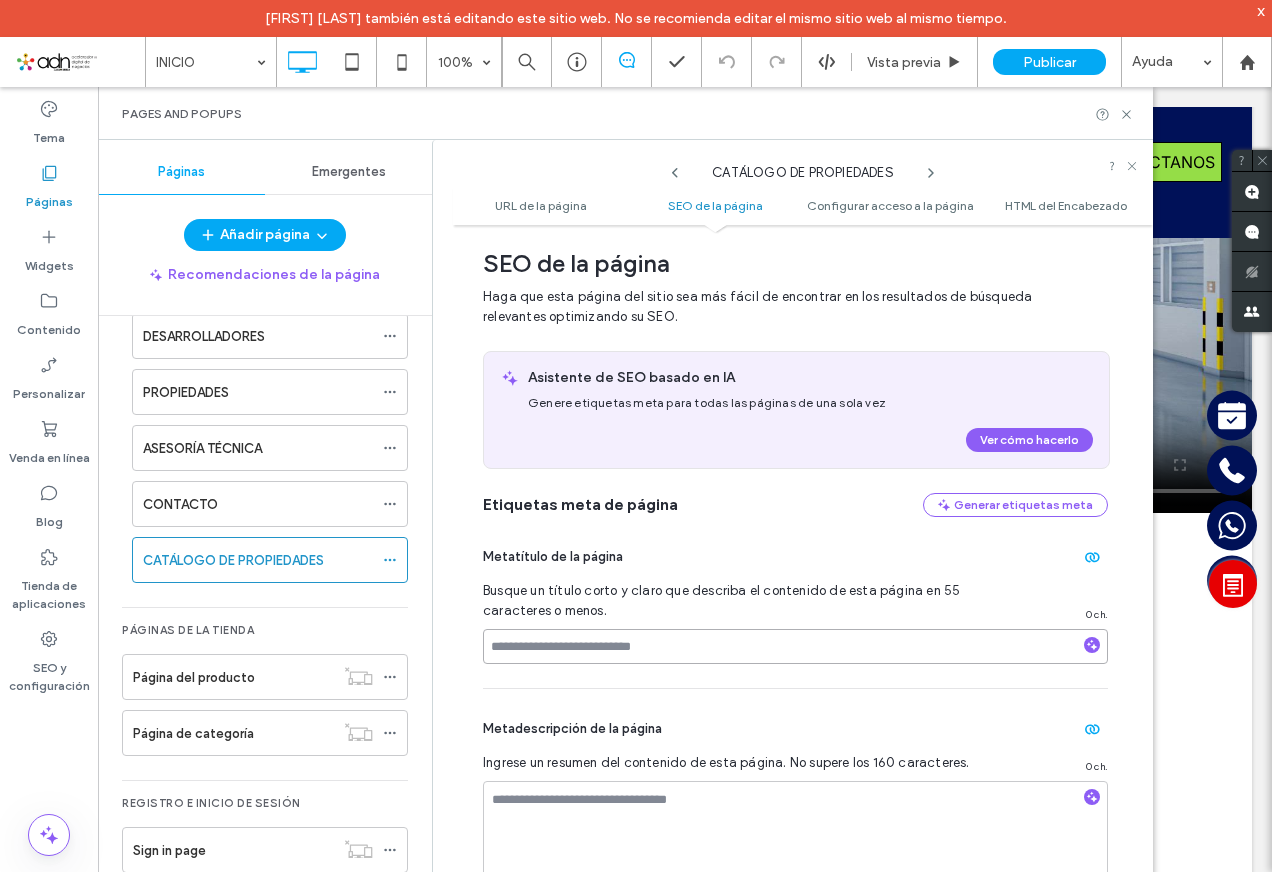 click at bounding box center [795, 646] 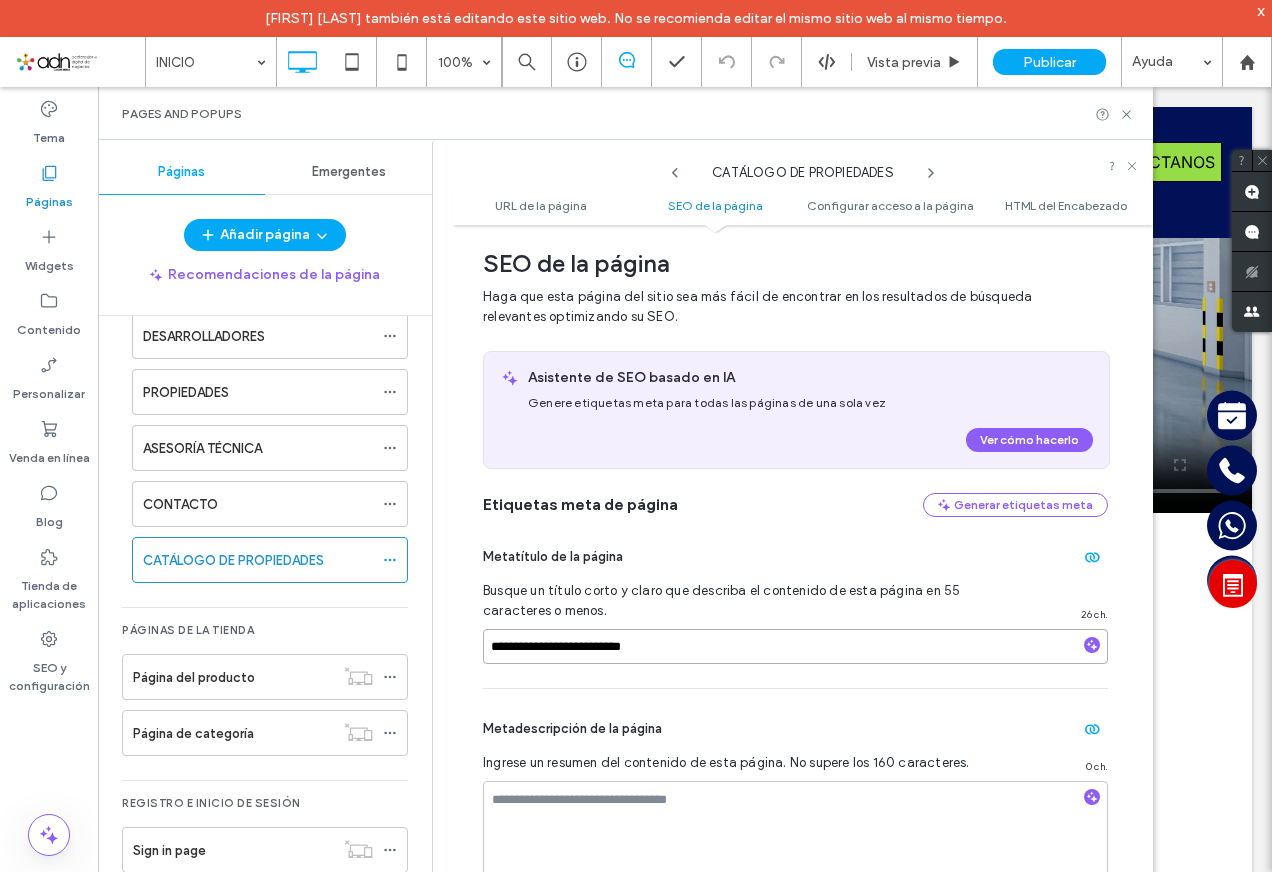 type on "**********" 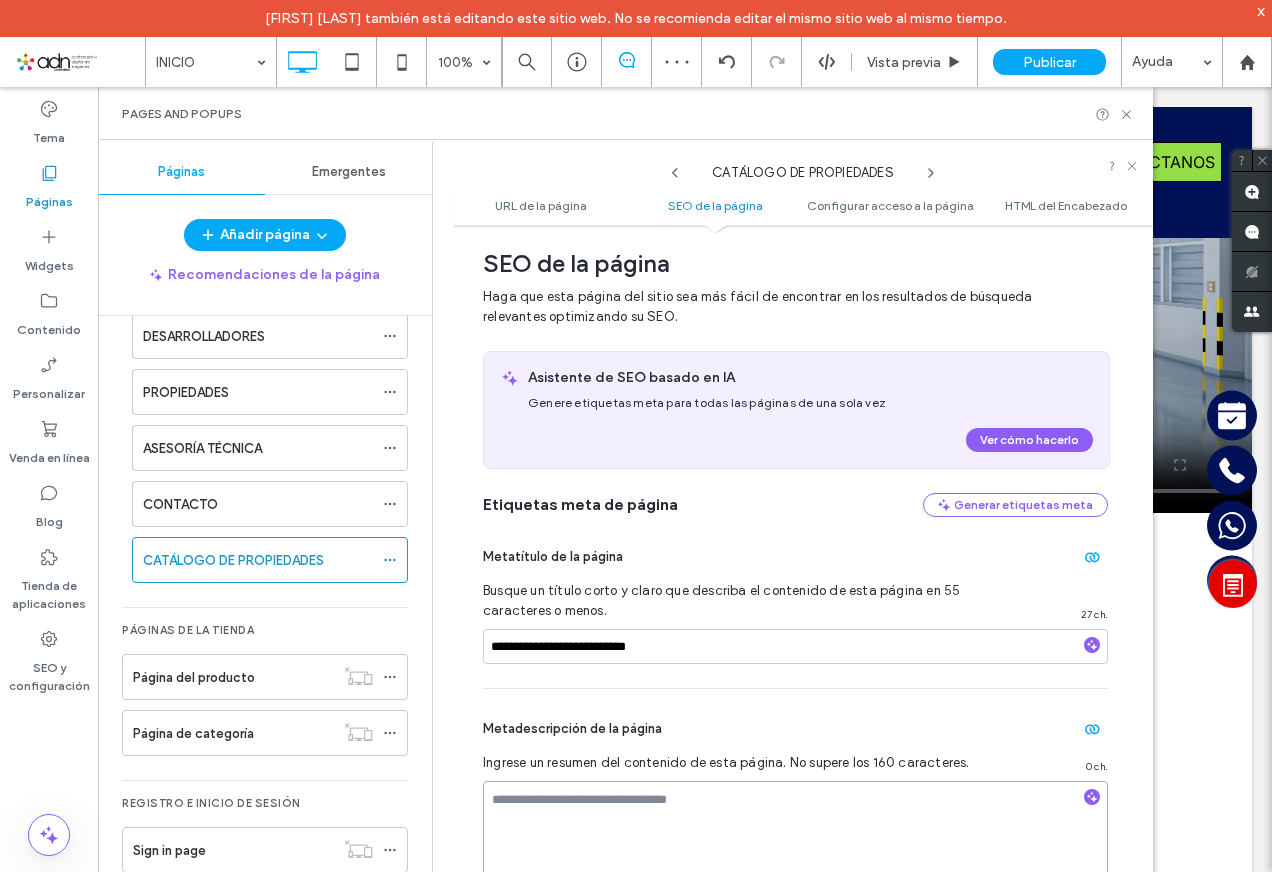 click at bounding box center (795, 831) 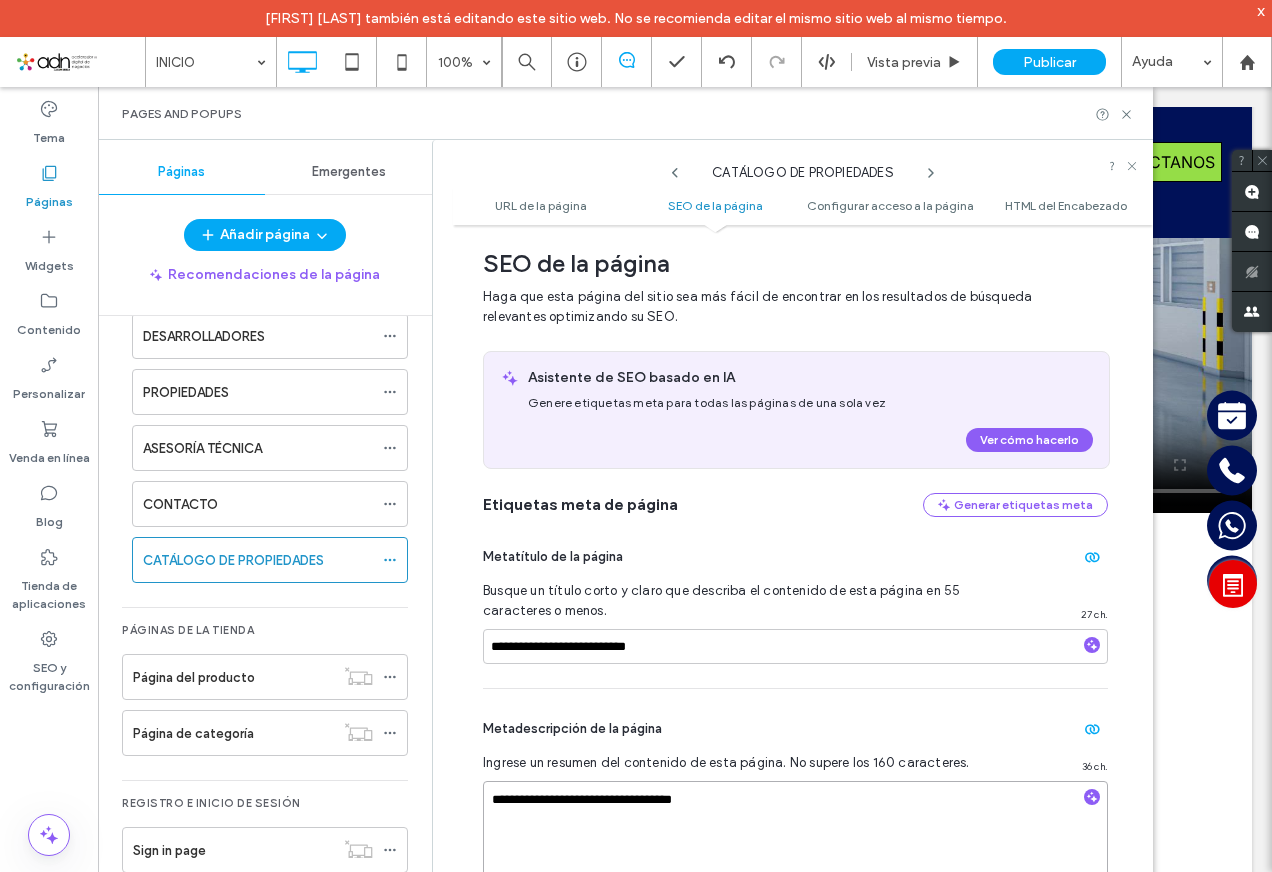 type on "**********" 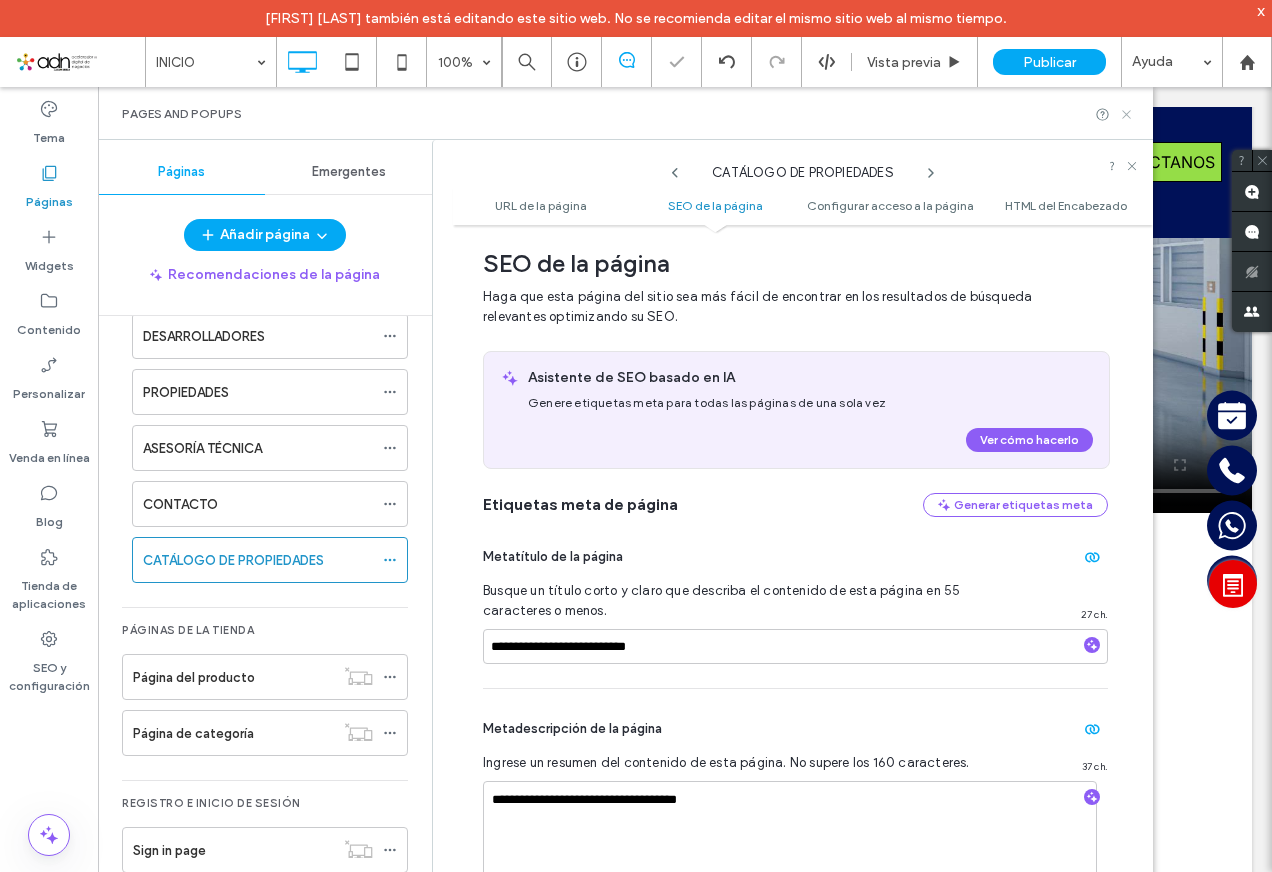click 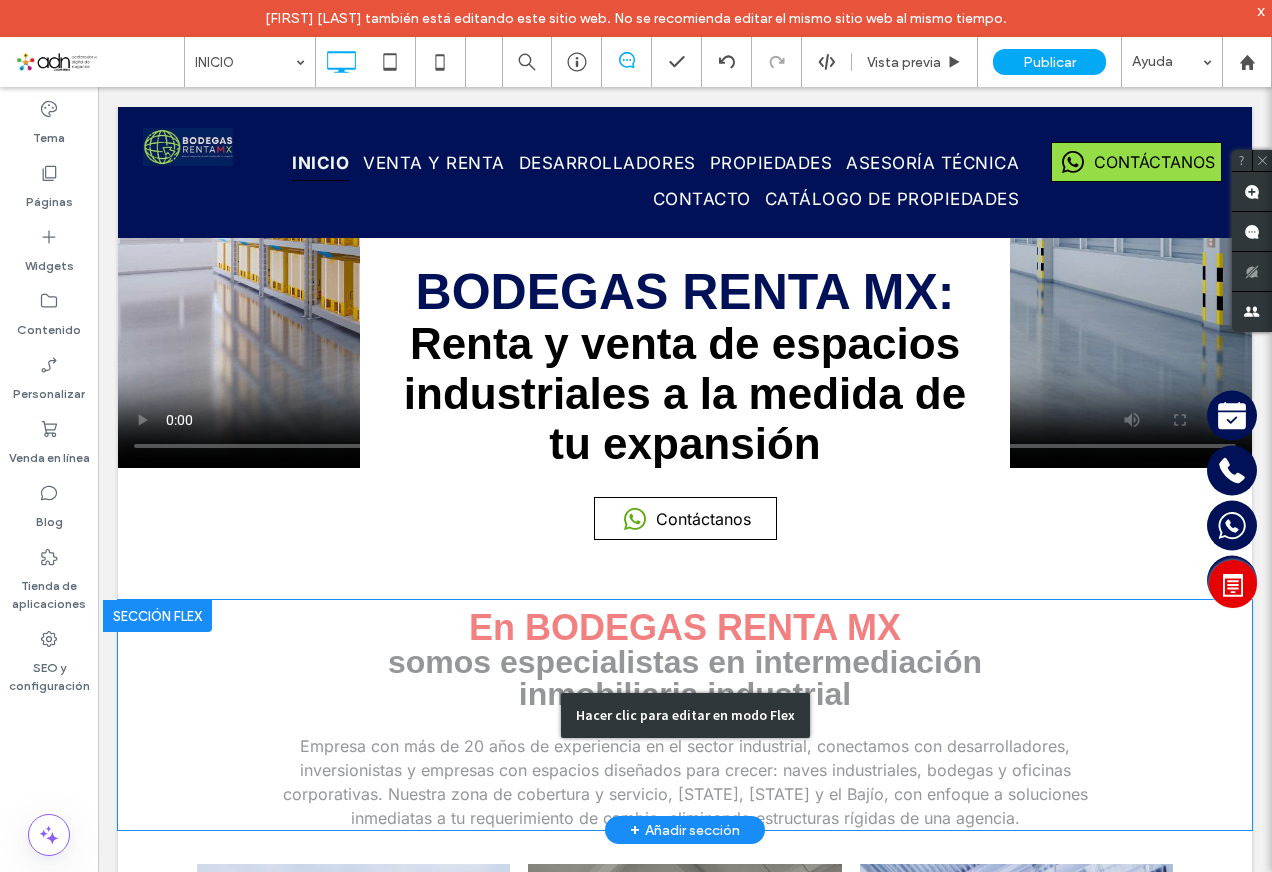 scroll, scrollTop: 218, scrollLeft: 0, axis: vertical 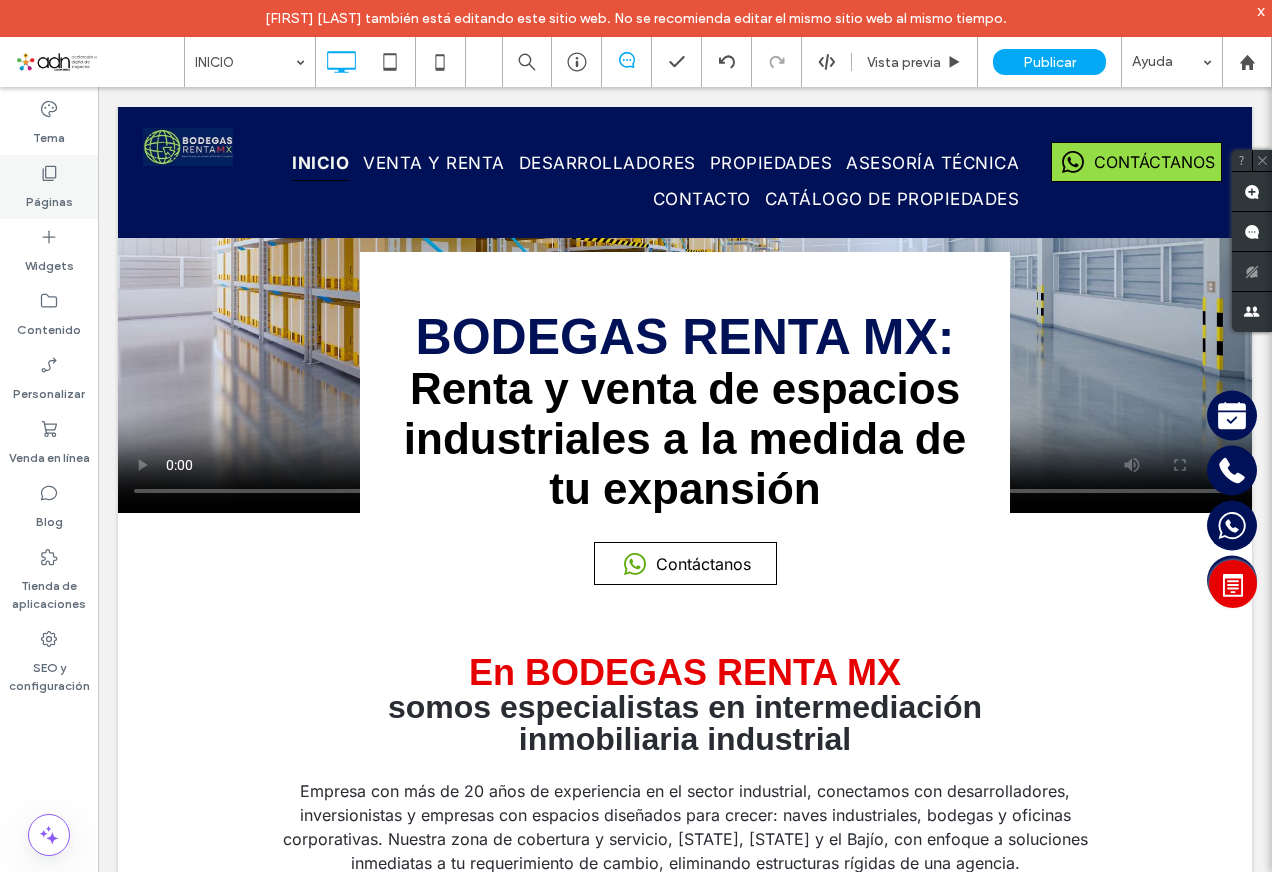 click 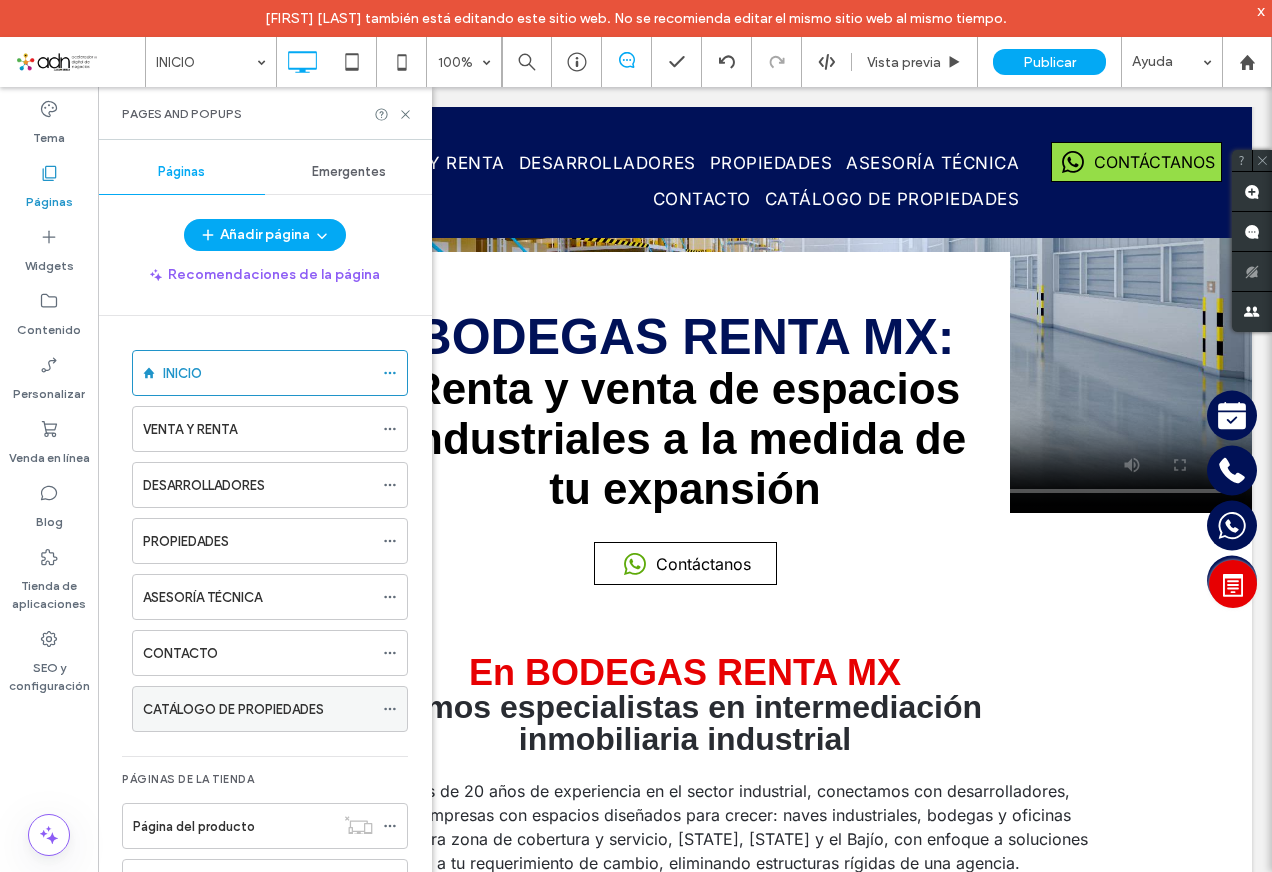 click 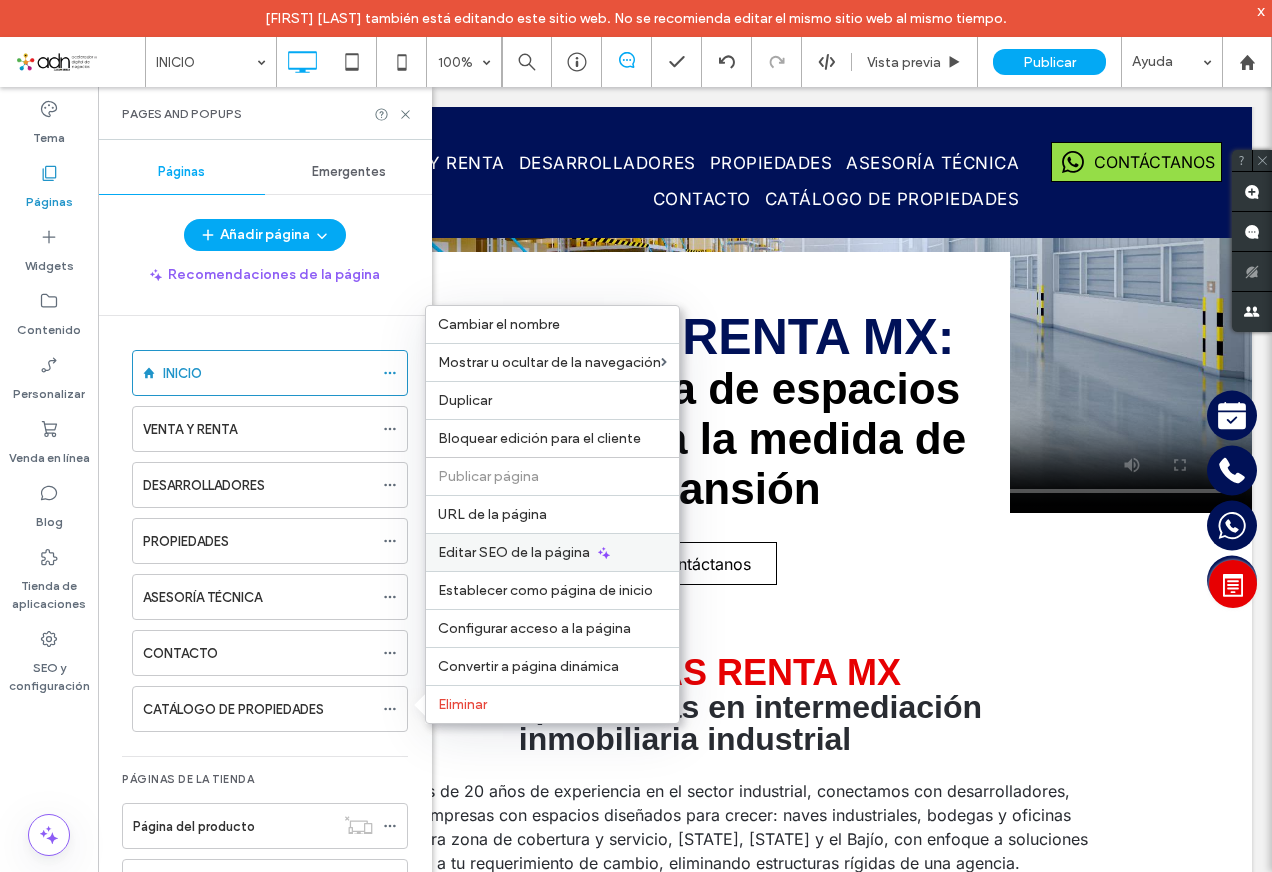 click on "Editar SEO de la página" at bounding box center (514, 552) 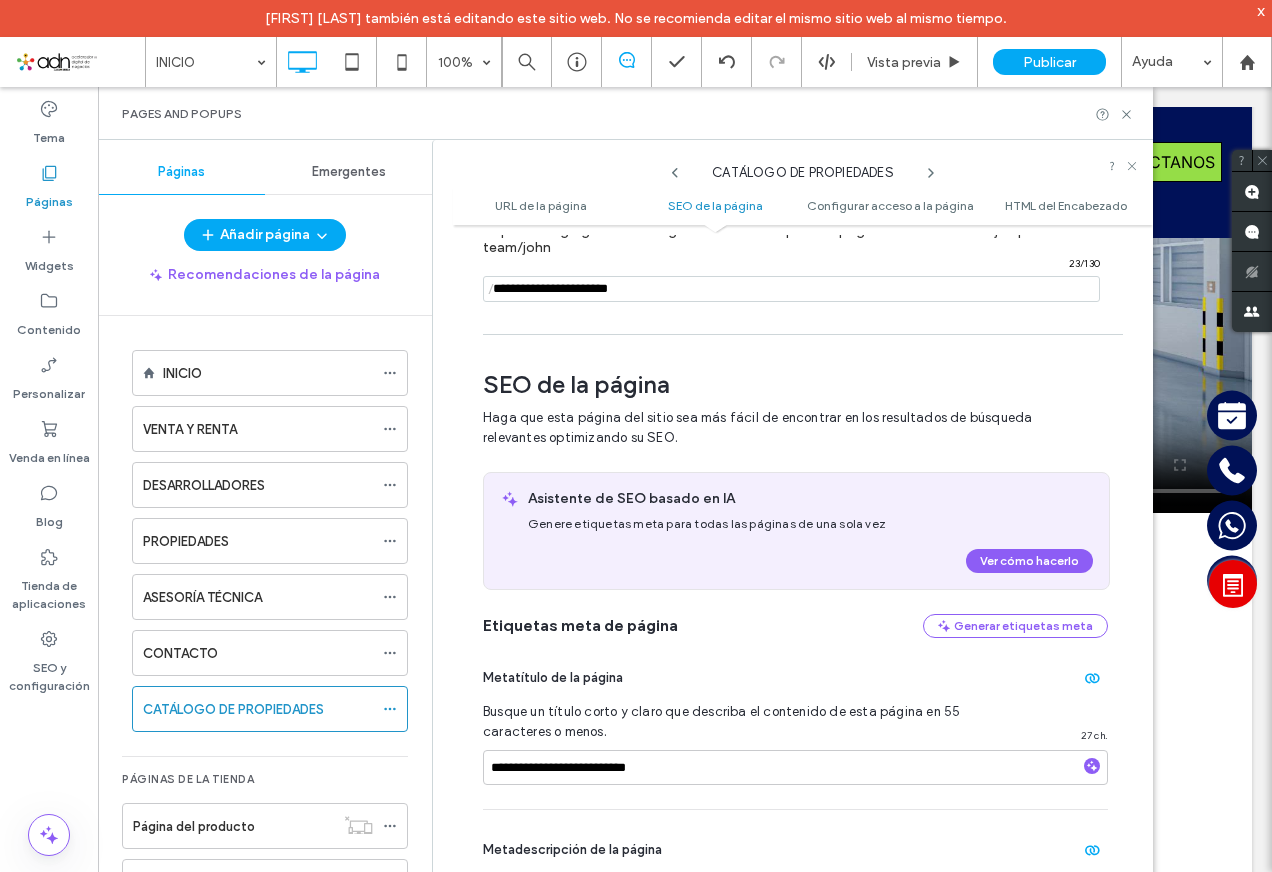 scroll, scrollTop: 291, scrollLeft: 0, axis: vertical 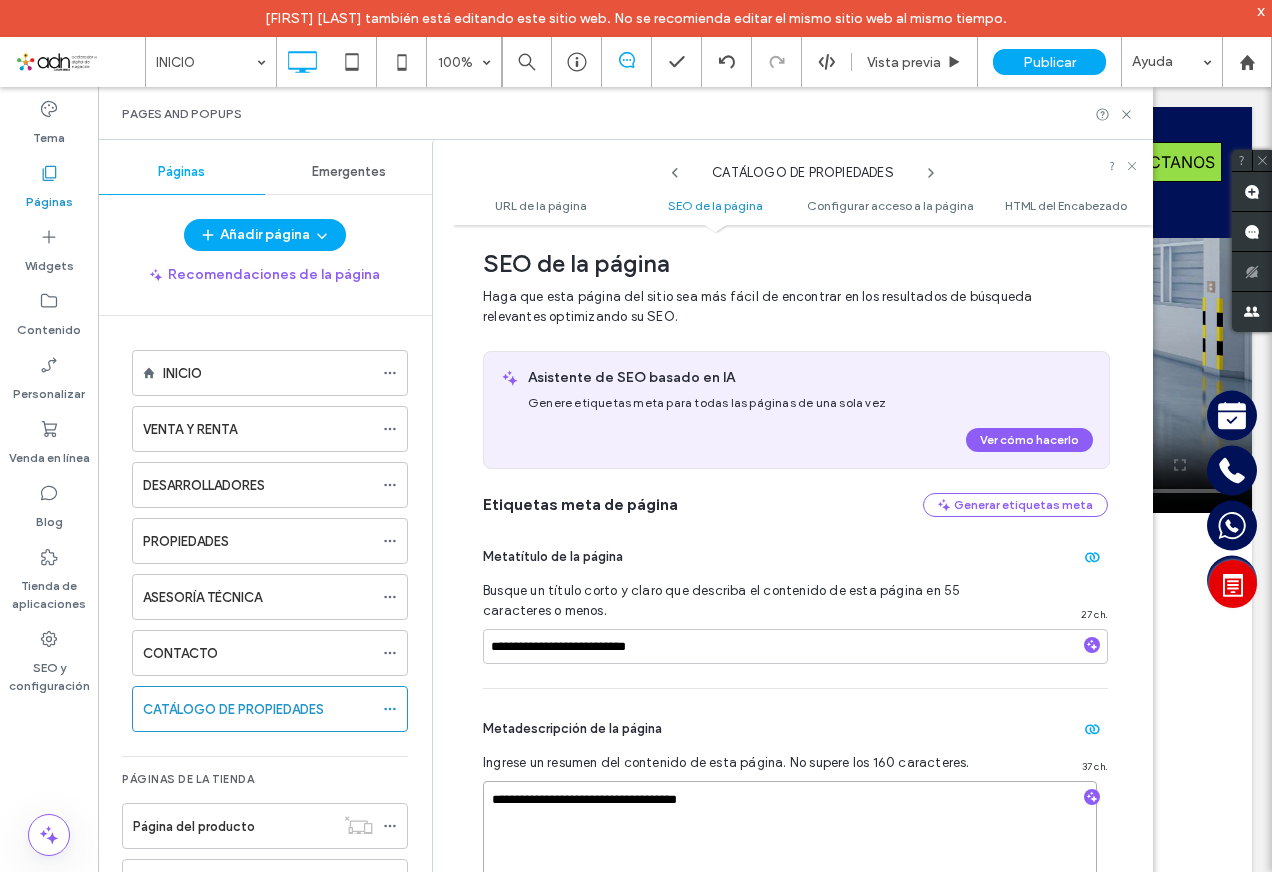 click on "**********" at bounding box center [790, 831] 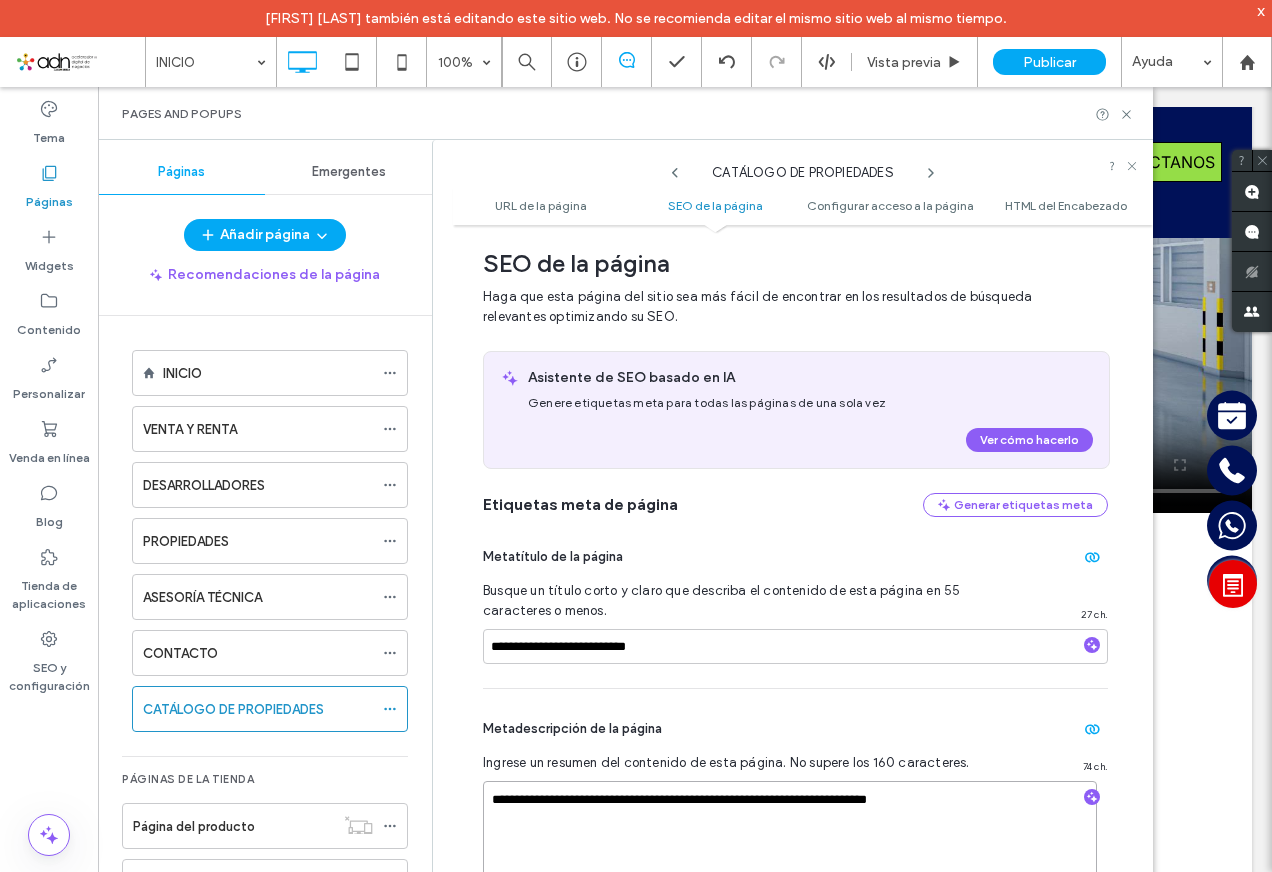 type on "**********" 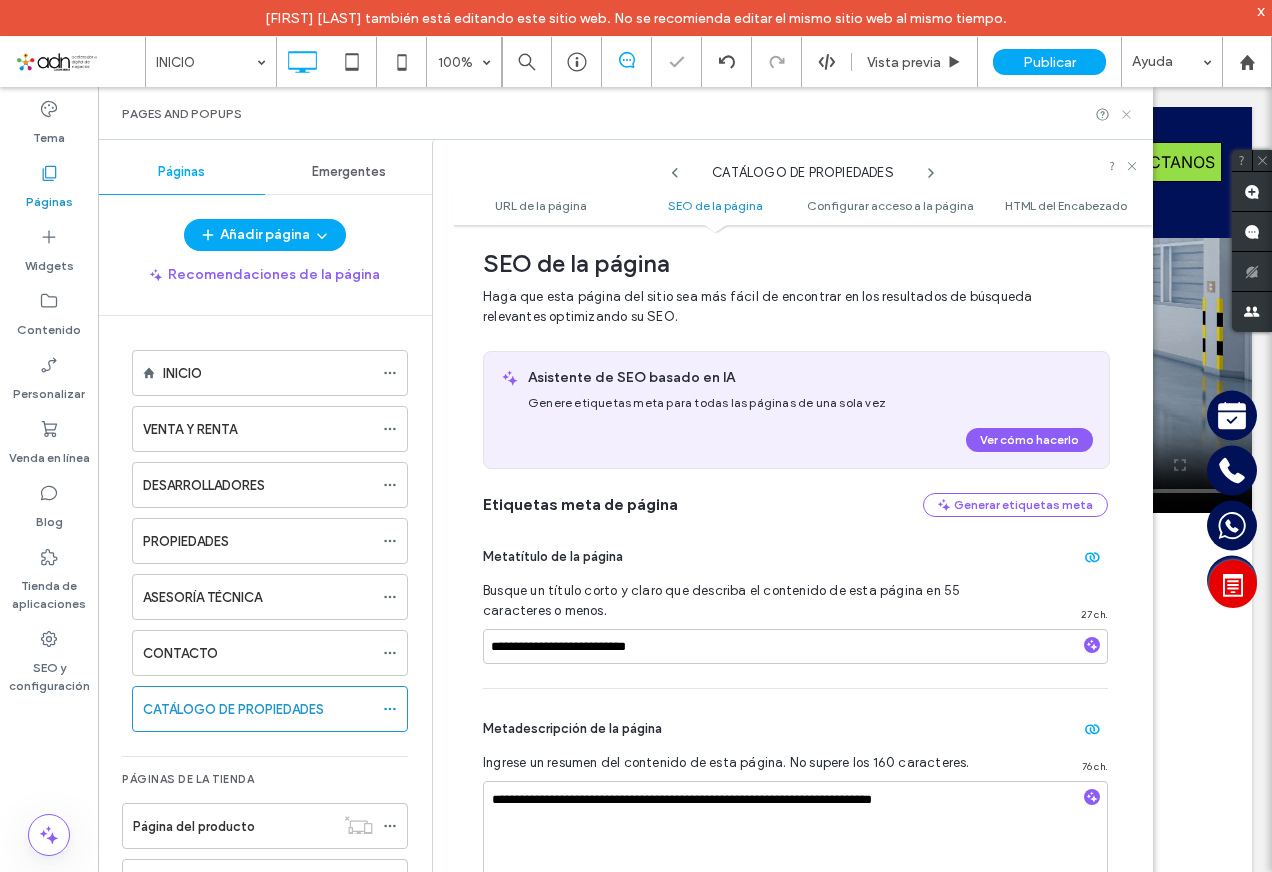 drag, startPoint x: 1129, startPoint y: 106, endPoint x: 986, endPoint y: 48, distance: 154.31462 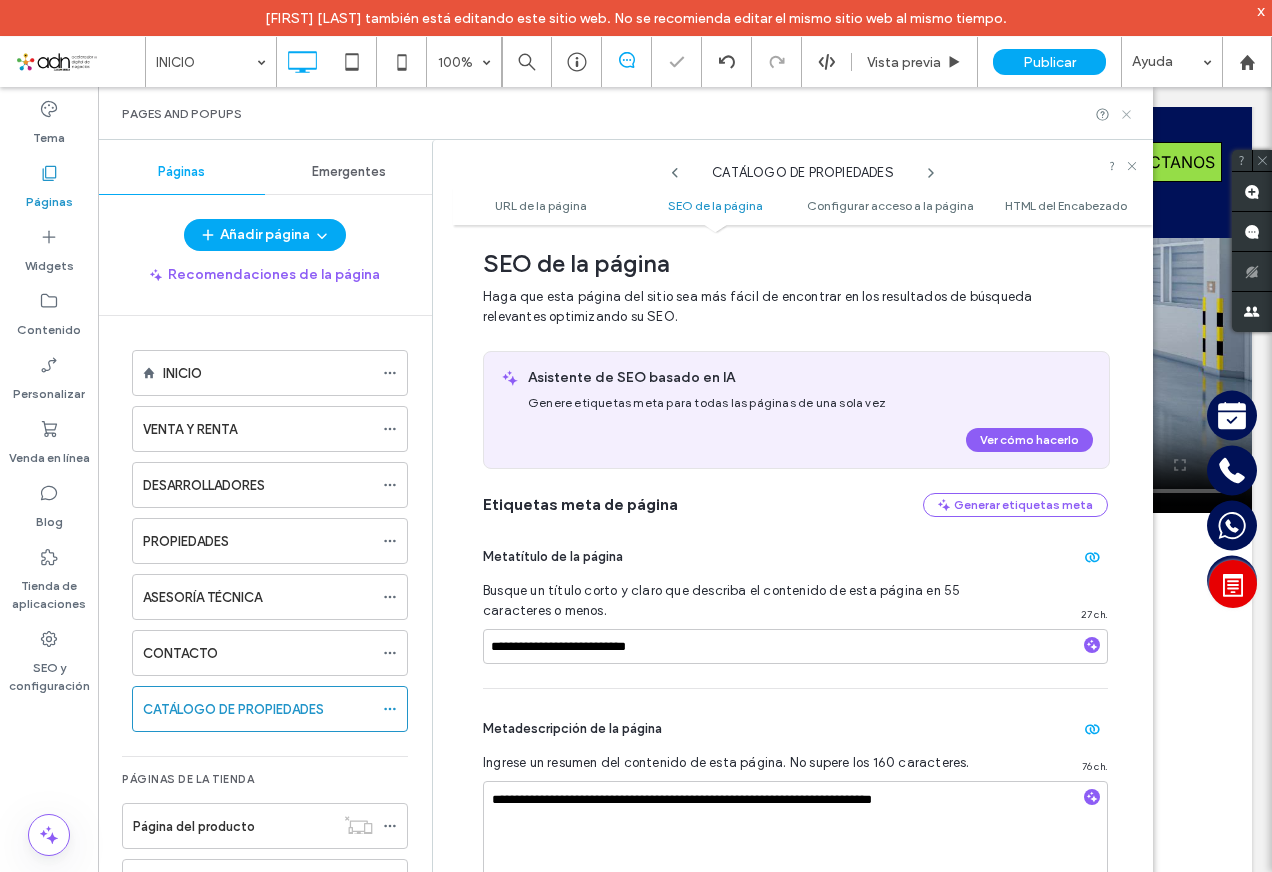 click 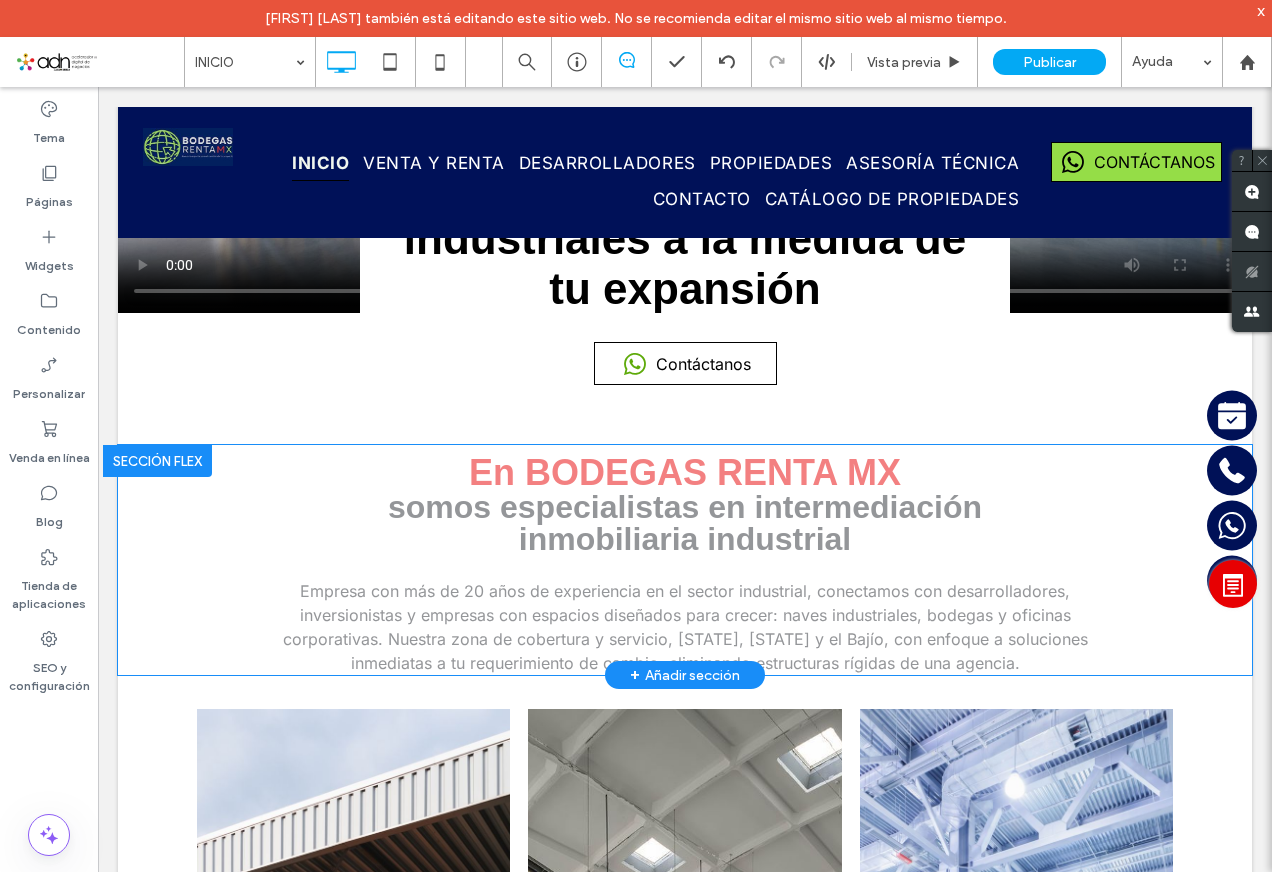 scroll, scrollTop: 18, scrollLeft: 0, axis: vertical 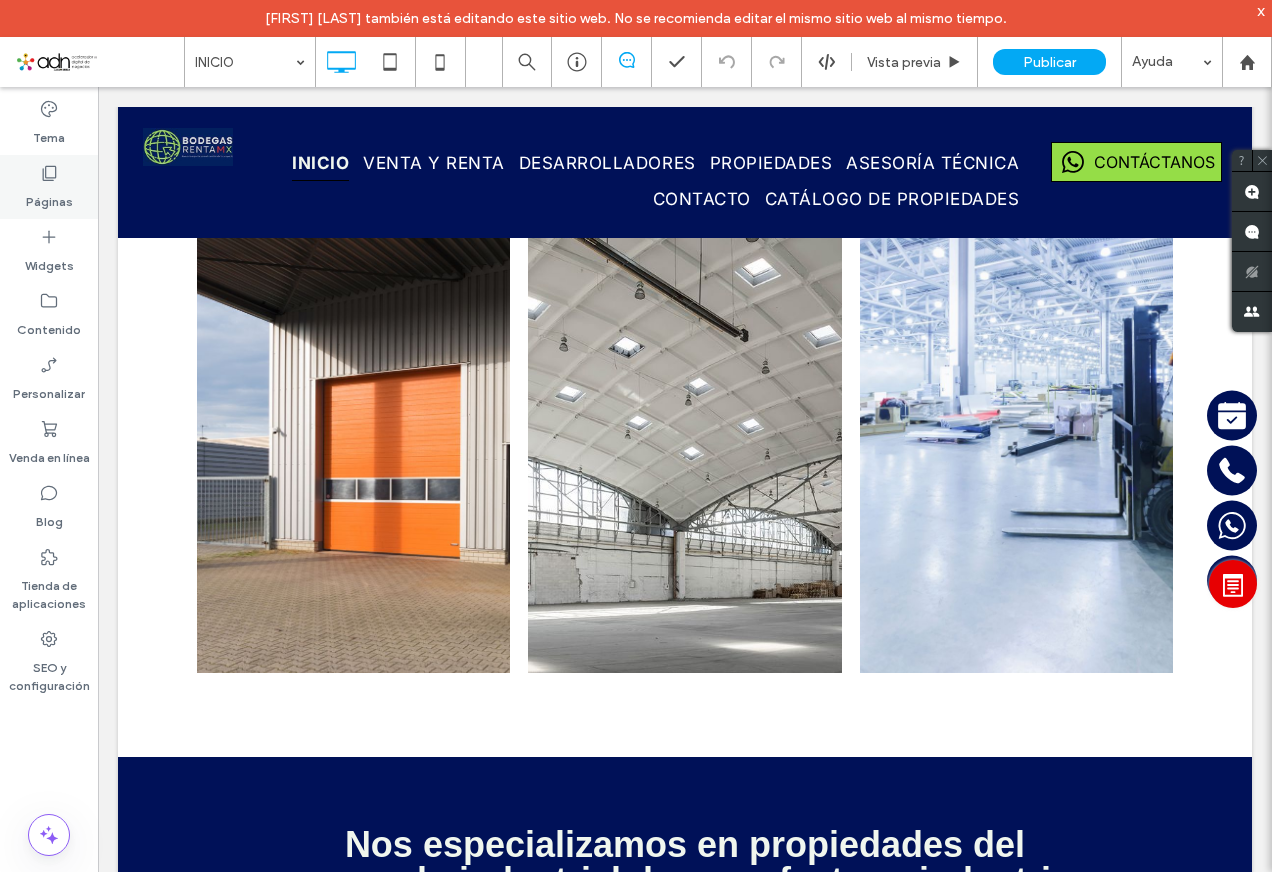 click 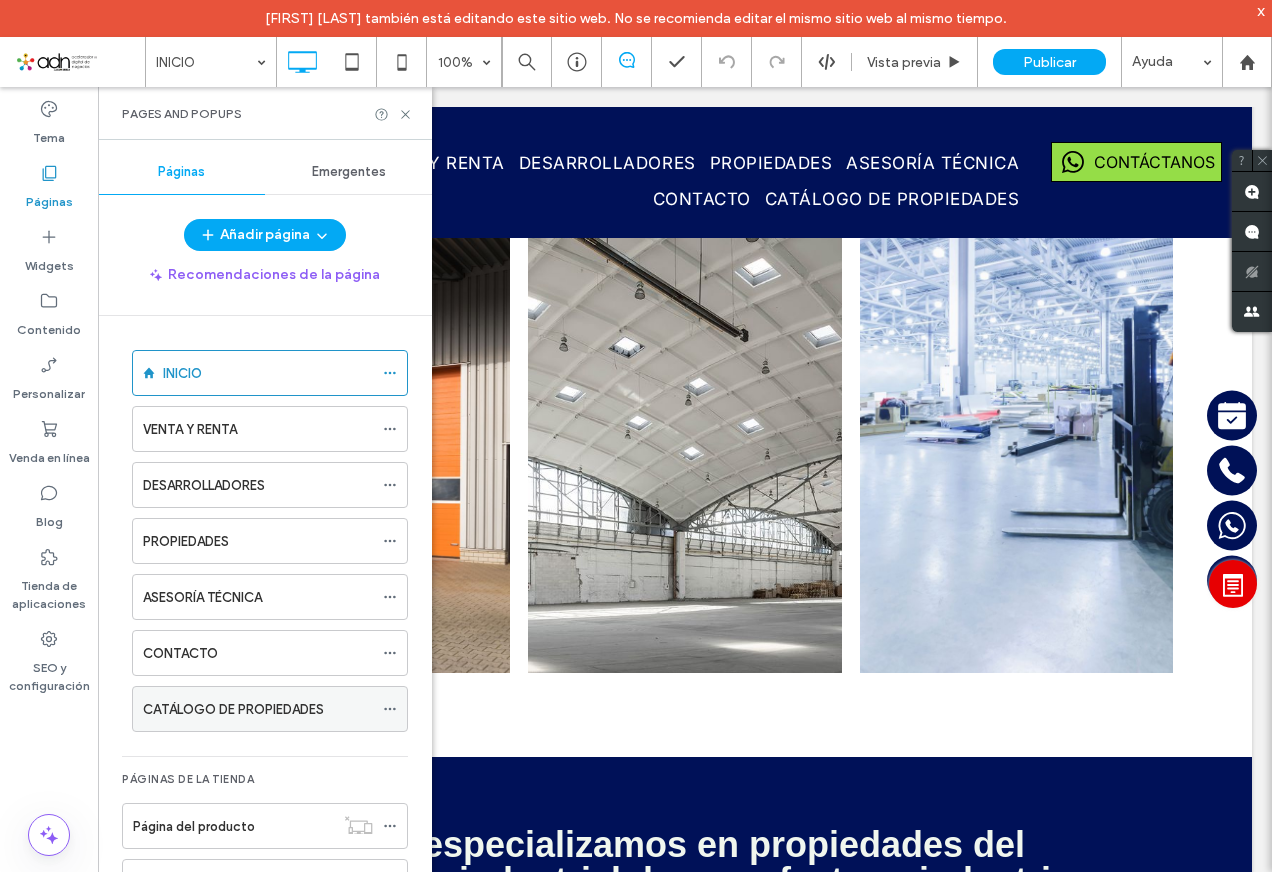 click 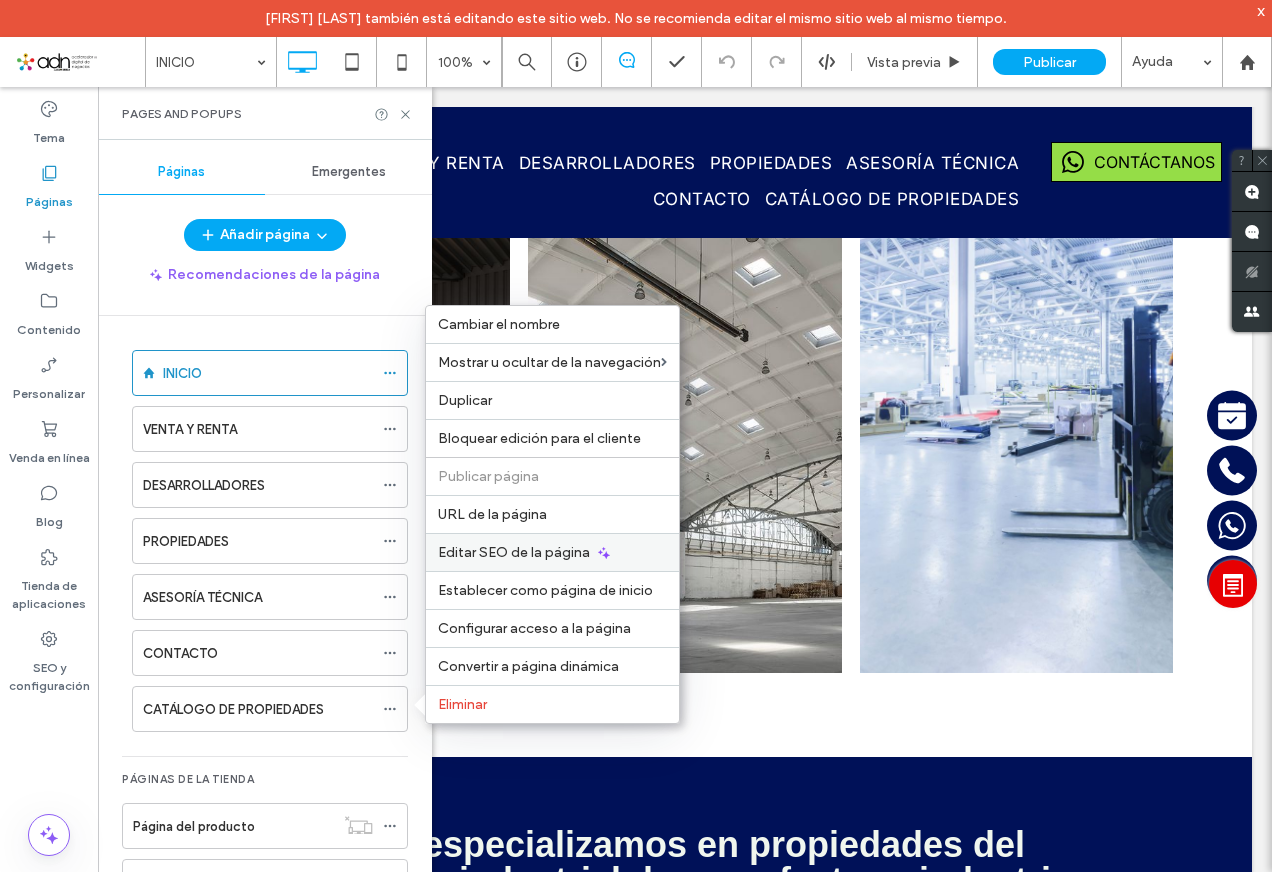 click on "Editar SEO de la página" at bounding box center (514, 552) 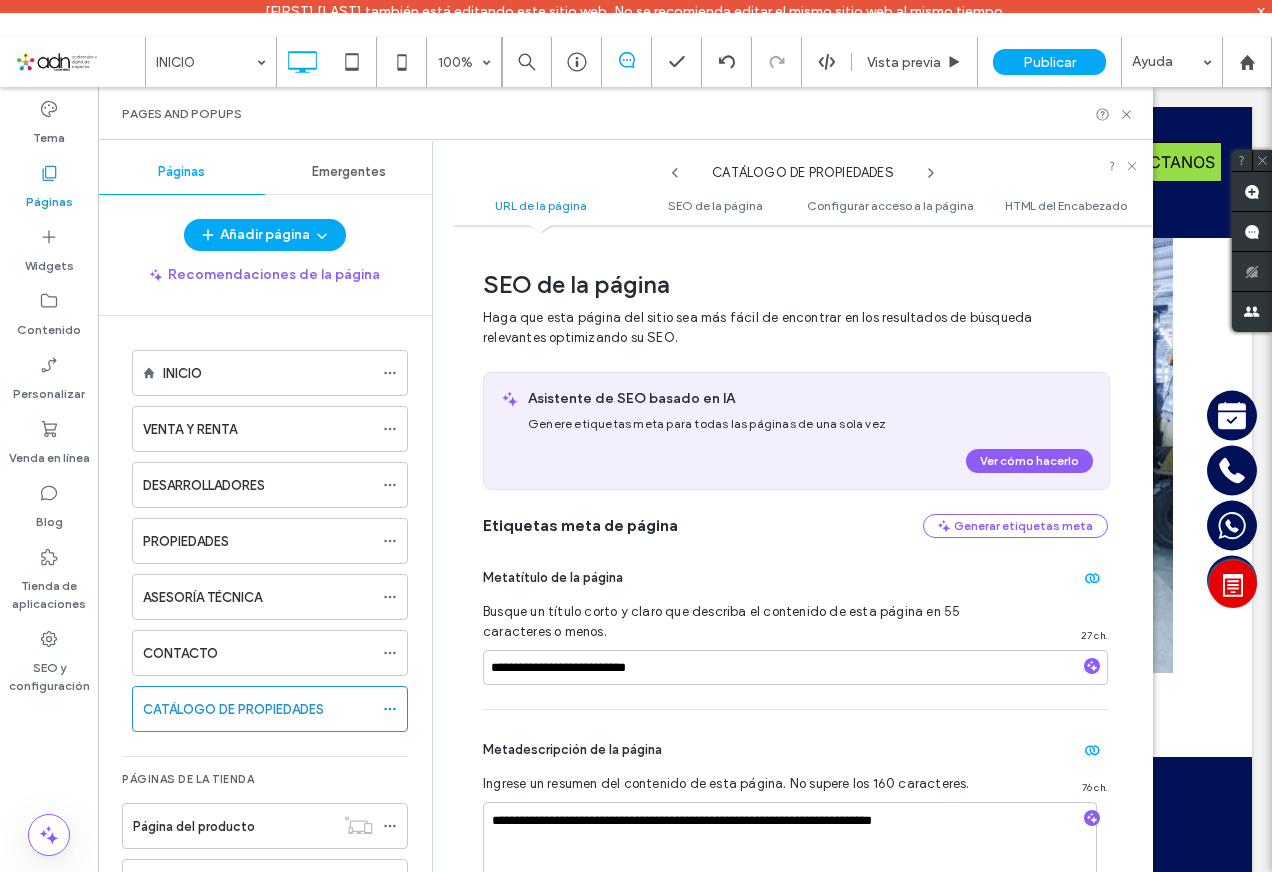 scroll, scrollTop: 291, scrollLeft: 0, axis: vertical 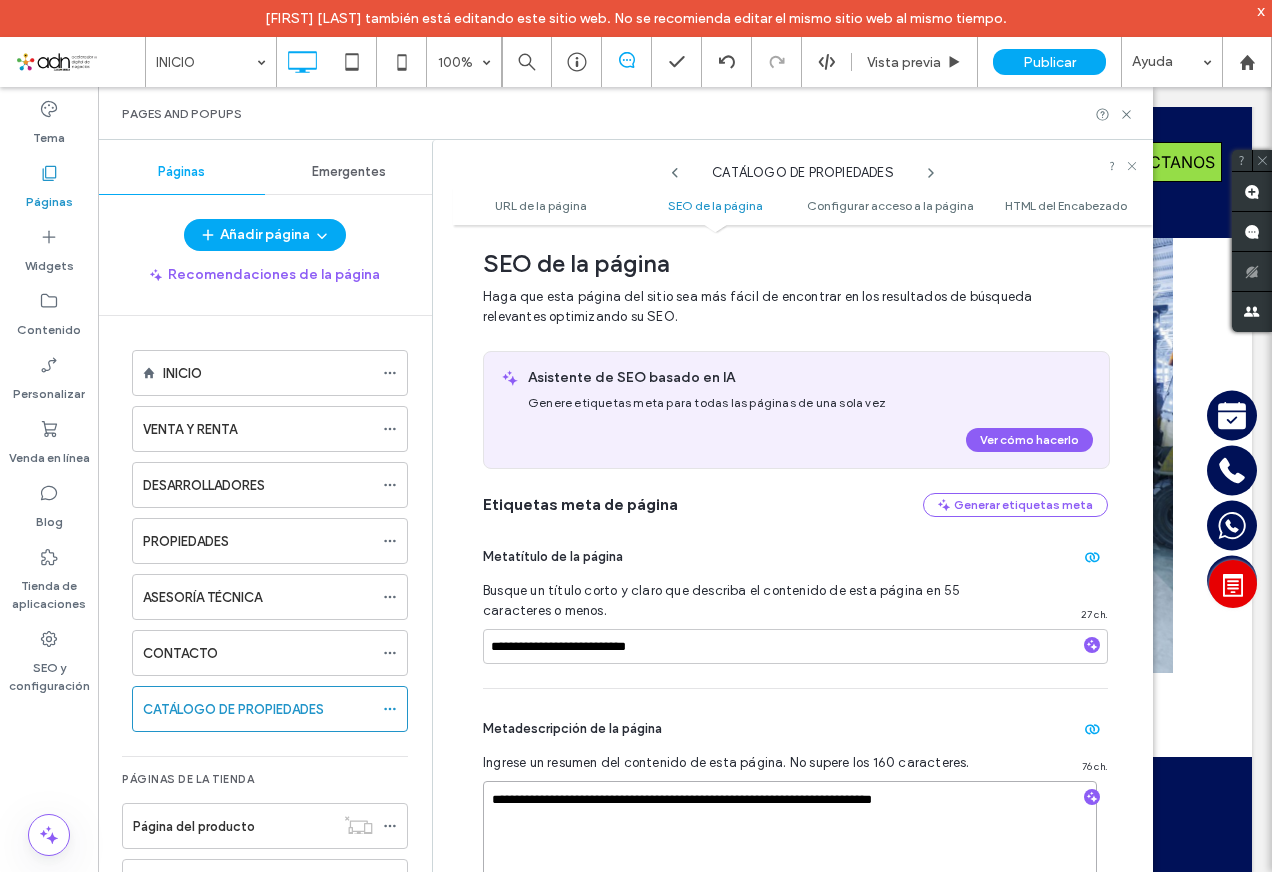 click on "**********" at bounding box center (790, 831) 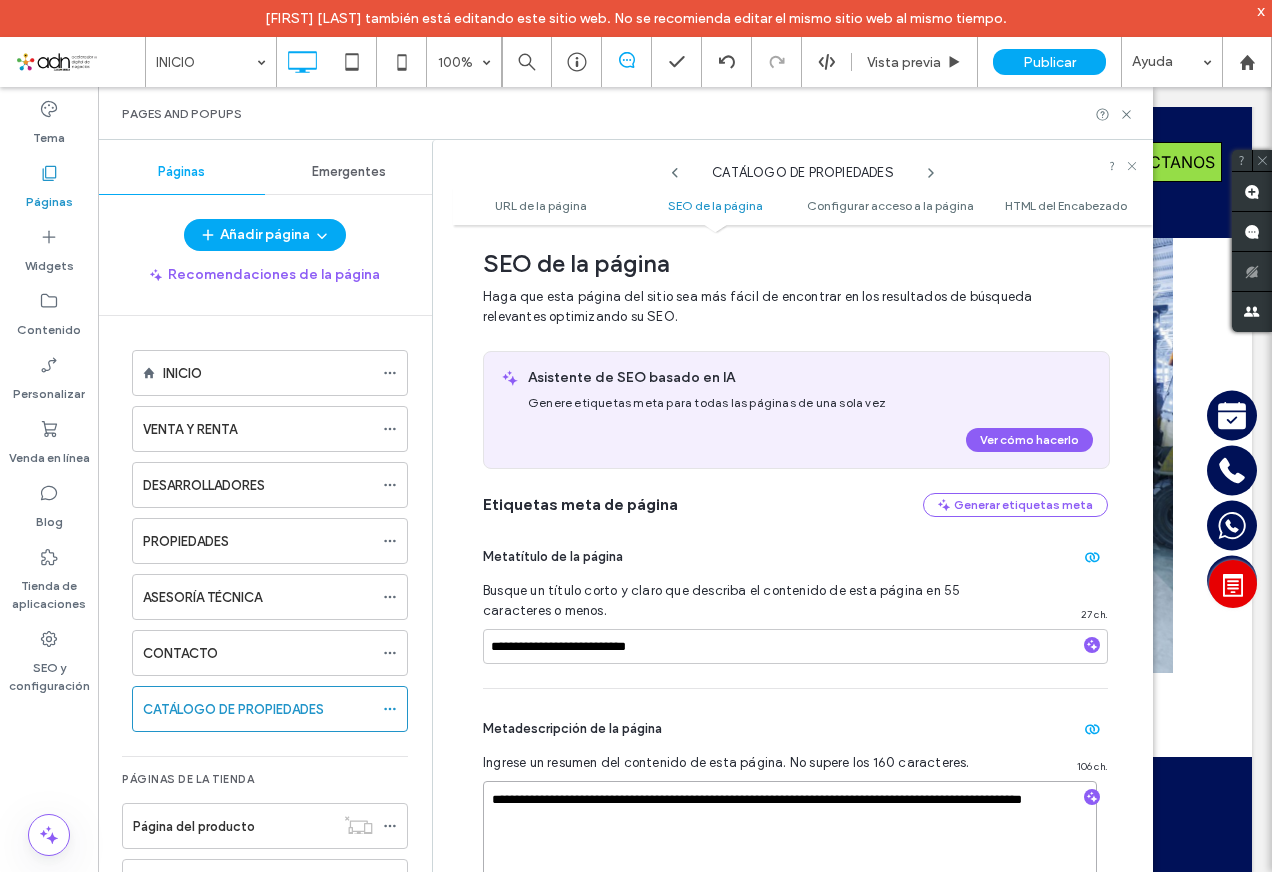type on "**********" 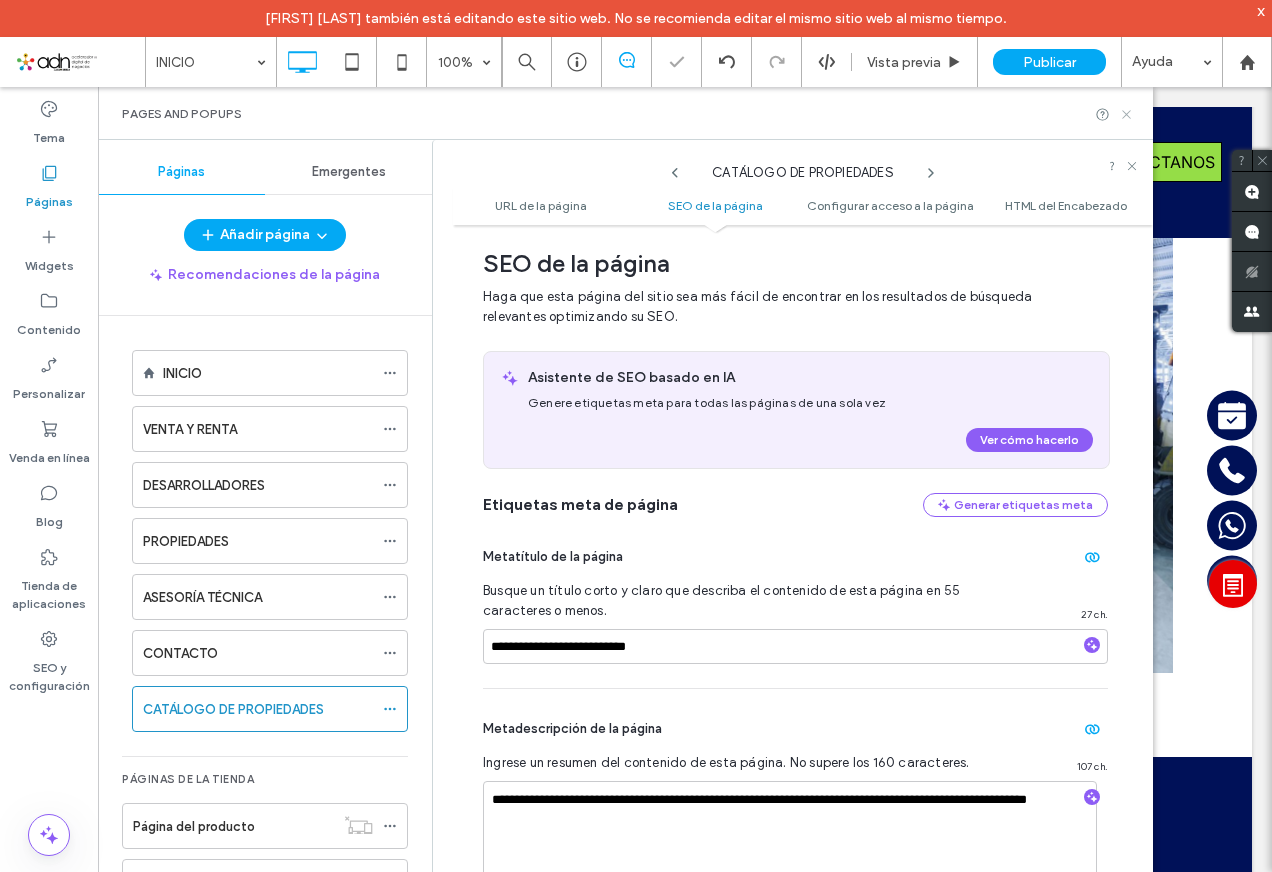 click 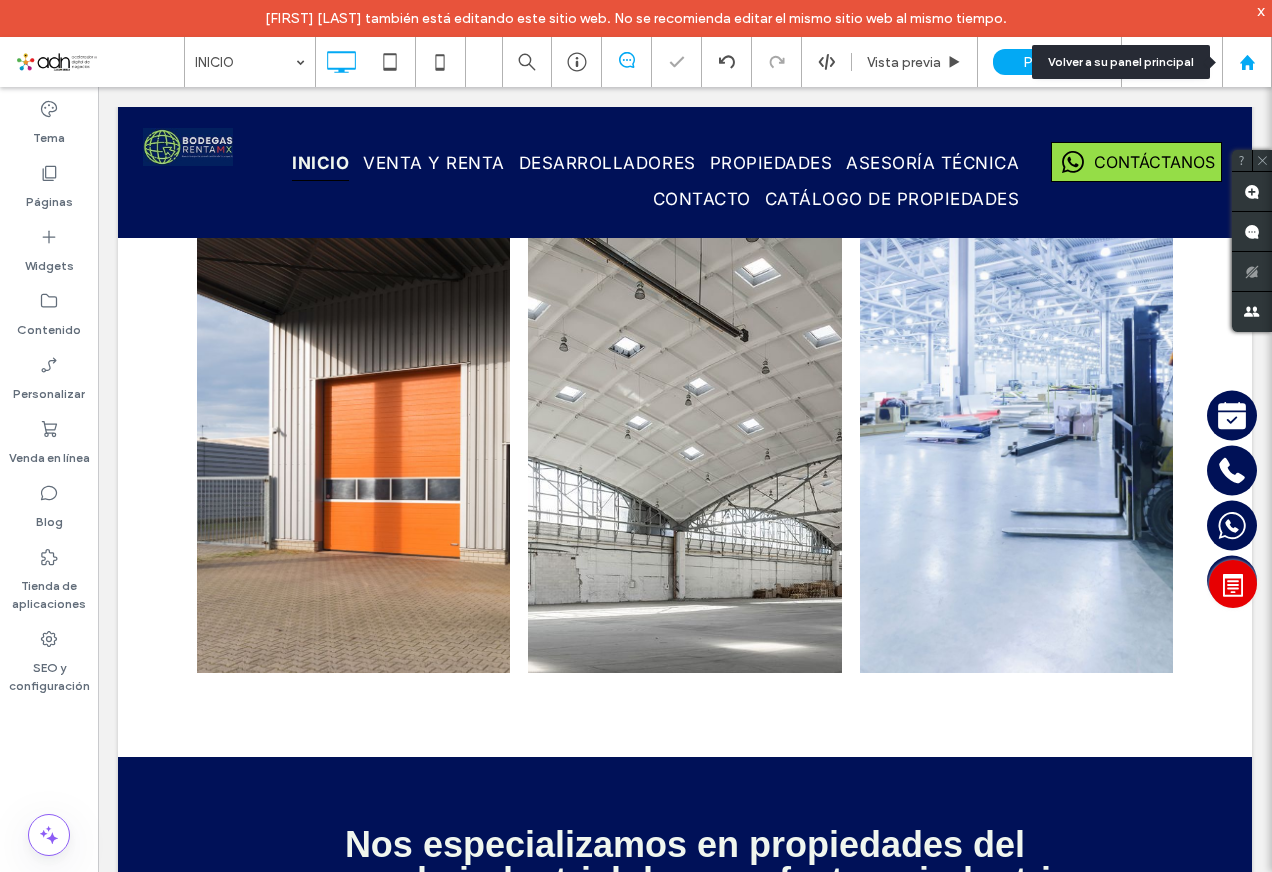 click 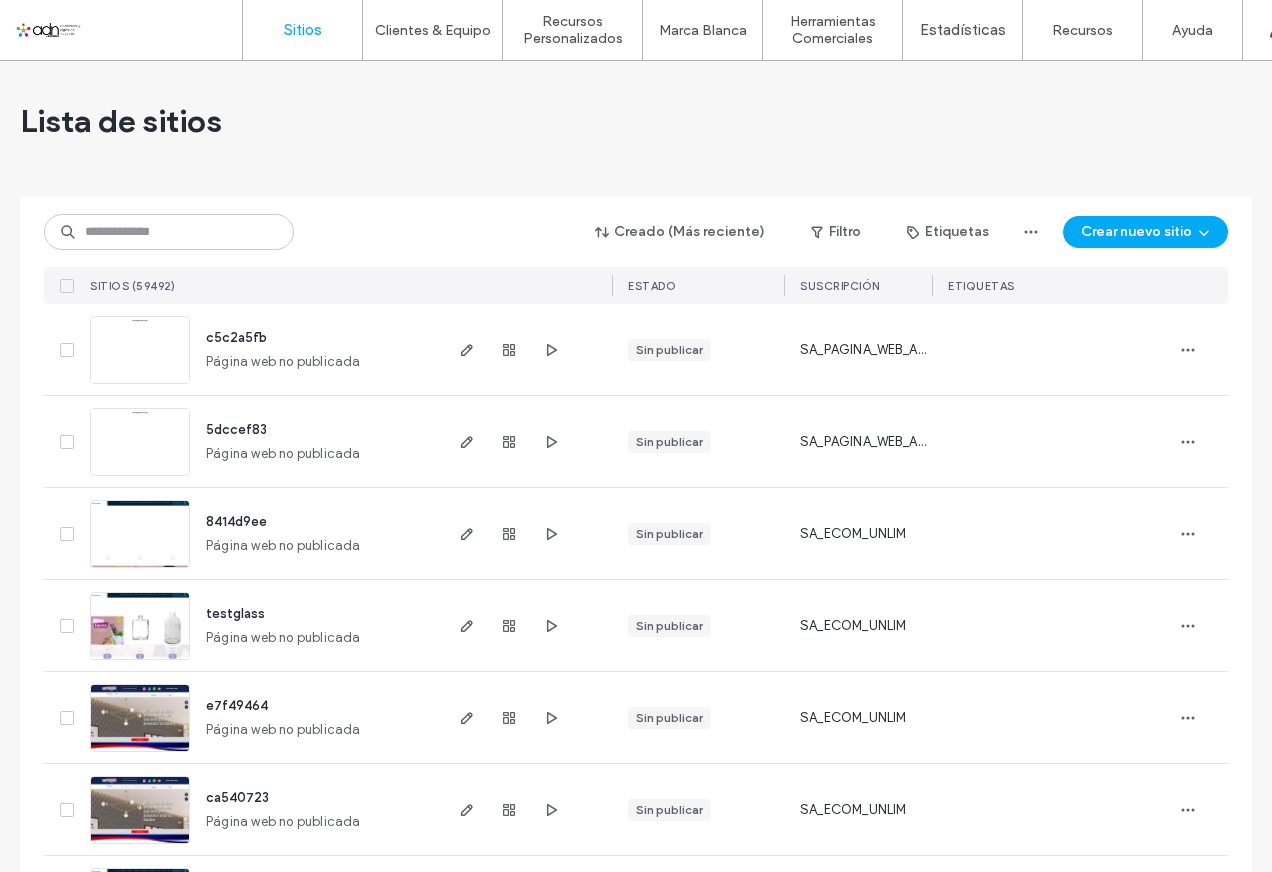 scroll, scrollTop: 0, scrollLeft: 0, axis: both 